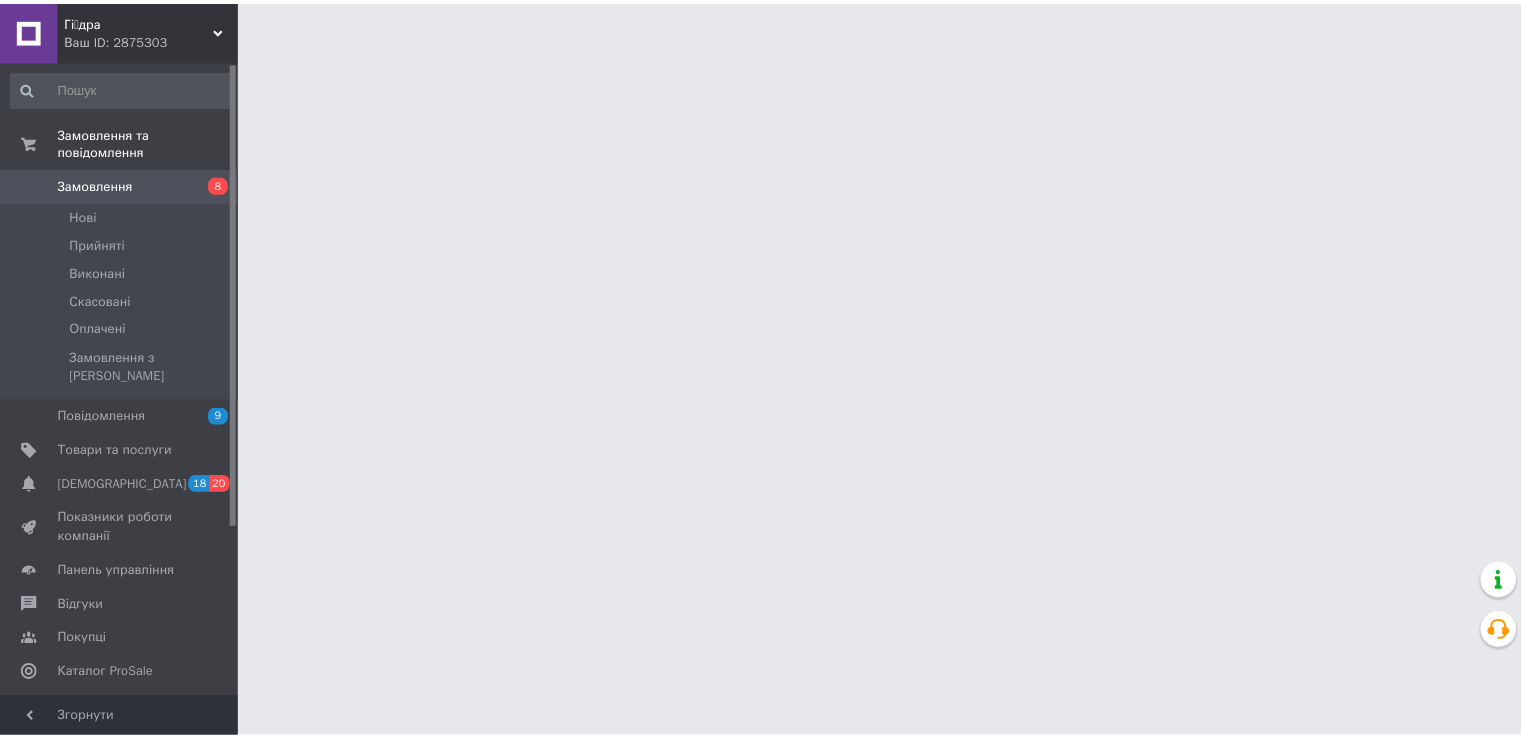 scroll, scrollTop: 0, scrollLeft: 0, axis: both 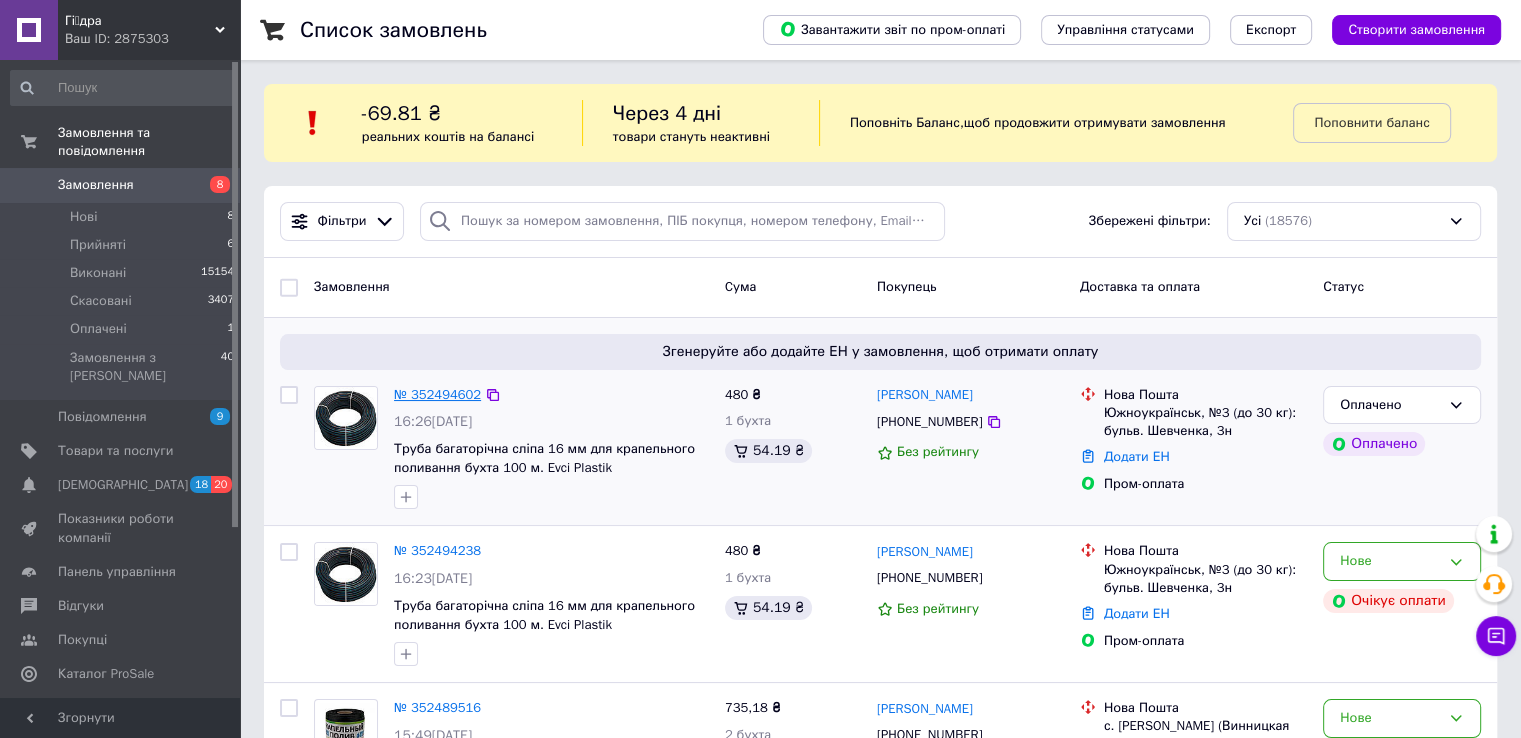 click on "№ 352494602" at bounding box center [437, 394] 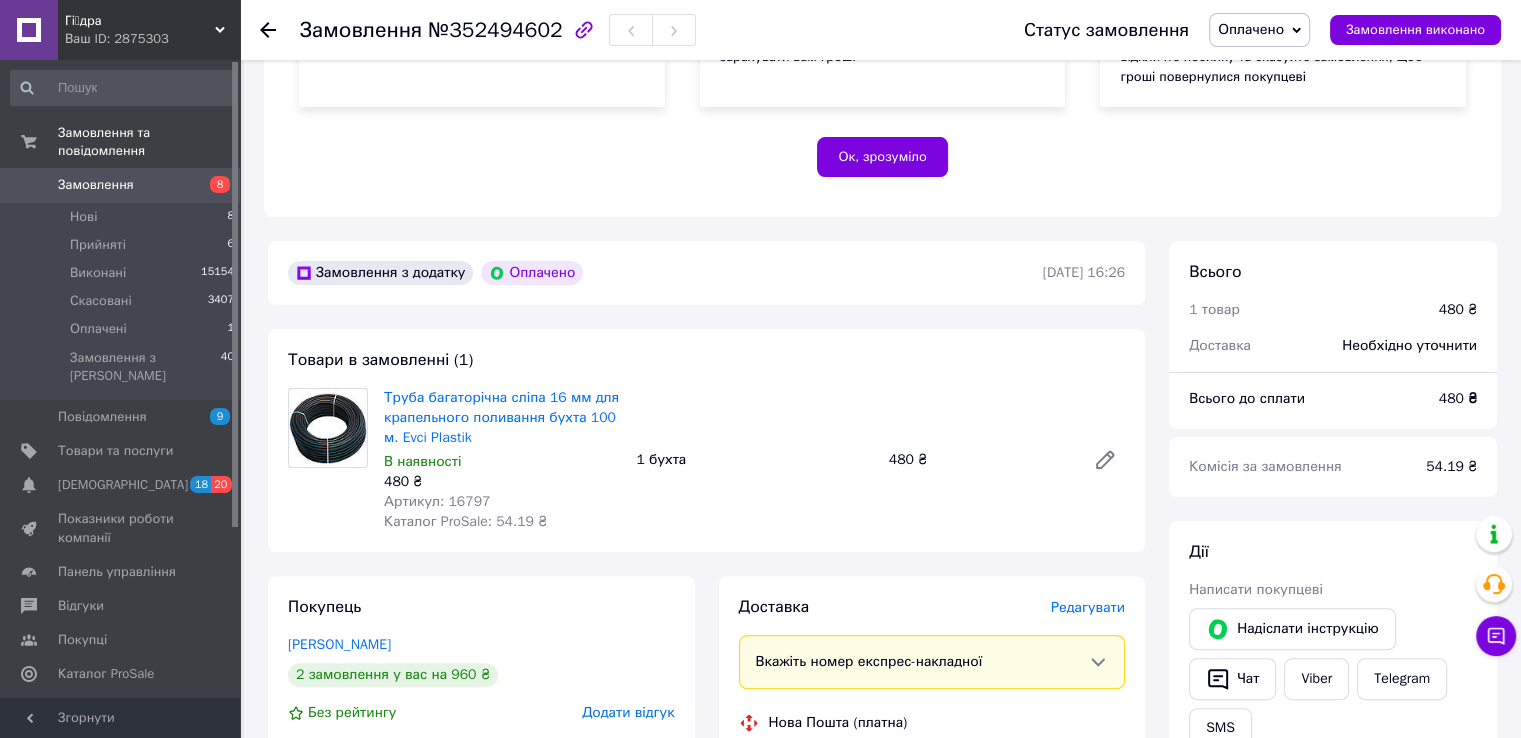 scroll, scrollTop: 800, scrollLeft: 0, axis: vertical 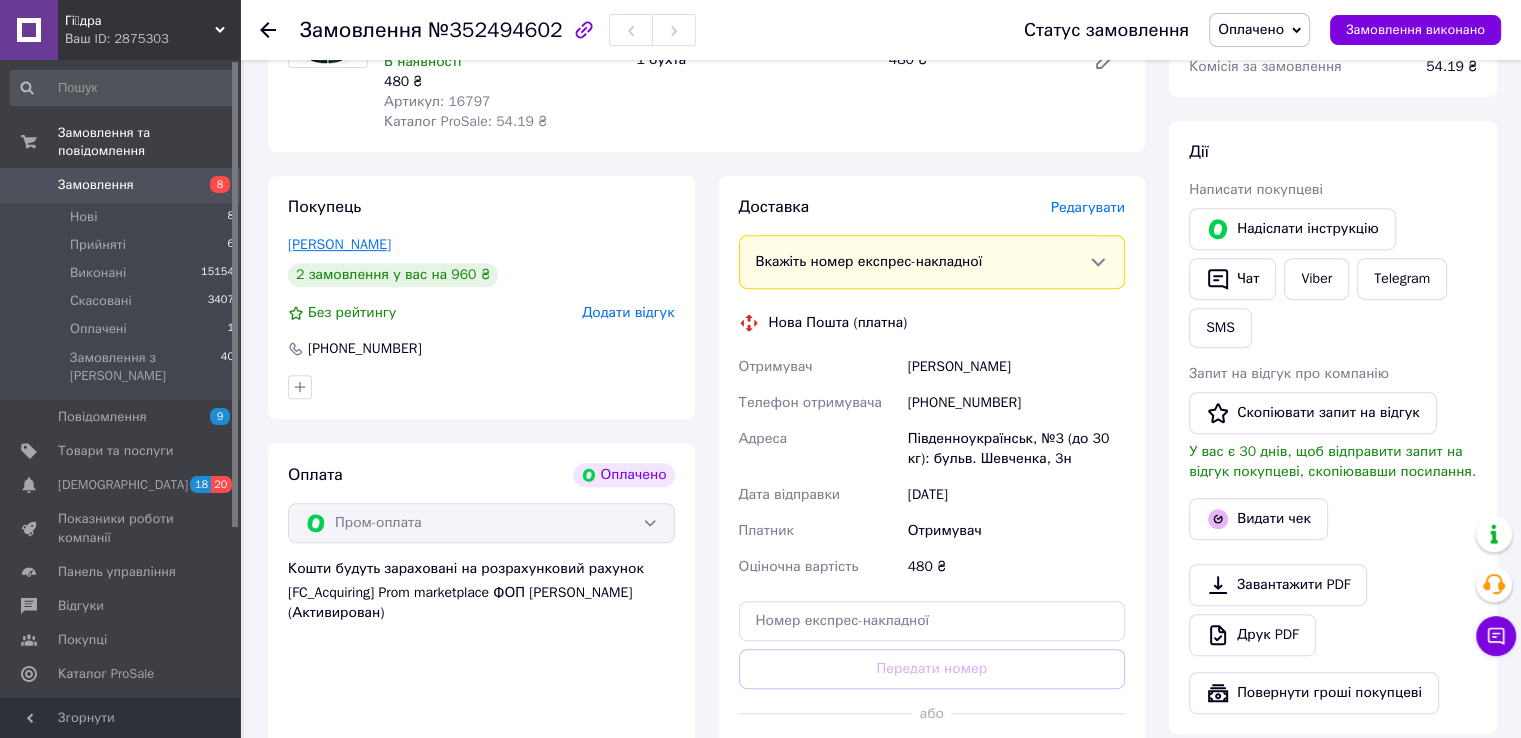click on "[PERSON_NAME]" at bounding box center (339, 244) 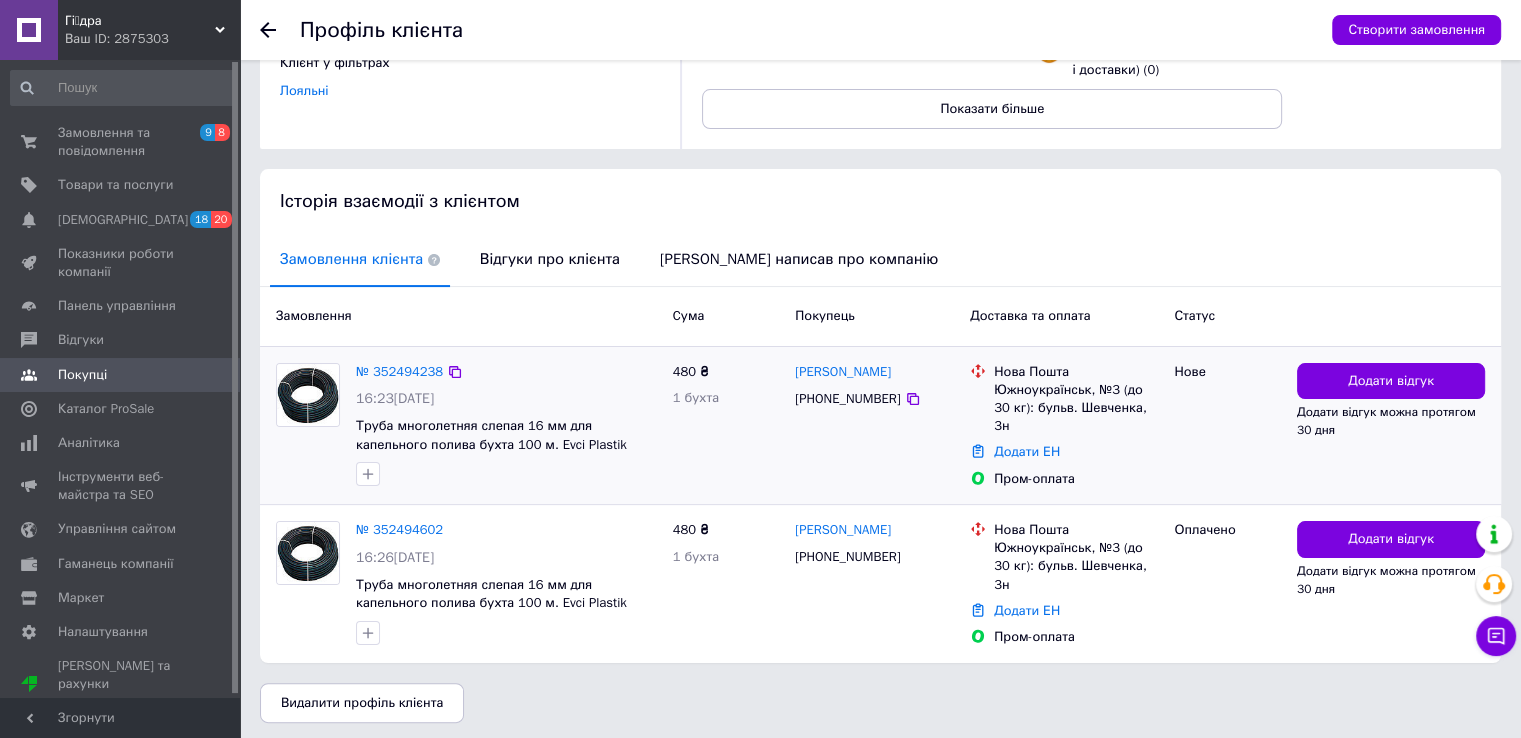 scroll, scrollTop: 86, scrollLeft: 0, axis: vertical 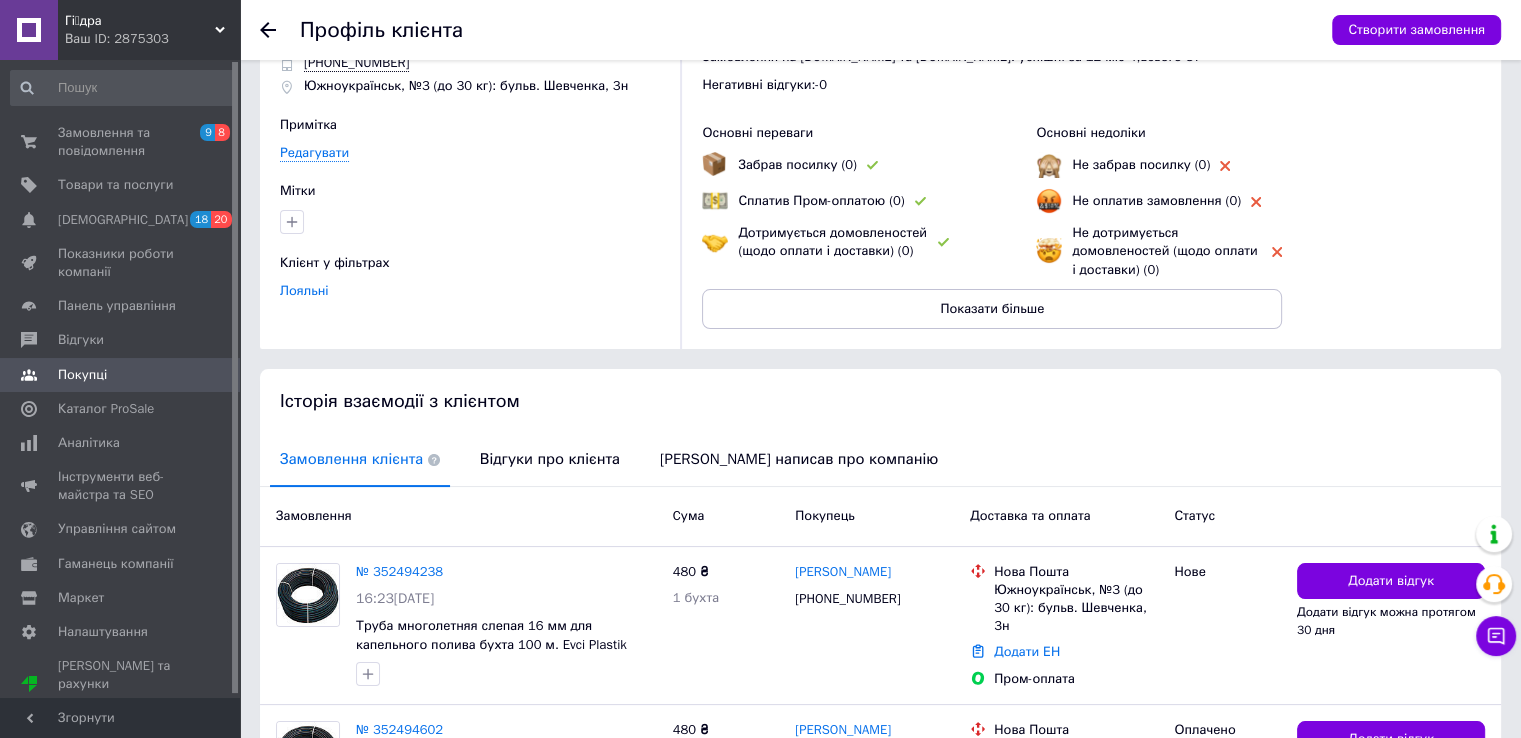 click 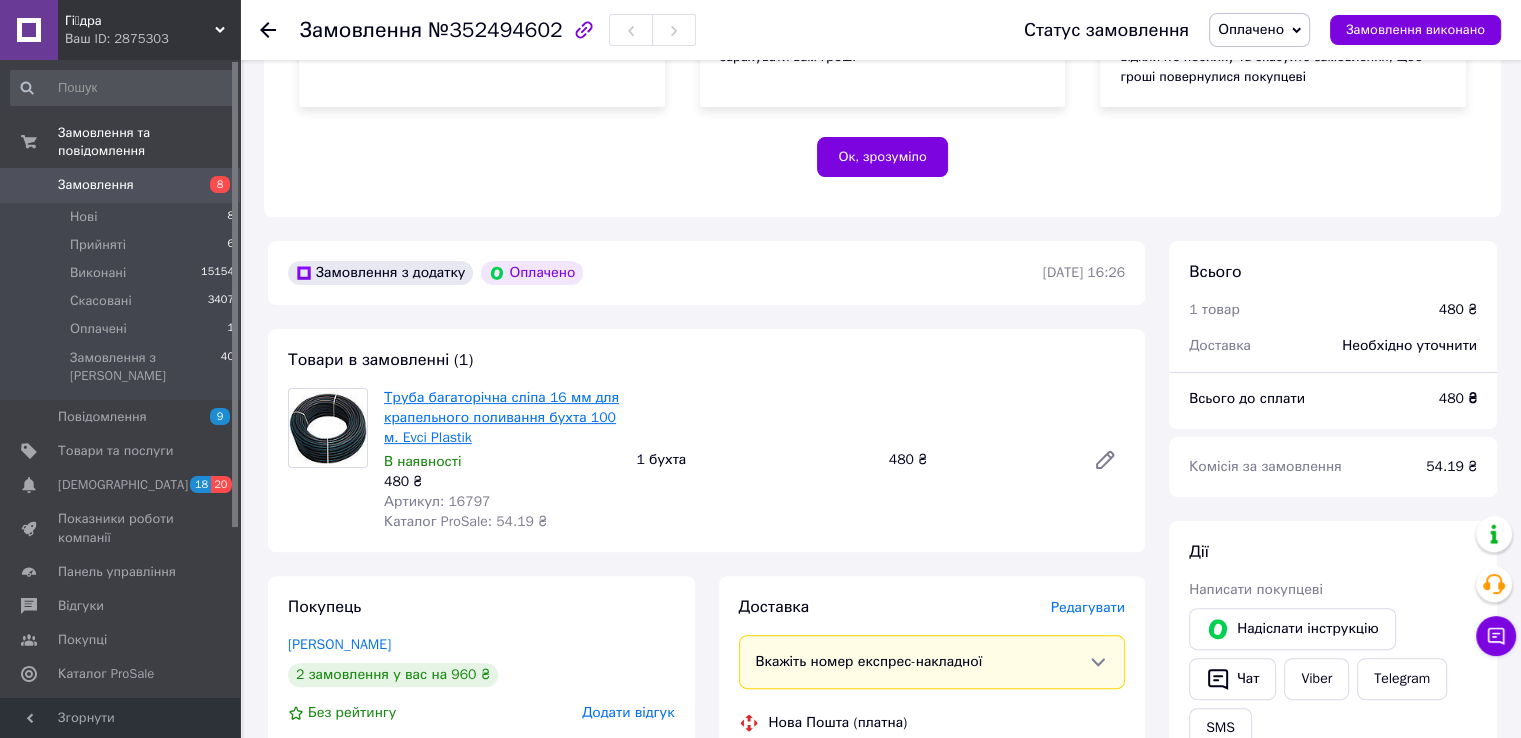 scroll, scrollTop: 600, scrollLeft: 0, axis: vertical 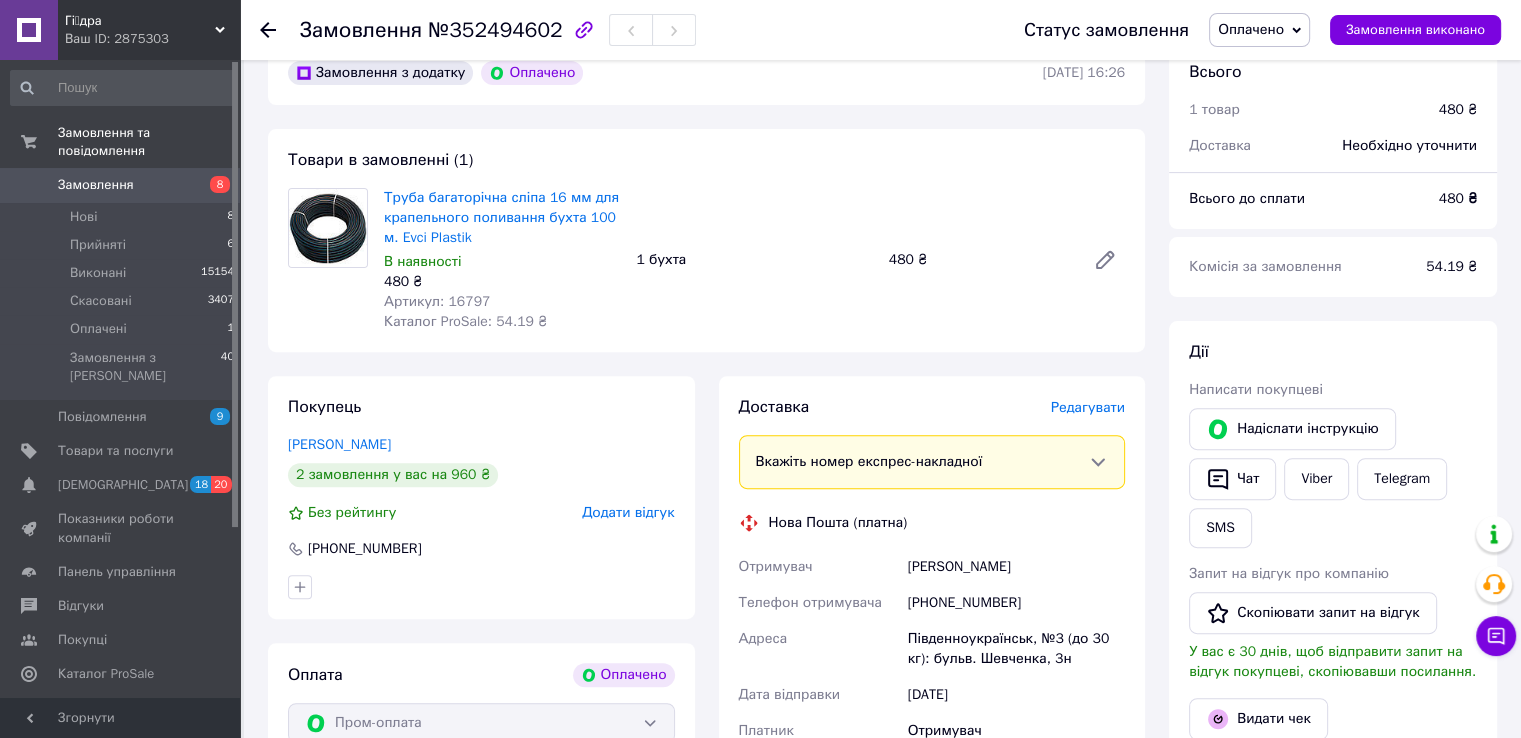 click 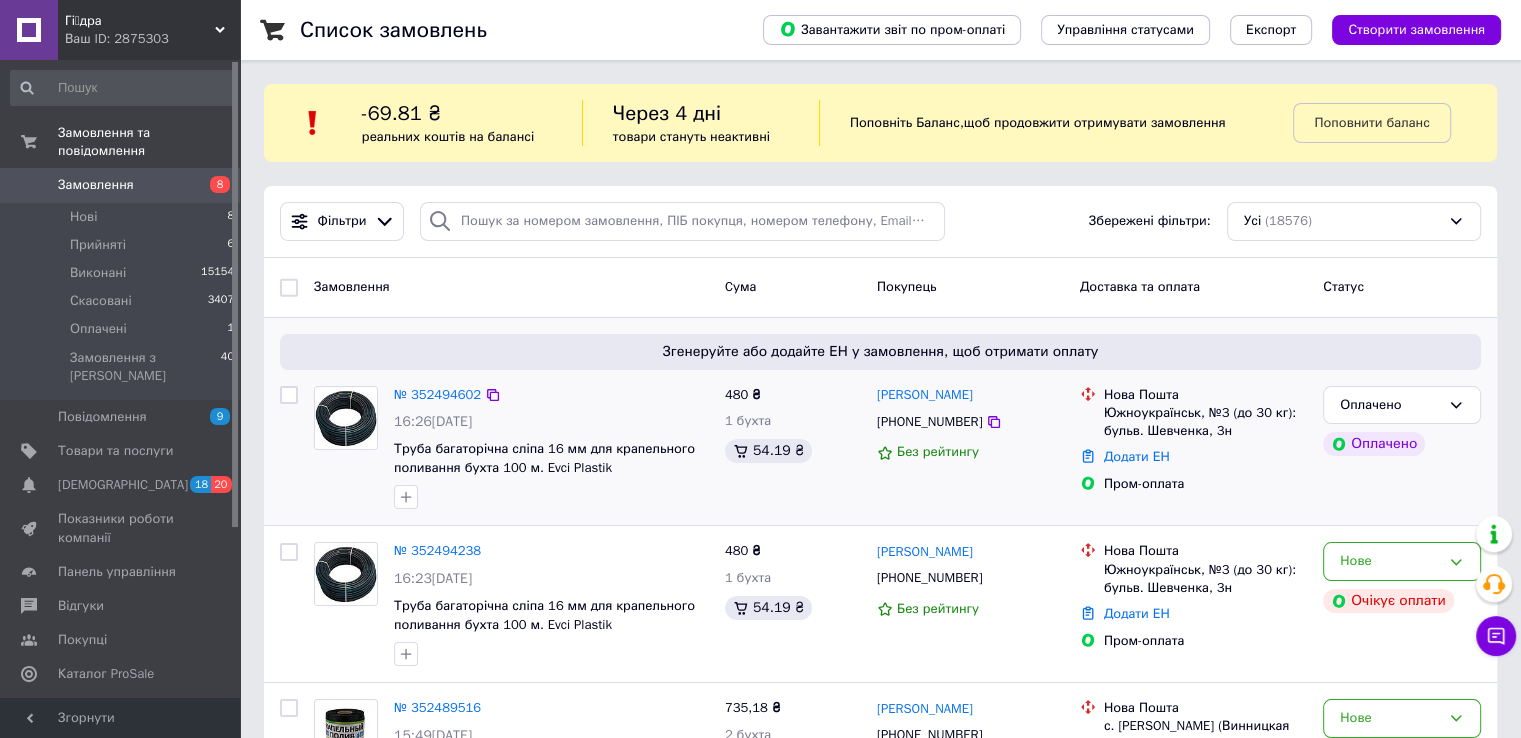 scroll, scrollTop: 200, scrollLeft: 0, axis: vertical 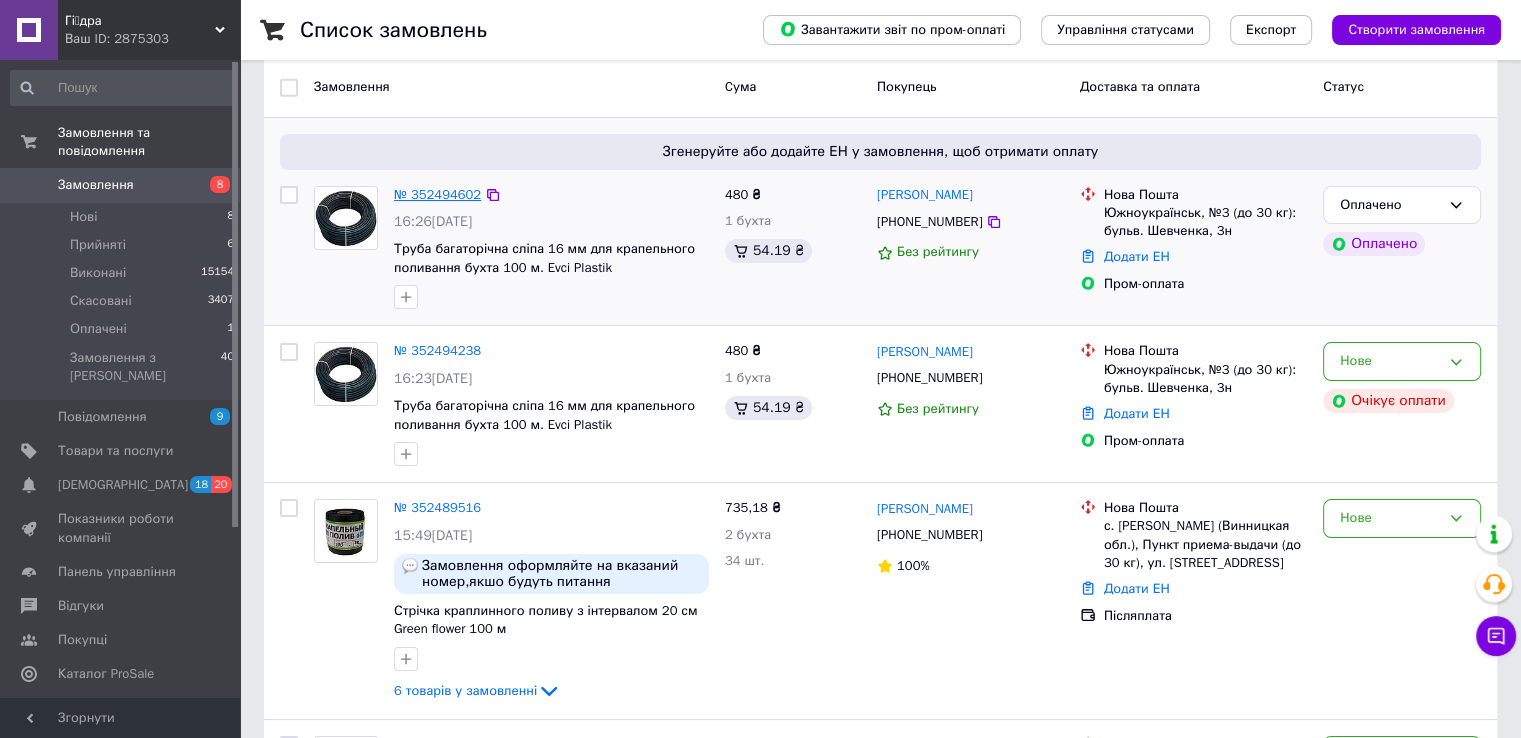 click on "№ 352494602" at bounding box center (437, 194) 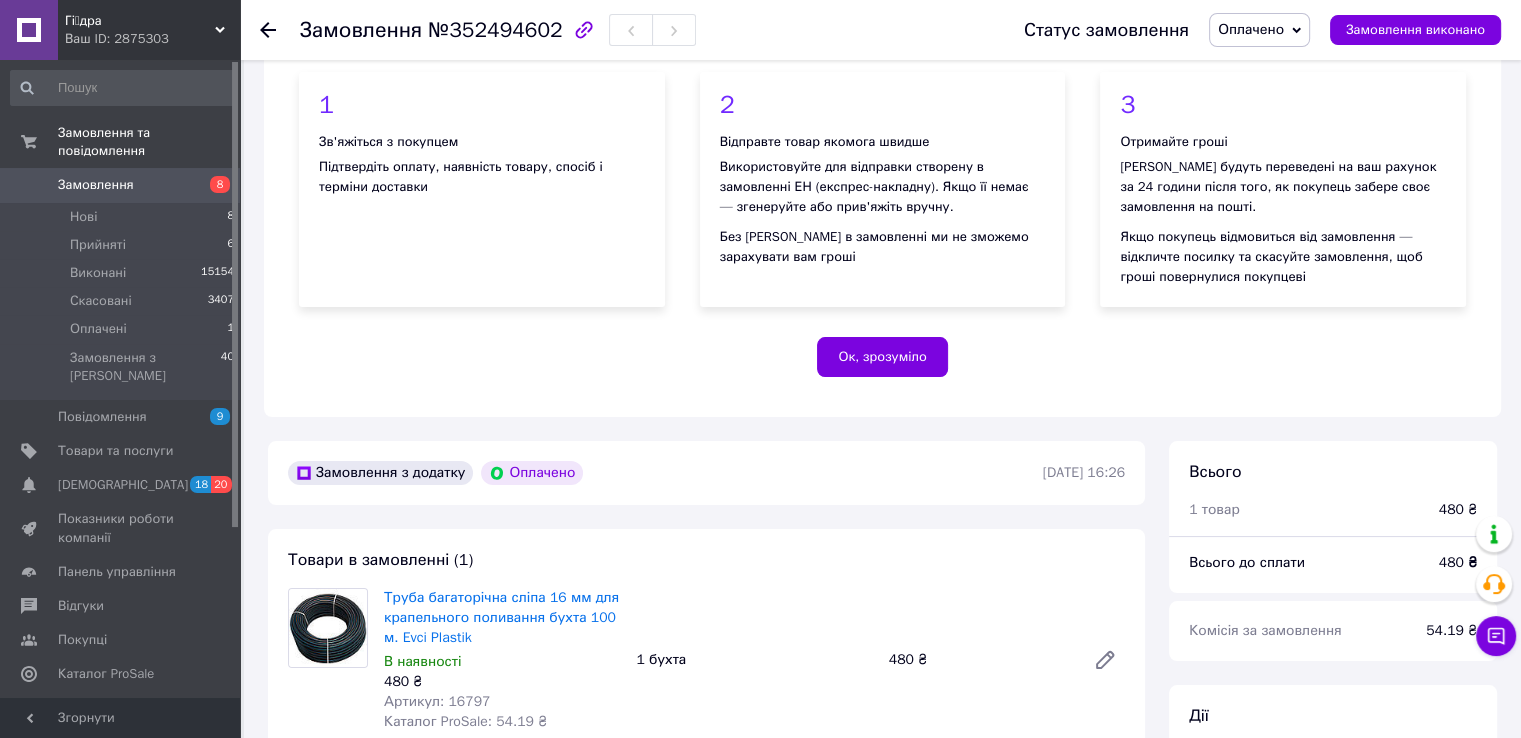 scroll, scrollTop: 600, scrollLeft: 0, axis: vertical 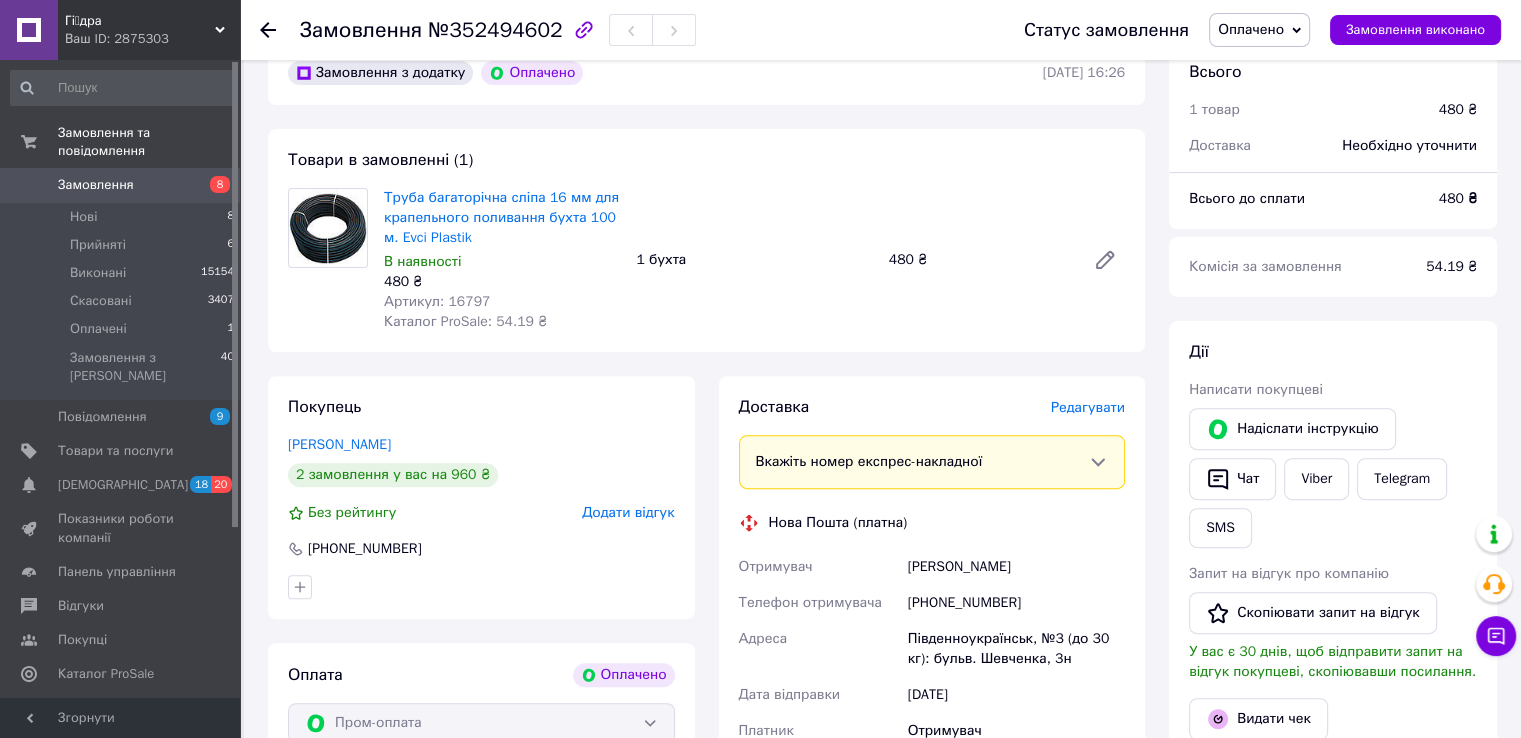 click on "Артикул: 16797" at bounding box center (437, 301) 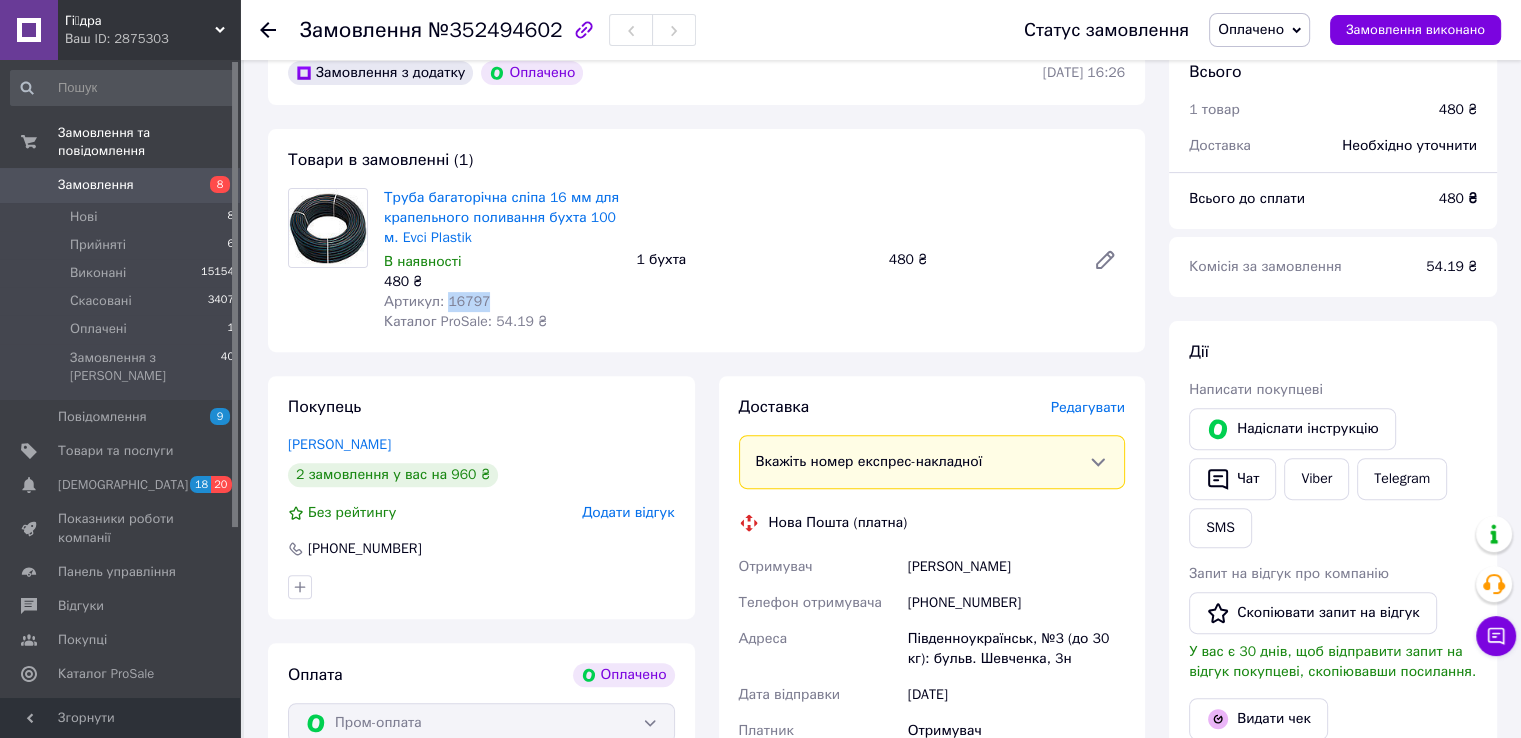 click on "Артикул: 16797" at bounding box center (437, 301) 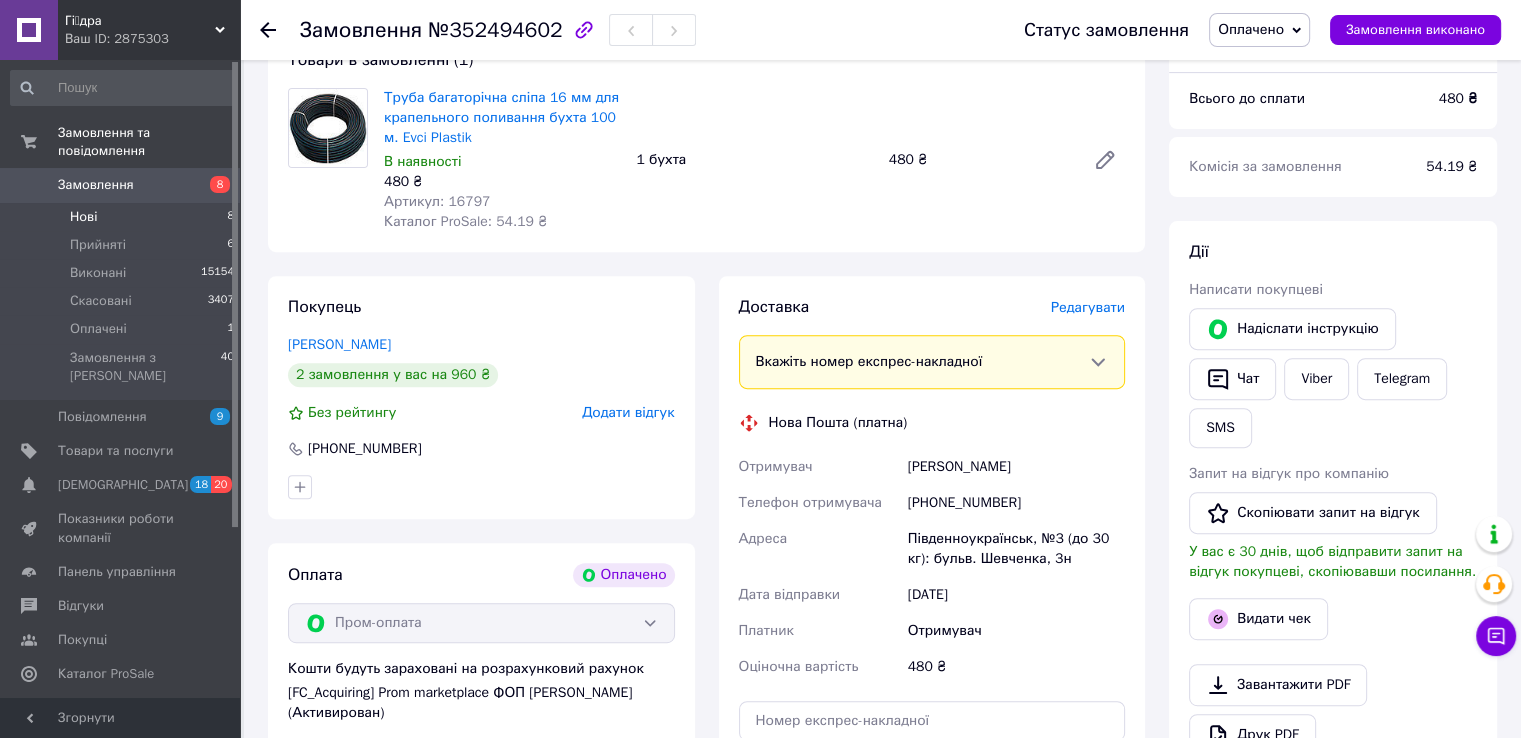 click on "Нові" at bounding box center [83, 217] 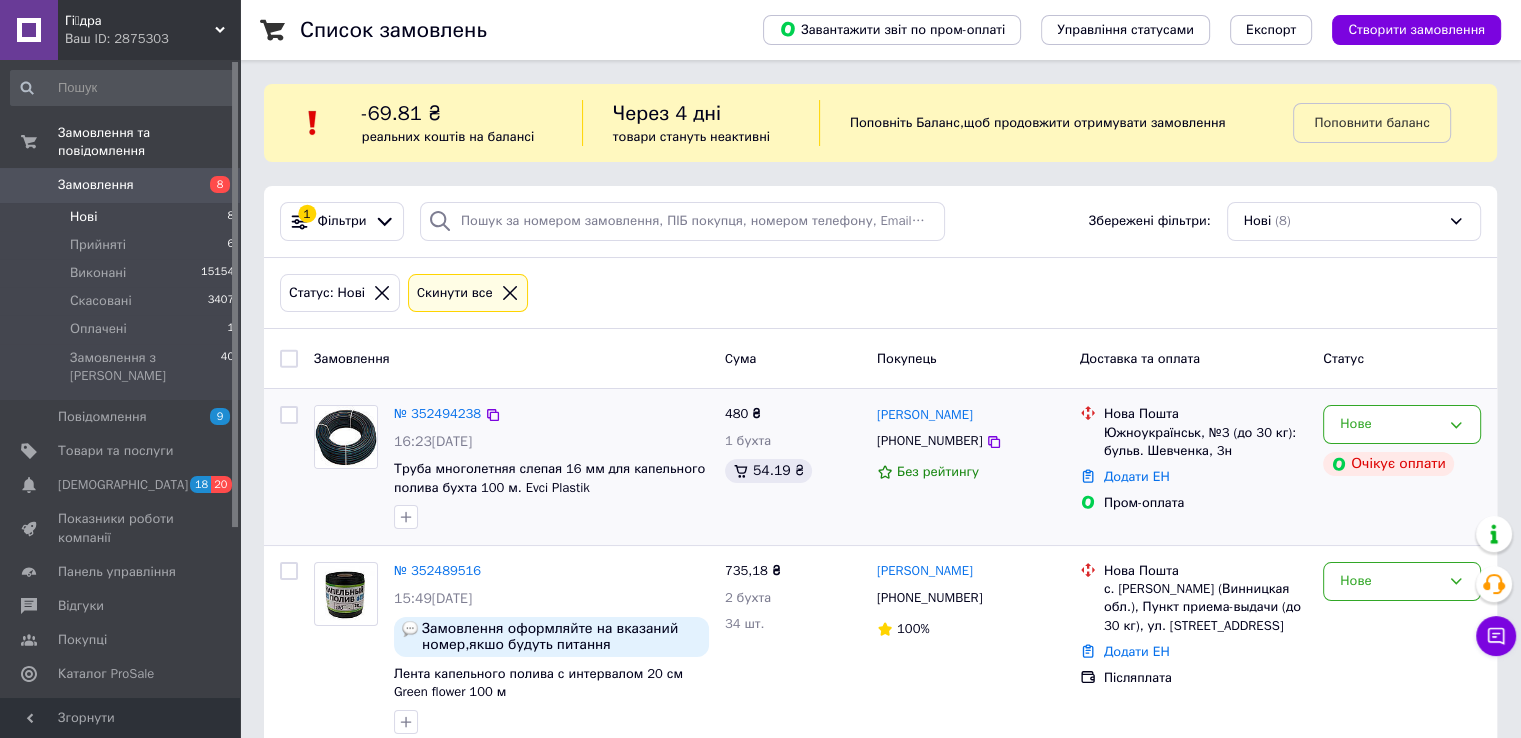 scroll, scrollTop: 200, scrollLeft: 0, axis: vertical 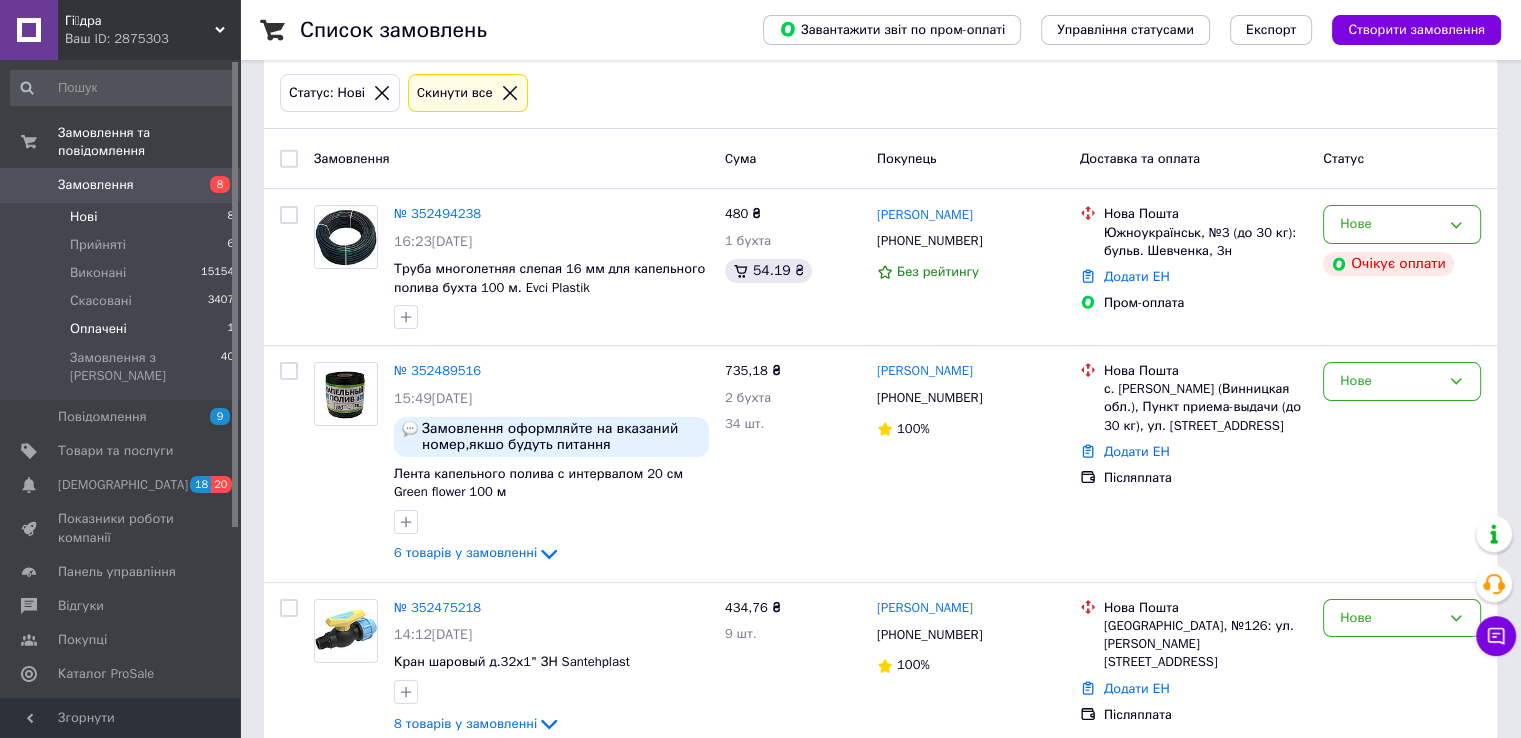 click on "Оплачені" at bounding box center [98, 329] 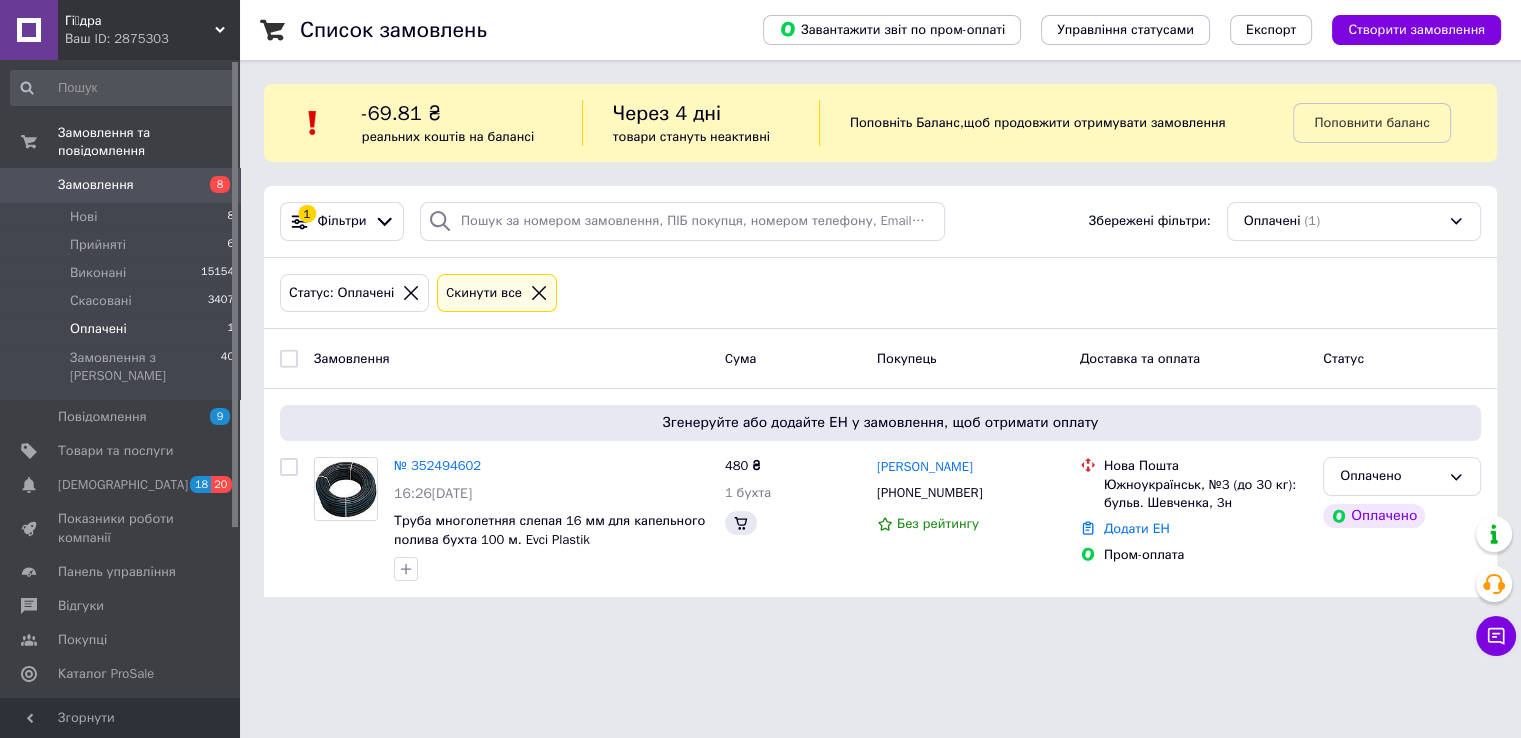 scroll, scrollTop: 0, scrollLeft: 0, axis: both 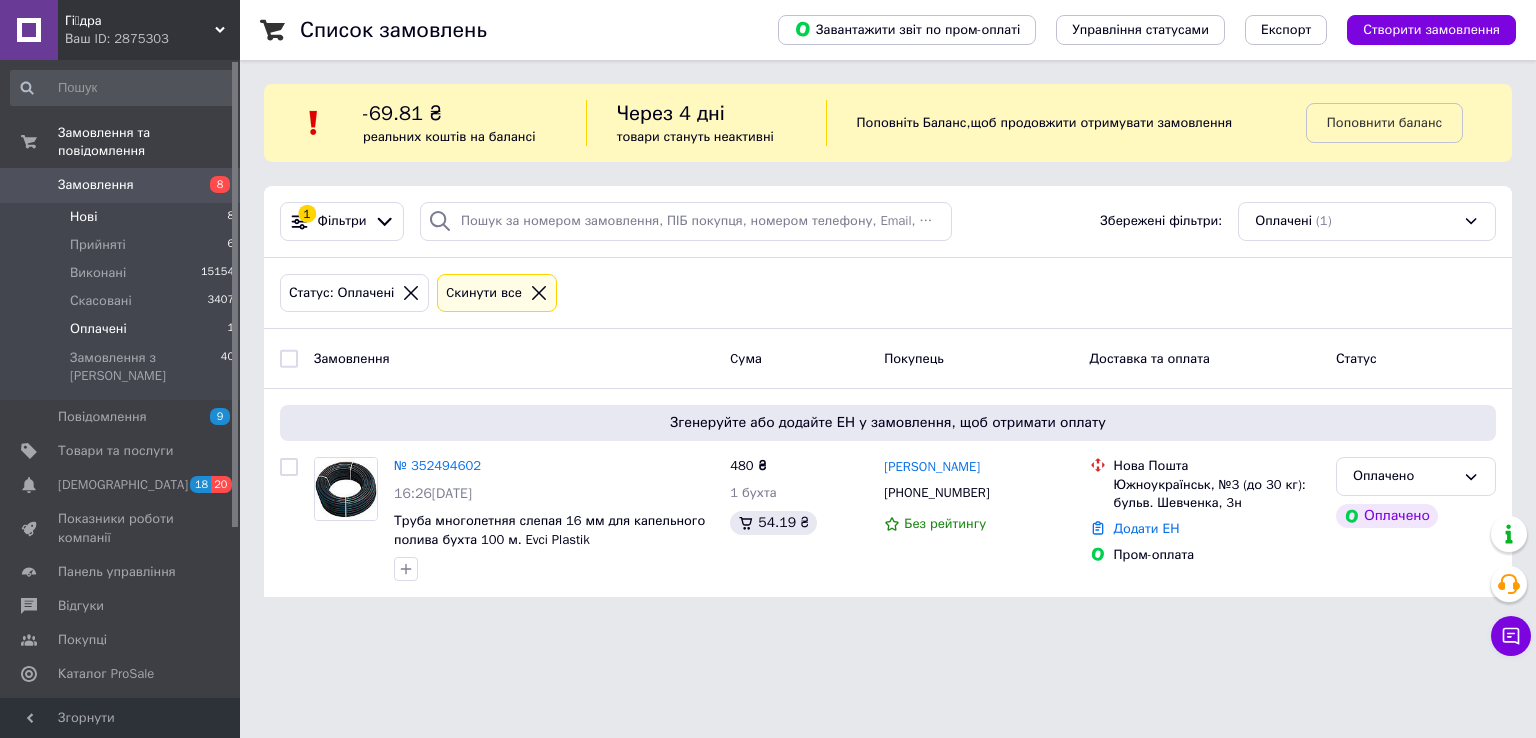 click on "Нові" at bounding box center [83, 217] 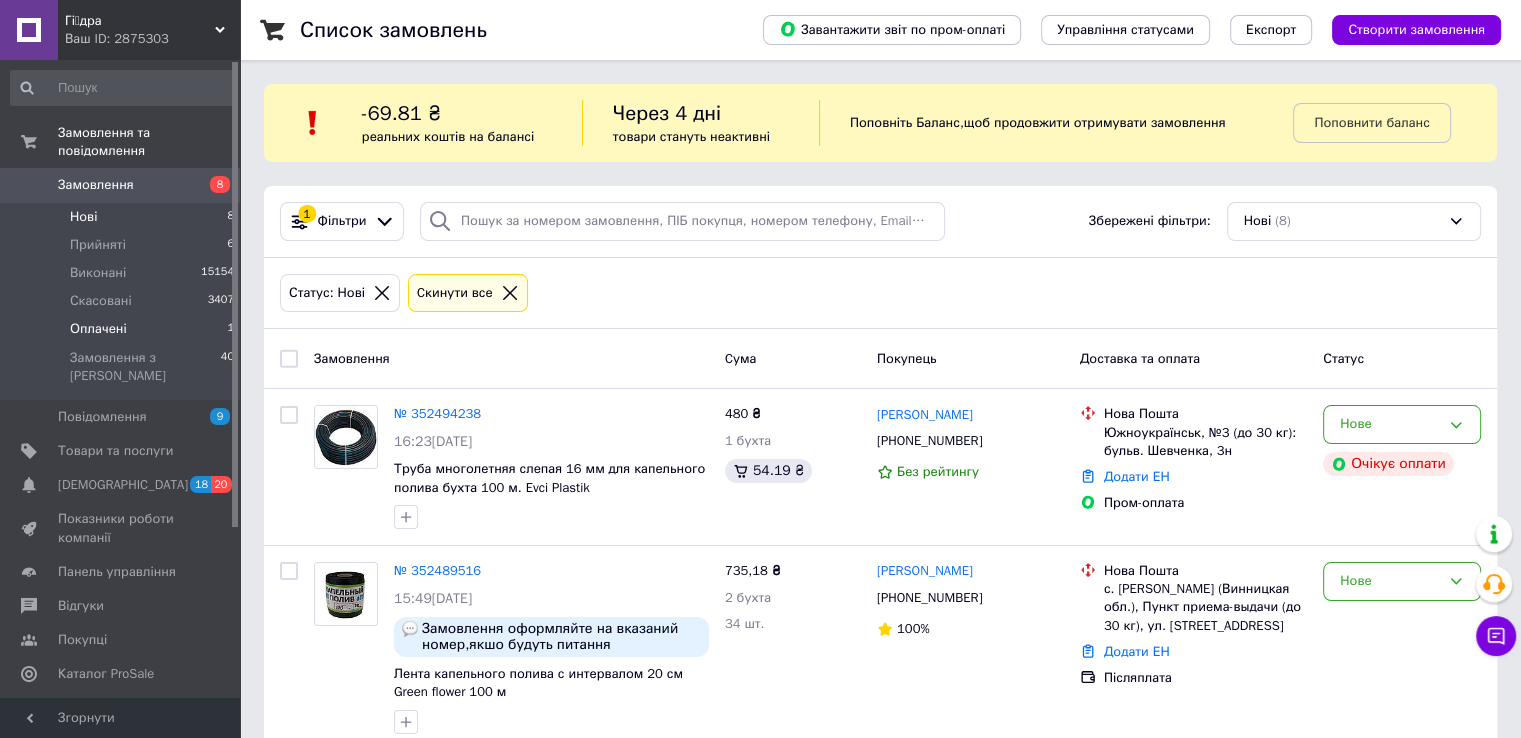 click on "Оплачені" at bounding box center (98, 329) 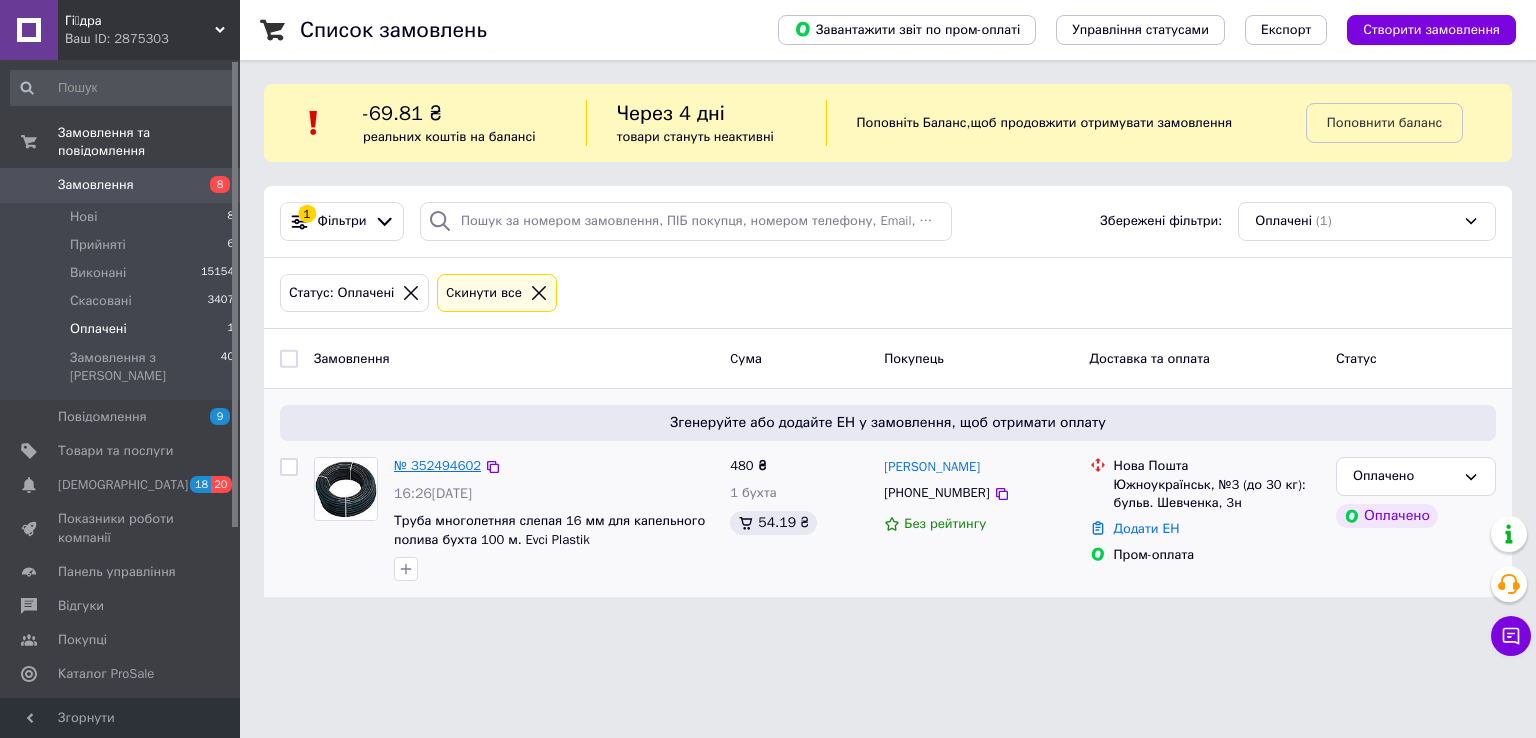 click on "№ 352494602" at bounding box center [437, 465] 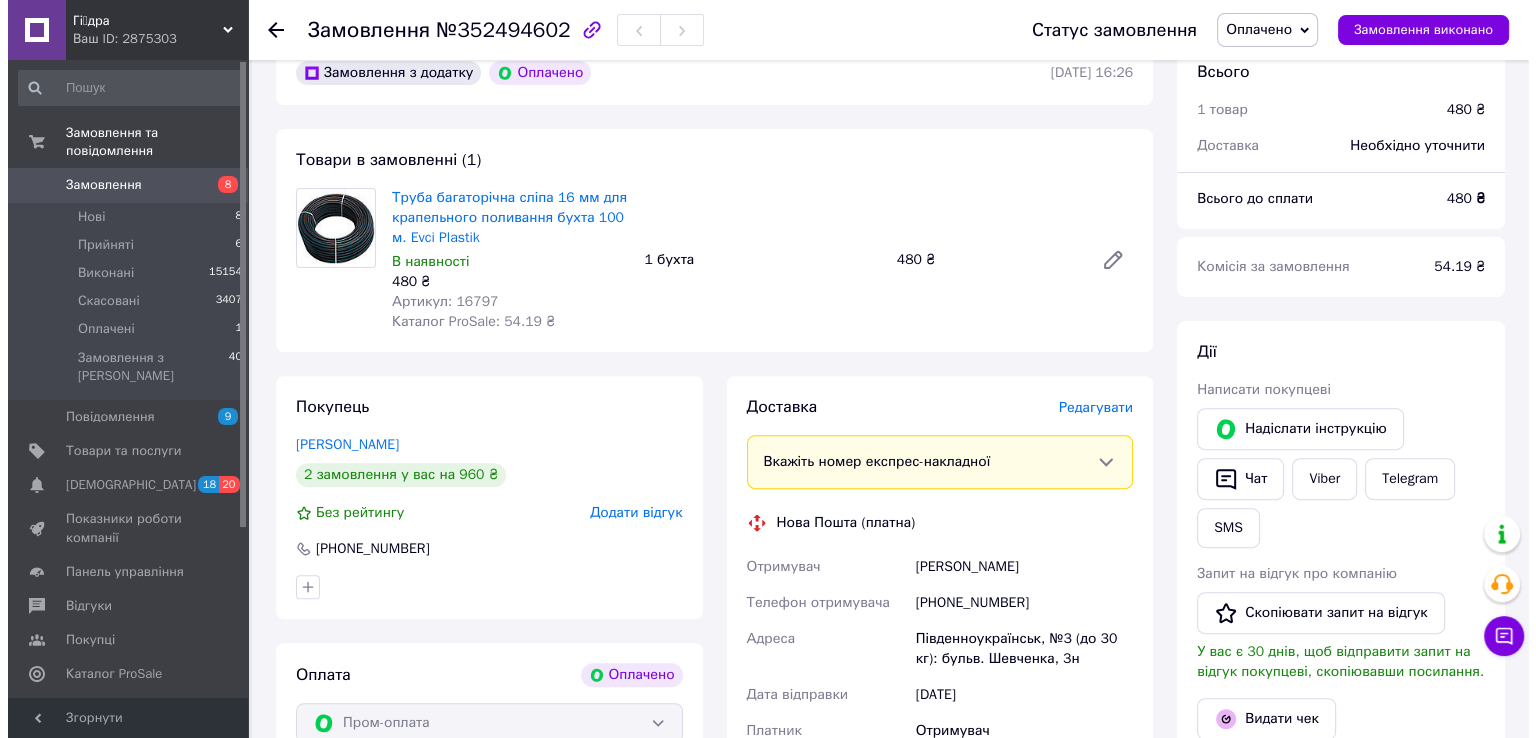 scroll, scrollTop: 800, scrollLeft: 0, axis: vertical 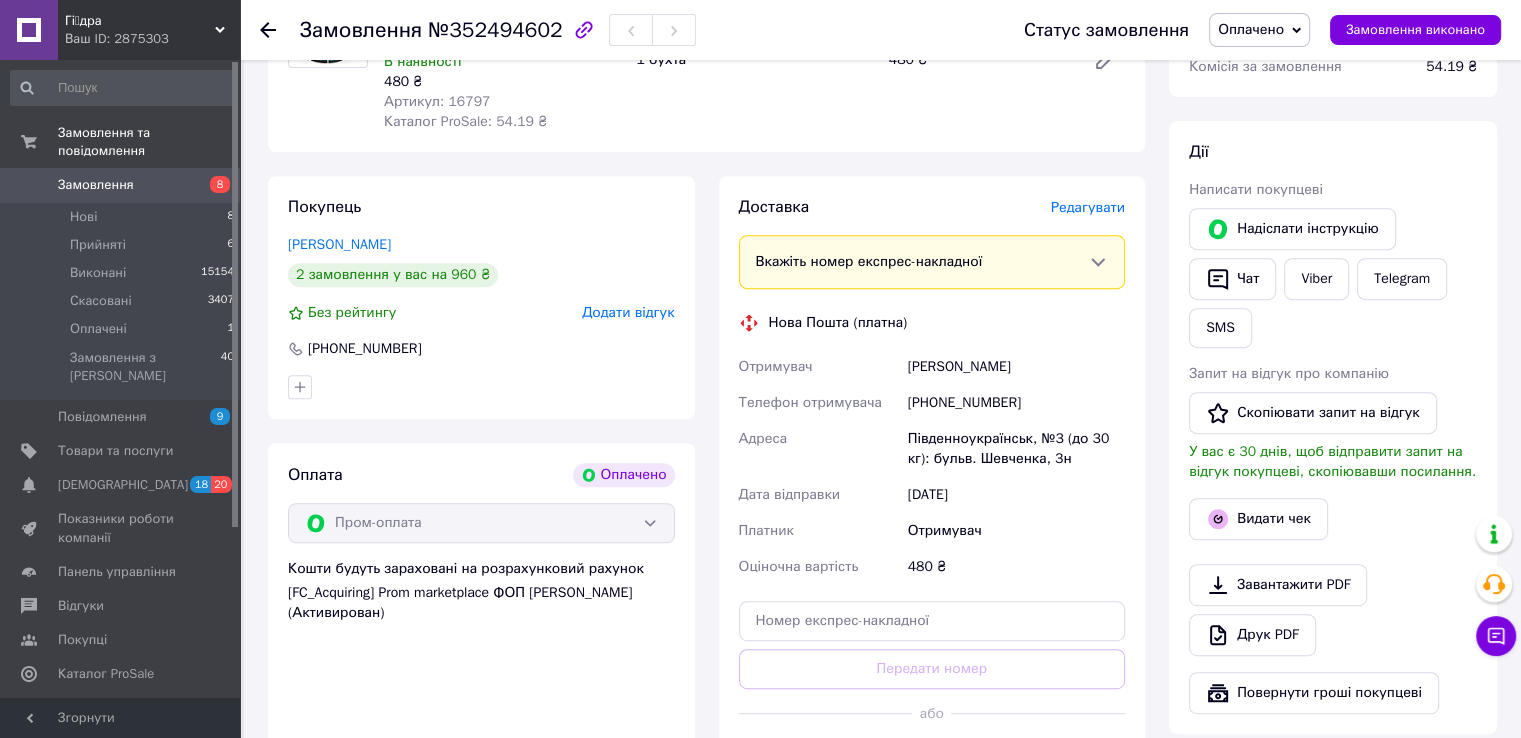 click on "Редагувати" at bounding box center (1088, 207) 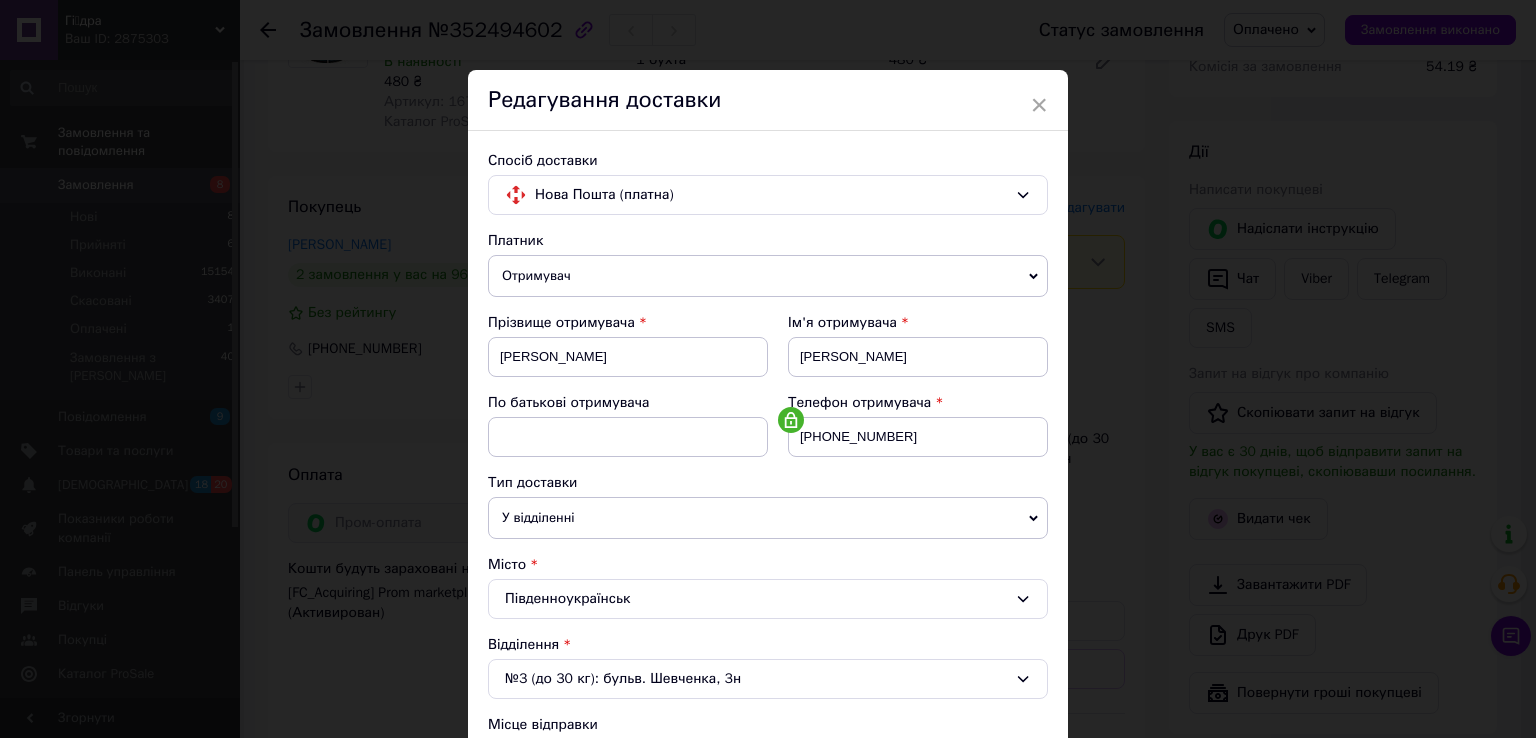 scroll, scrollTop: 300, scrollLeft: 0, axis: vertical 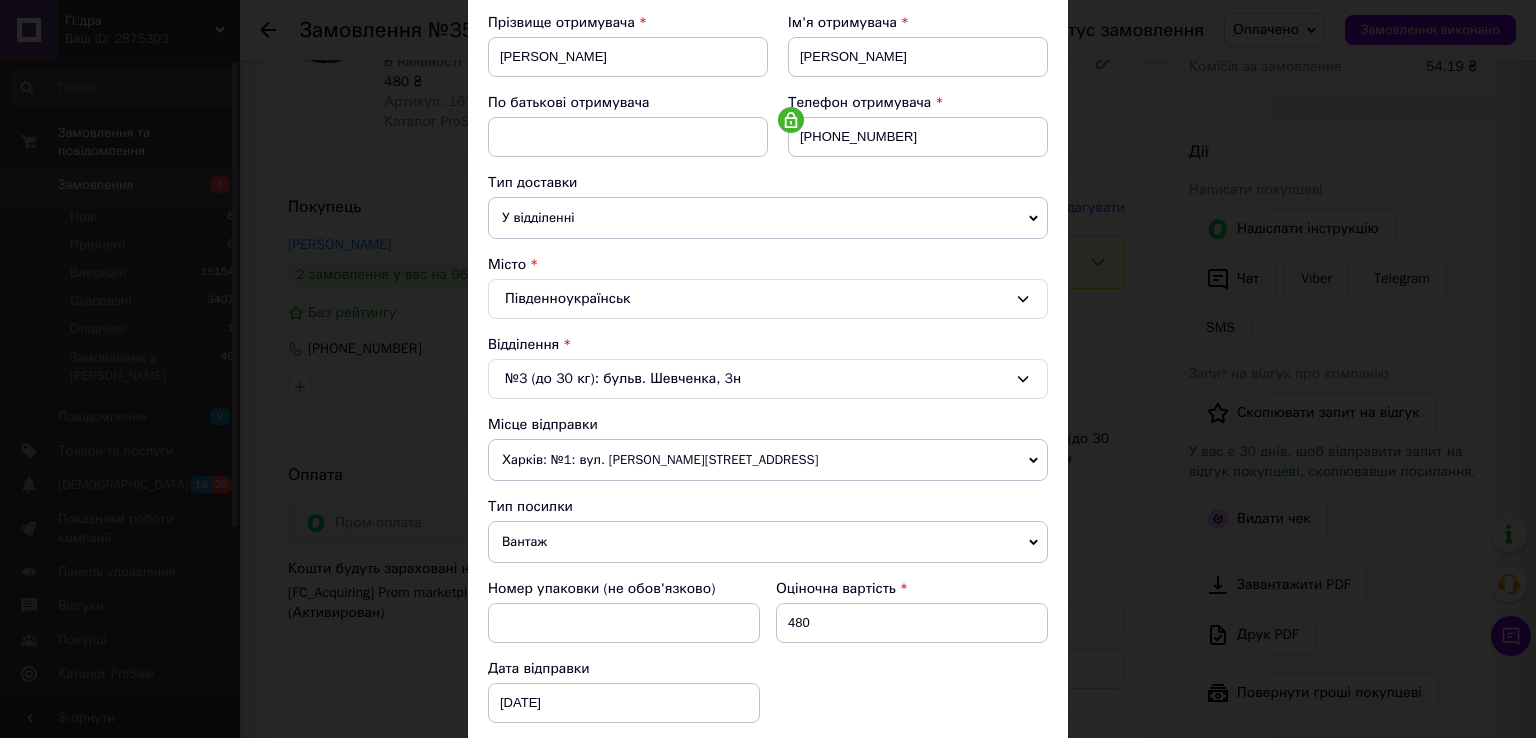 click on "№3 (до 30 кг): бульв. Шевченка, 3н" at bounding box center [768, 379] 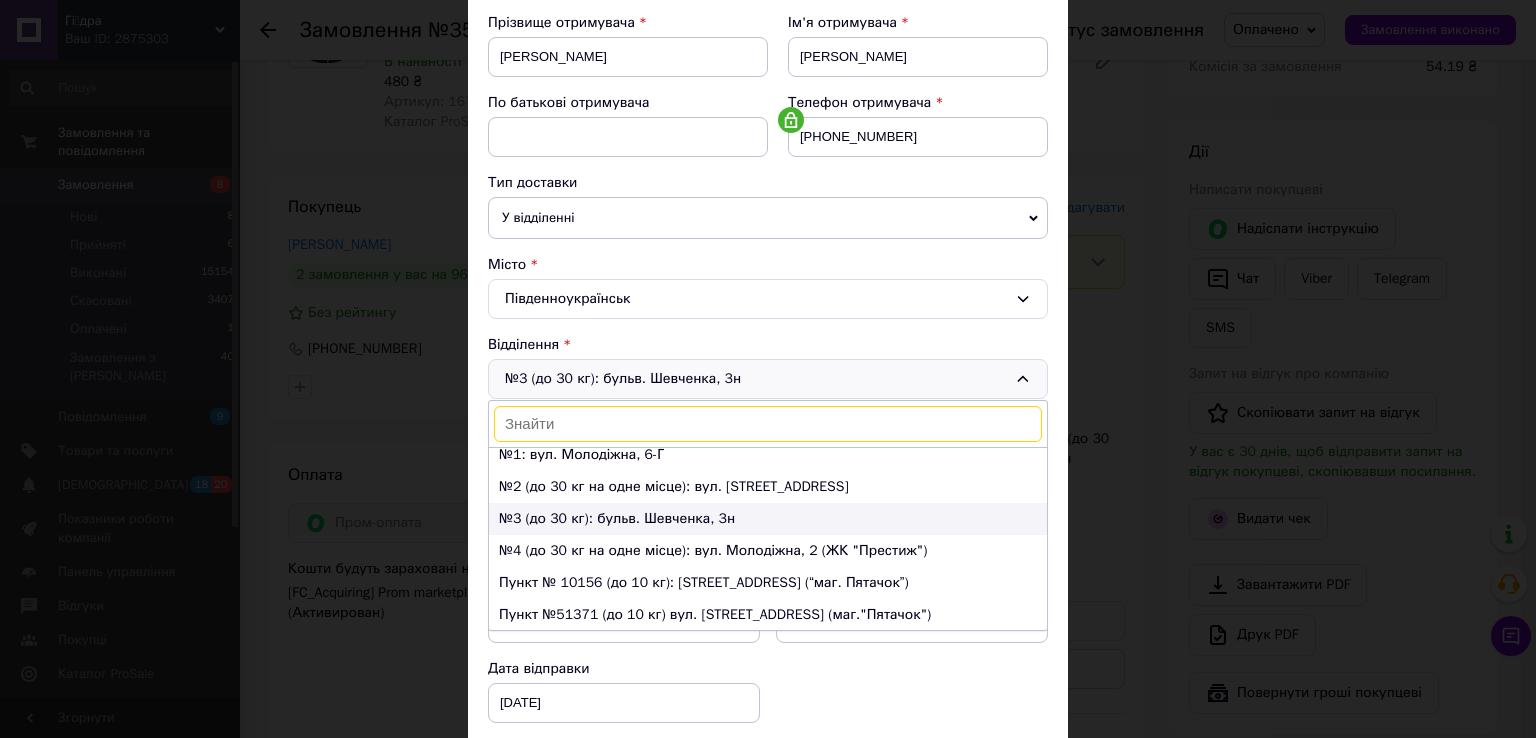 scroll, scrollTop: 0, scrollLeft: 0, axis: both 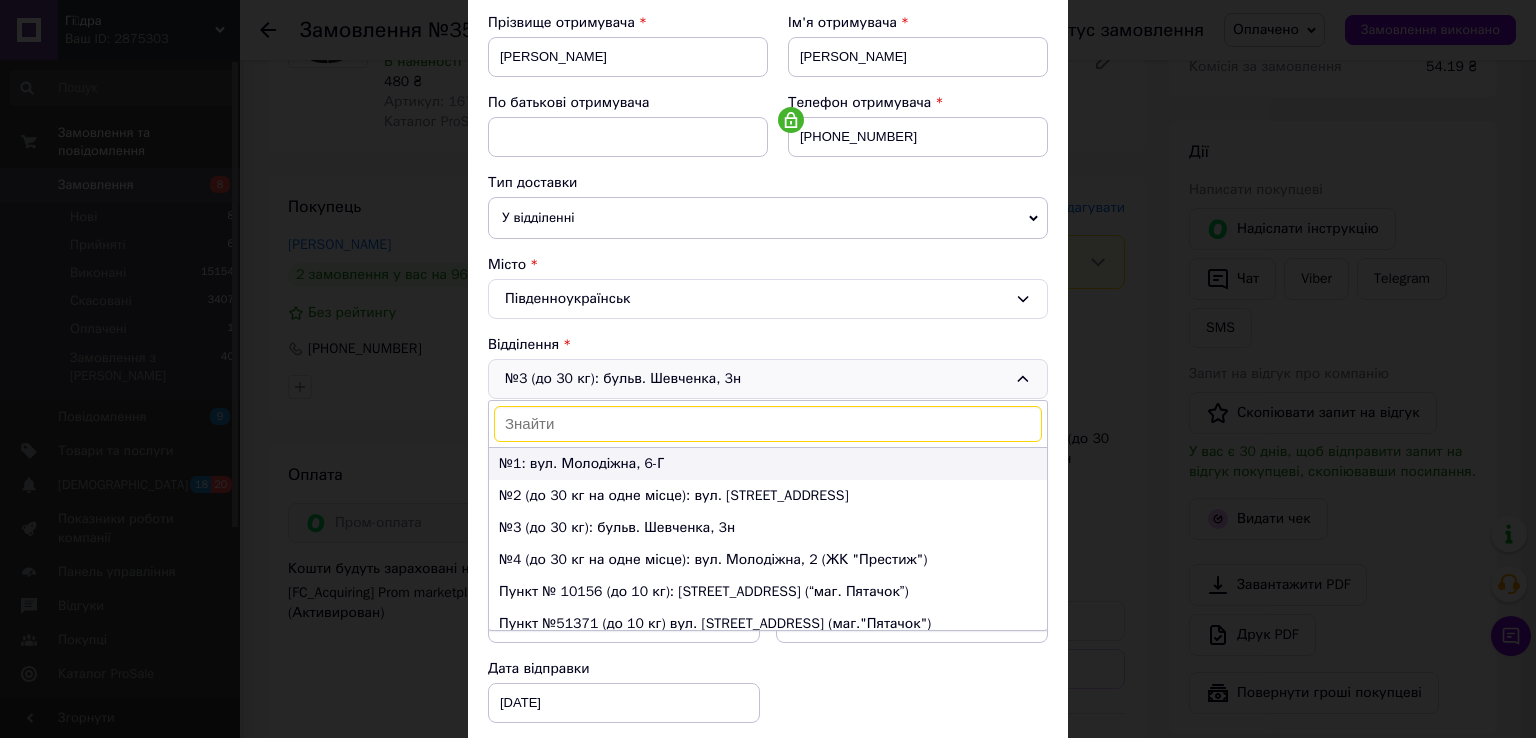 click on "№1: вул. Молодіжна, 6-Г" at bounding box center (768, 464) 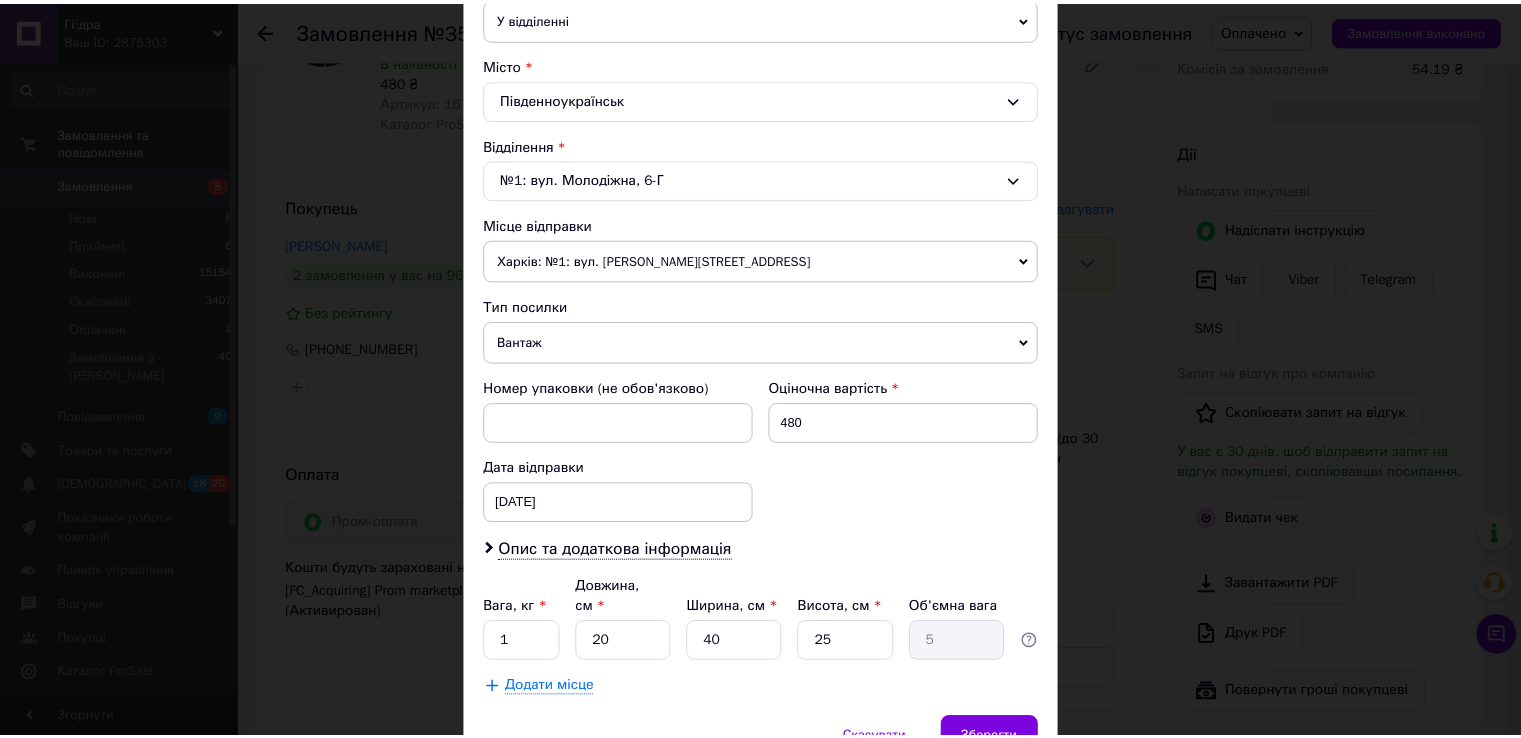 scroll, scrollTop: 584, scrollLeft: 0, axis: vertical 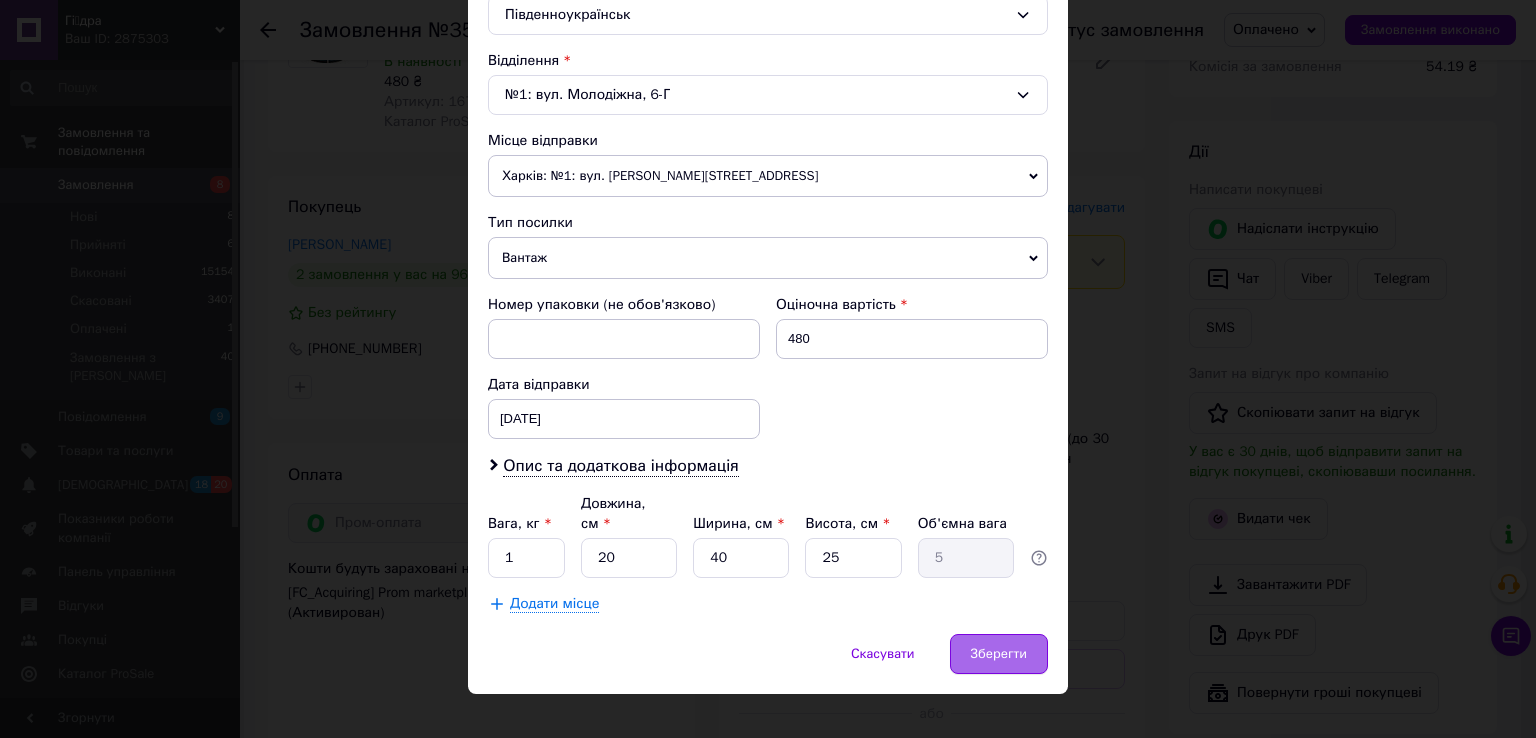 click on "Зберегти" at bounding box center [999, 654] 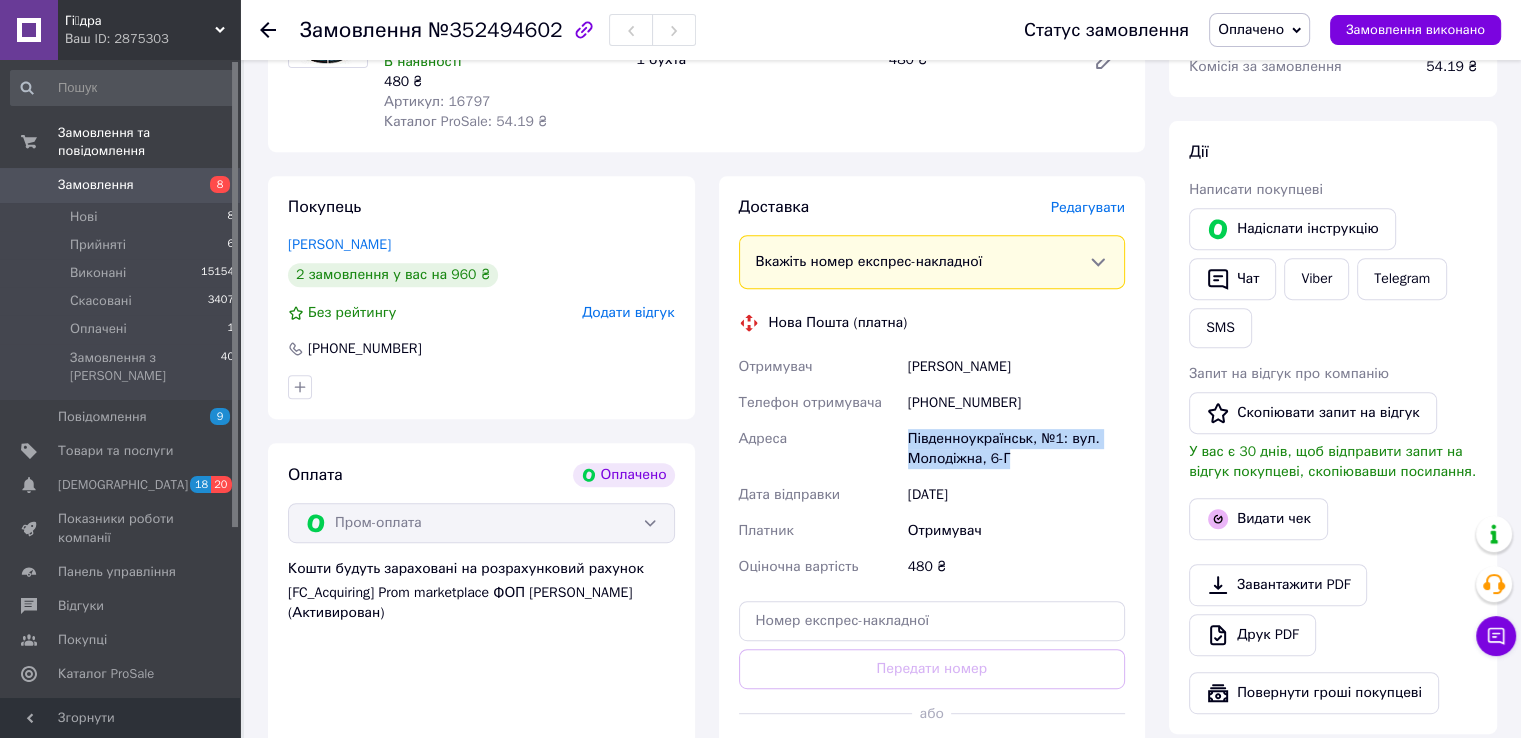 drag, startPoint x: 880, startPoint y: 429, endPoint x: 1016, endPoint y: 469, distance: 141.76036 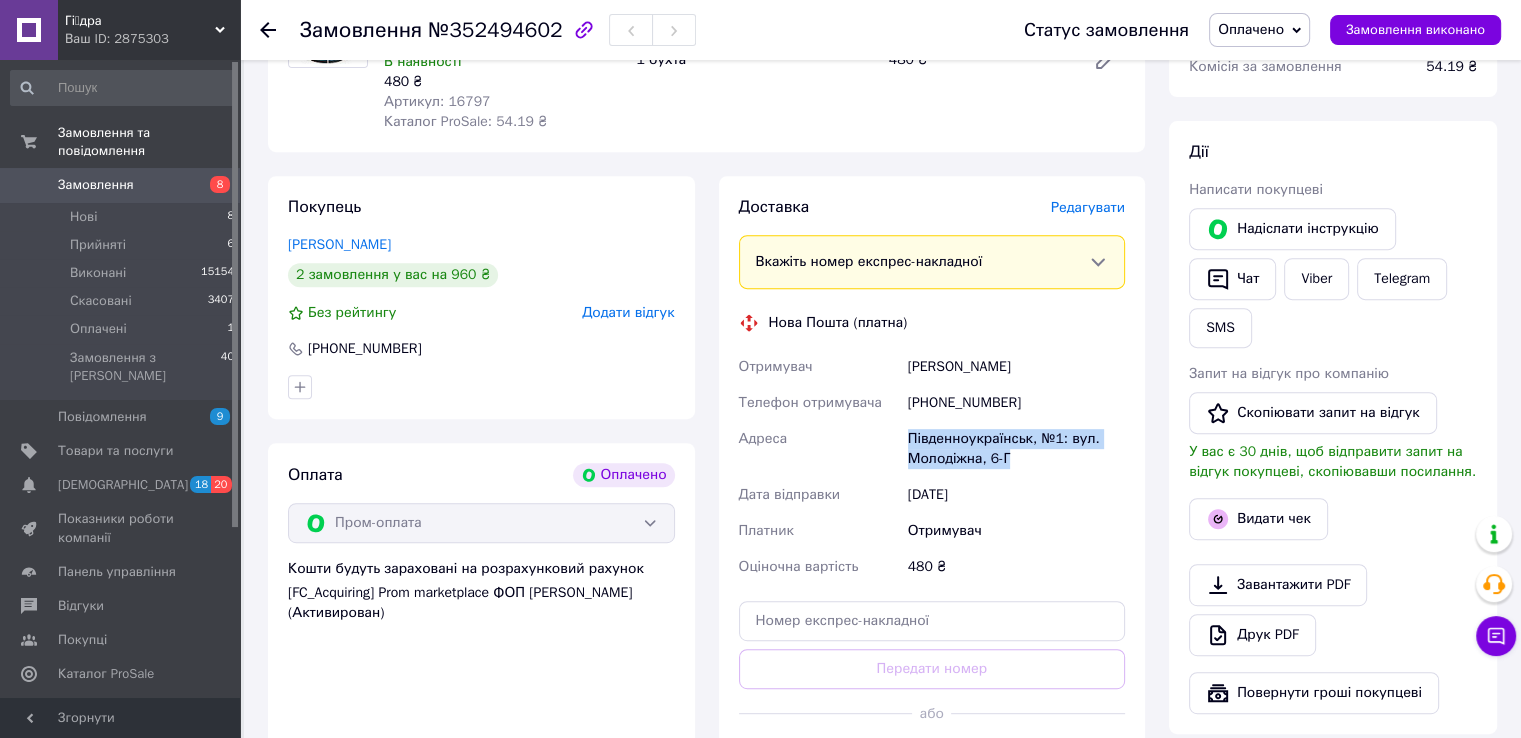 drag, startPoint x: 897, startPoint y: 370, endPoint x: 1078, endPoint y: 367, distance: 181.02486 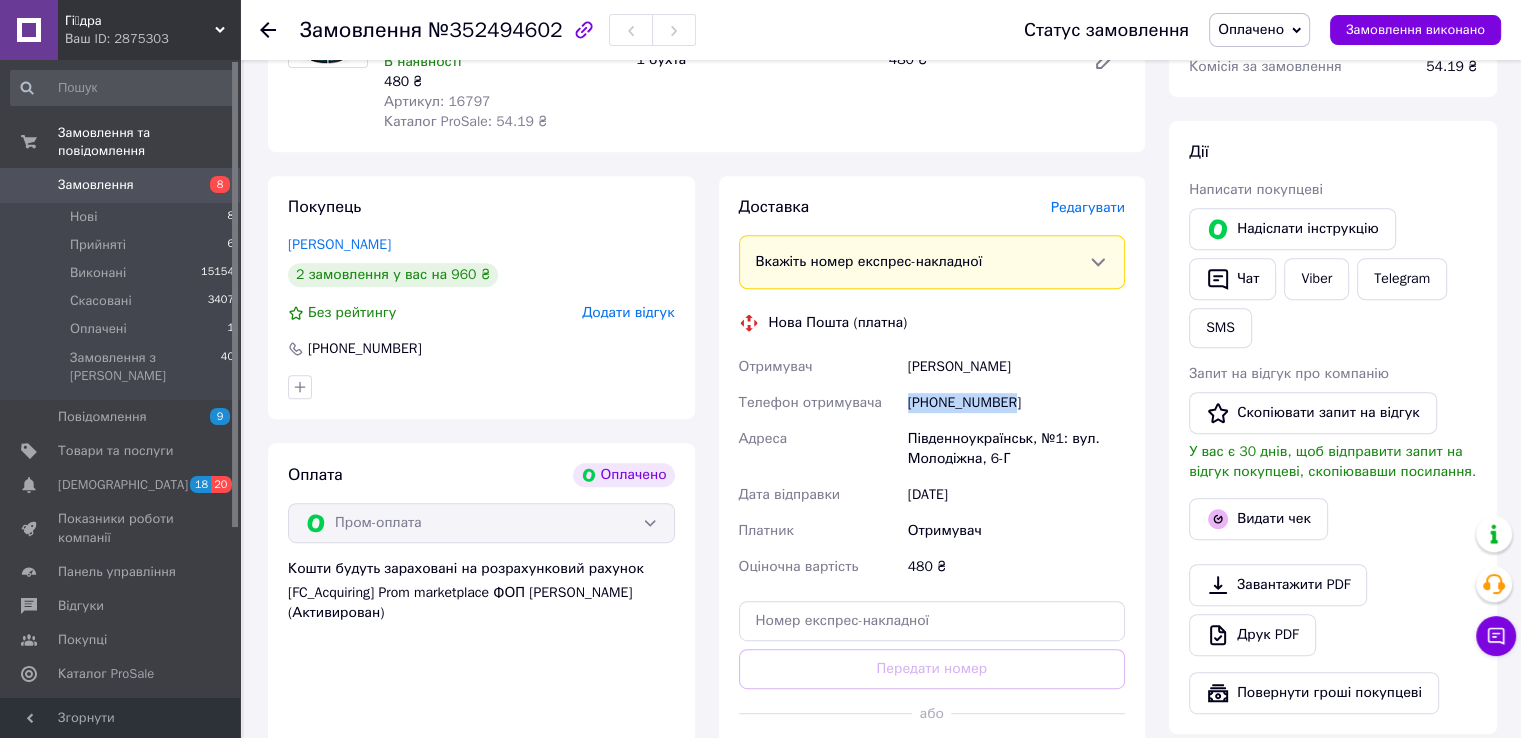 drag, startPoint x: 904, startPoint y: 404, endPoint x: 1041, endPoint y: 405, distance: 137.00365 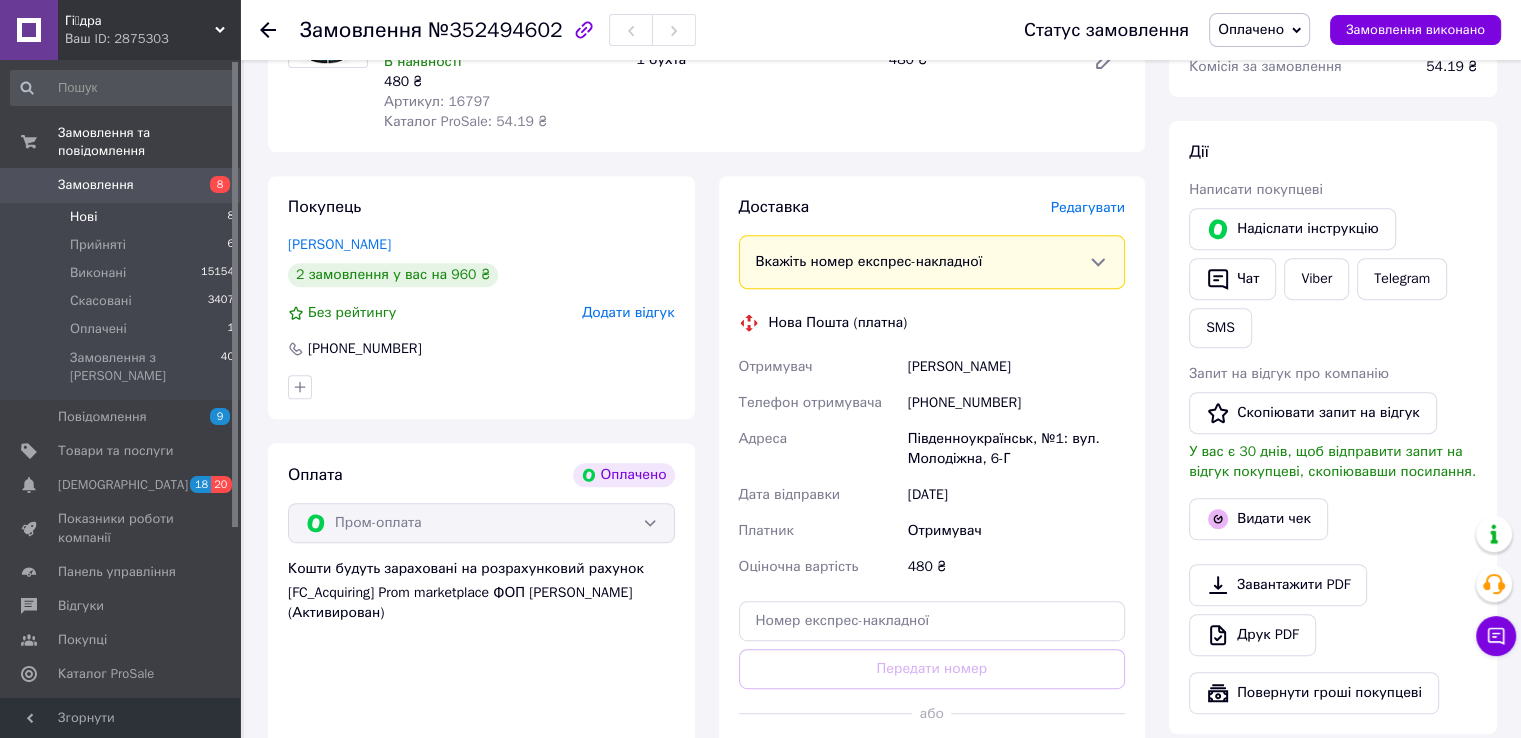 click on "Нові" at bounding box center (83, 217) 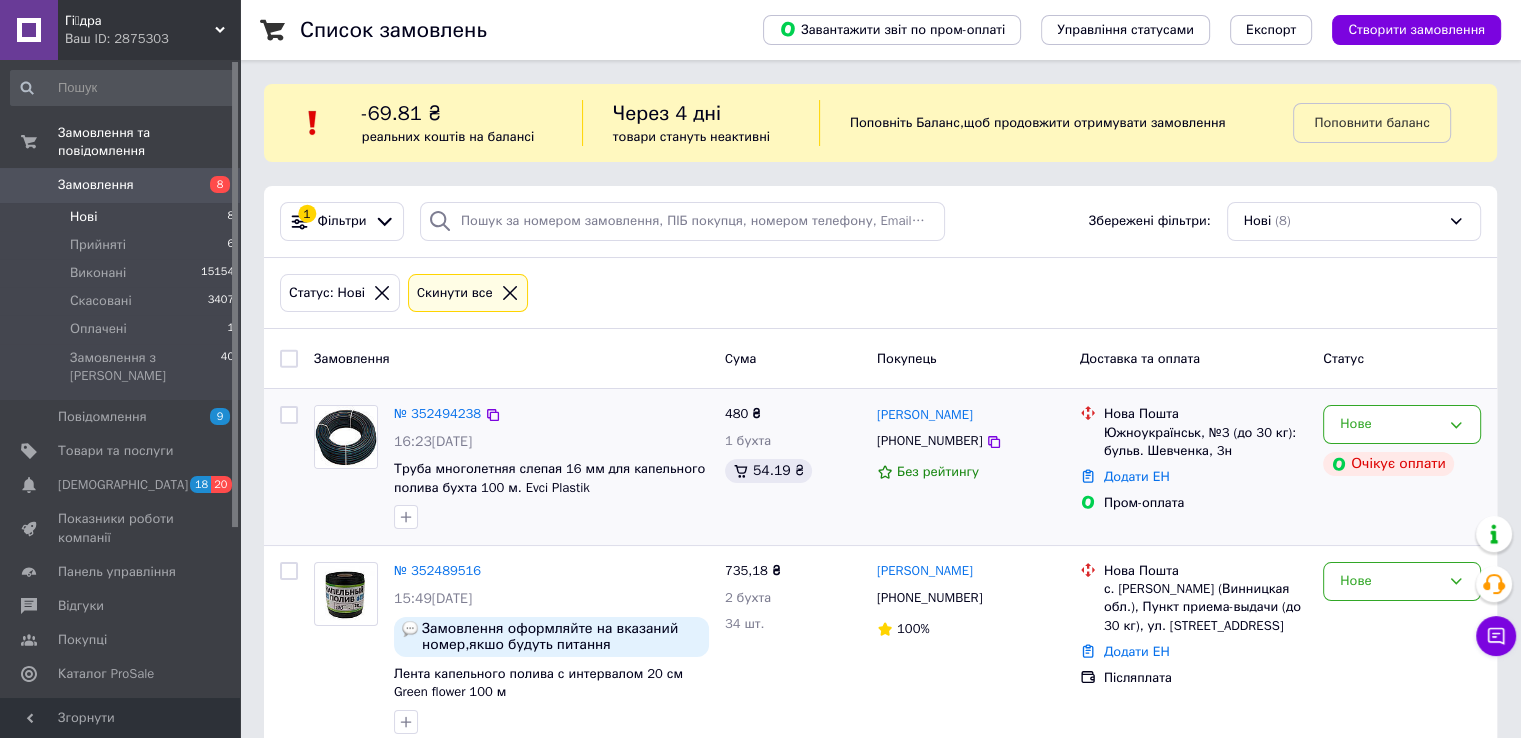 scroll, scrollTop: 200, scrollLeft: 0, axis: vertical 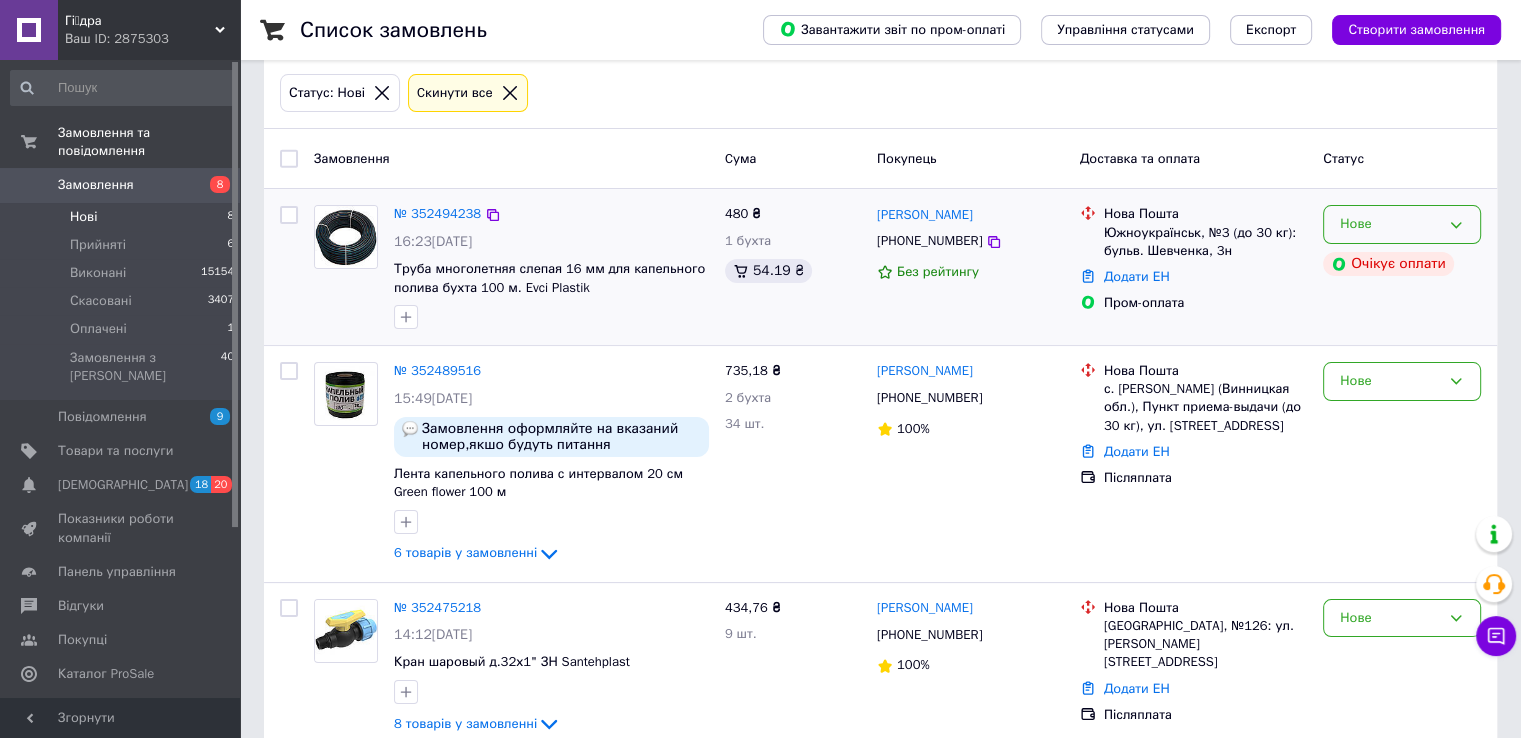 click on "Нове" at bounding box center (1390, 224) 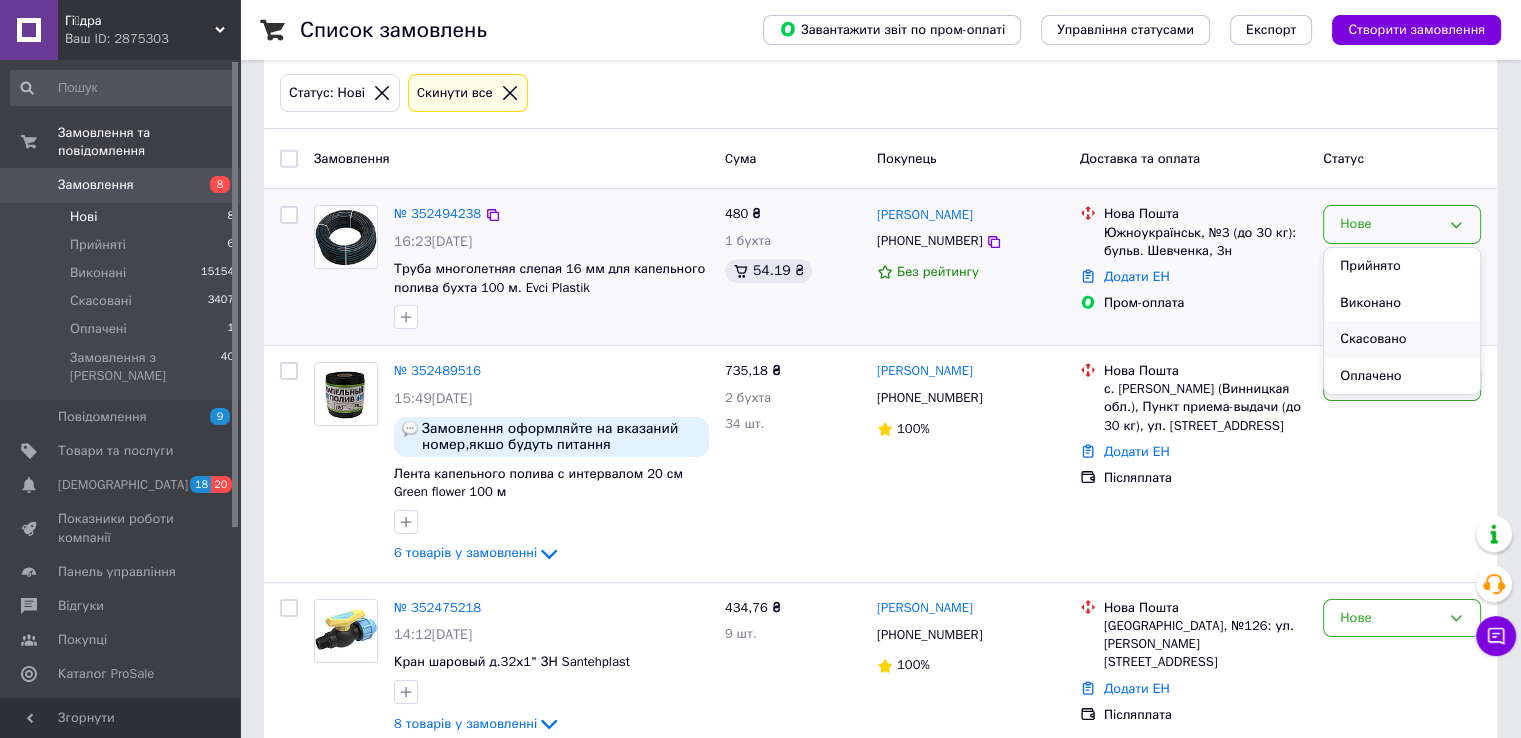 click on "Скасовано" at bounding box center (1402, 339) 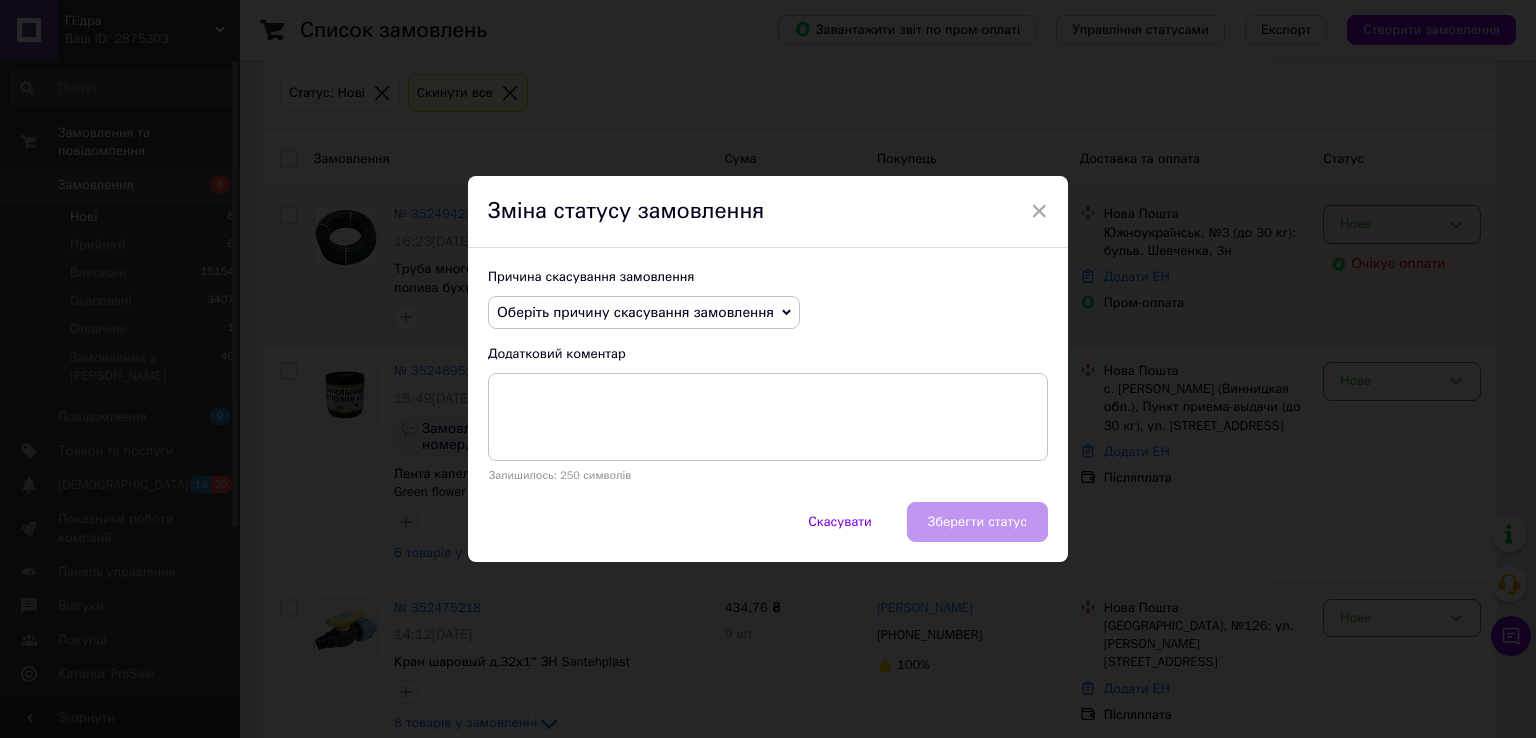 click on "Оберіть причину скасування замовлення" at bounding box center (635, 312) 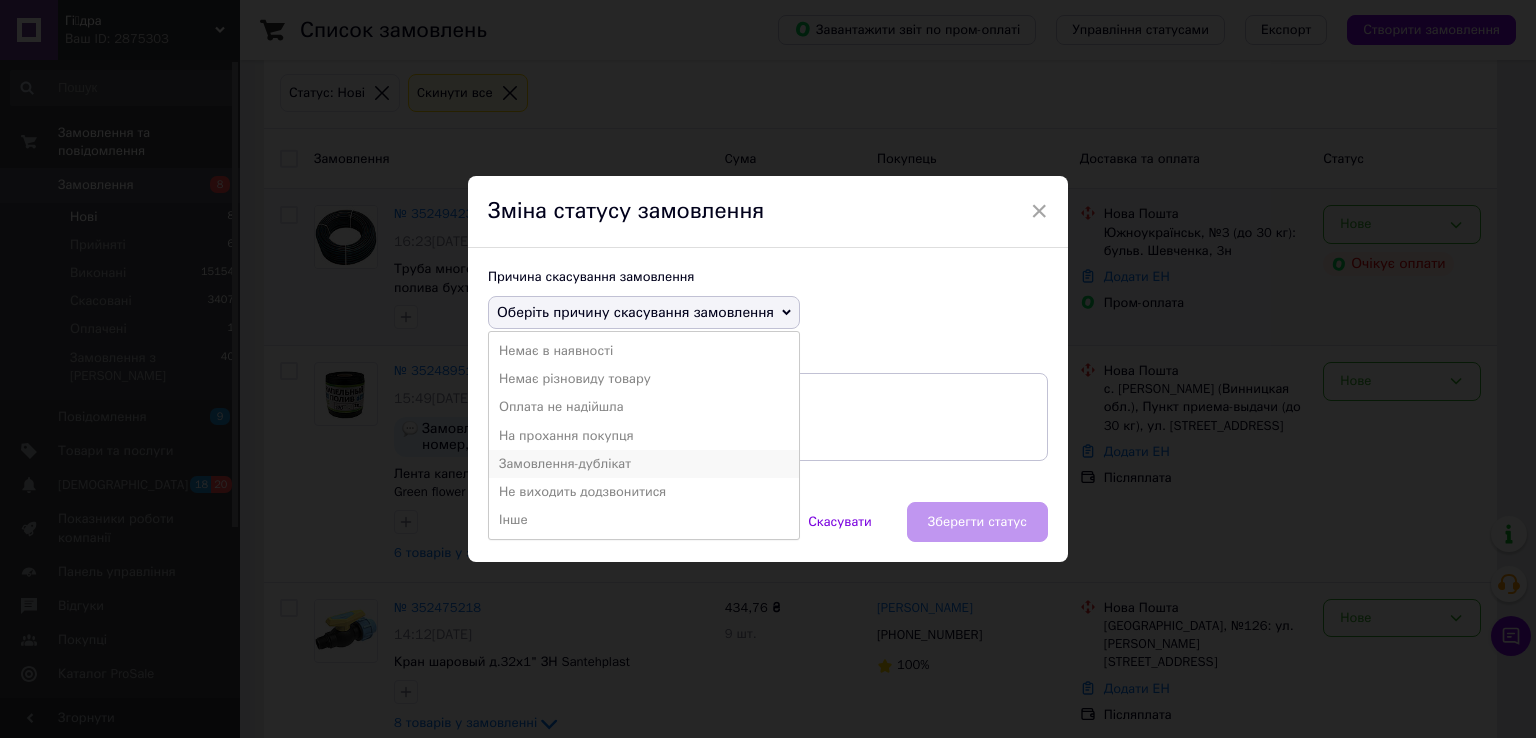 click on "Замовлення-дублікат" at bounding box center [644, 464] 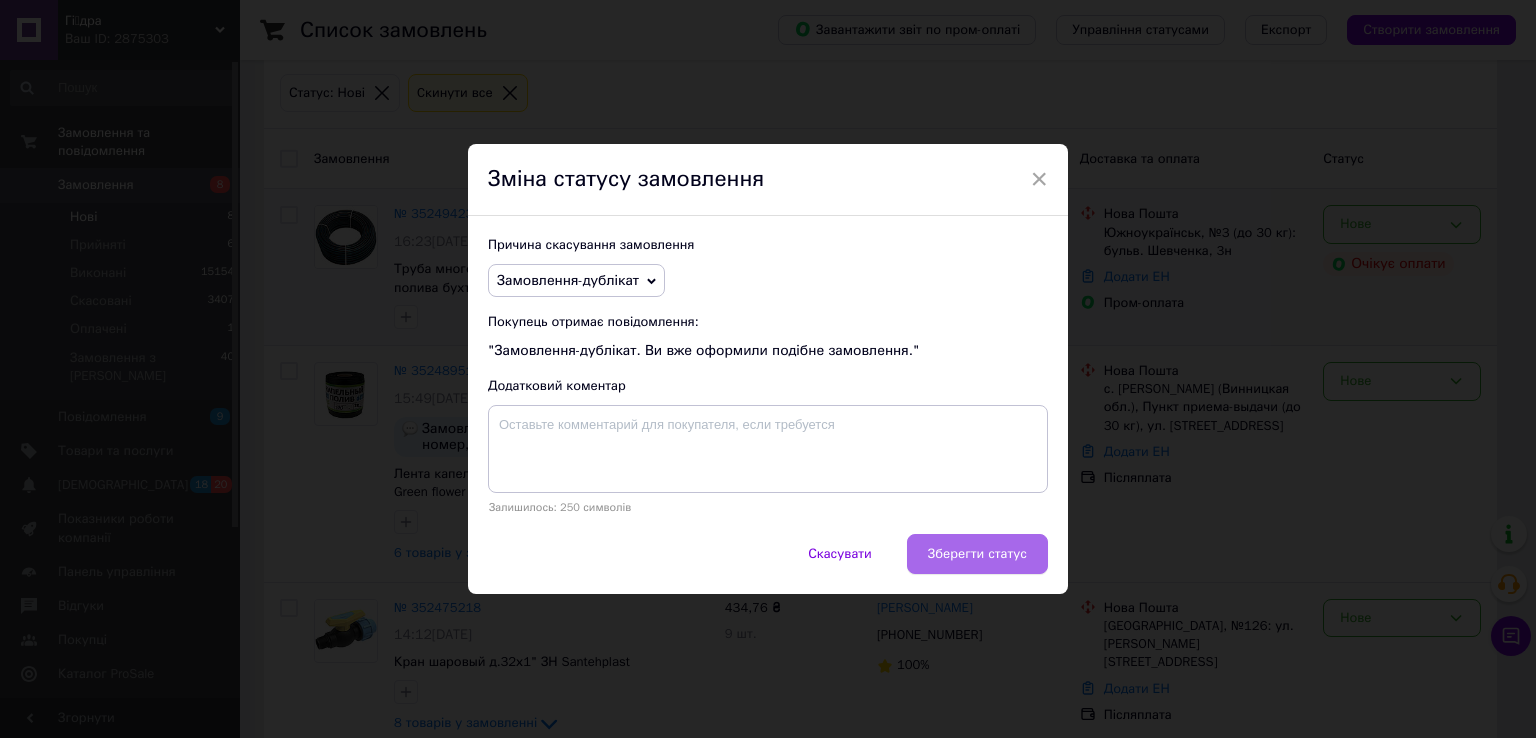 click on "Зберегти статус" at bounding box center [977, 554] 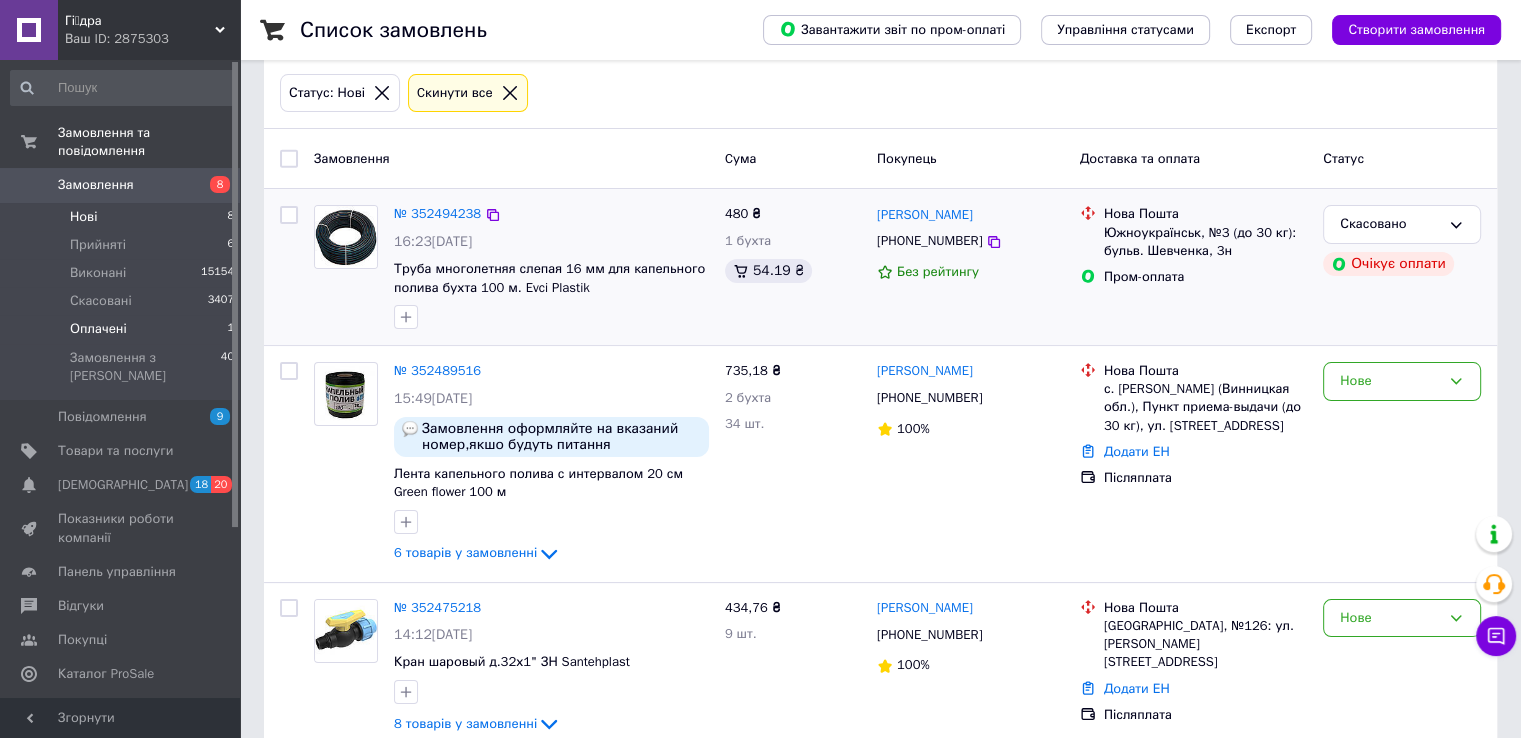 click on "Оплачені" at bounding box center (98, 329) 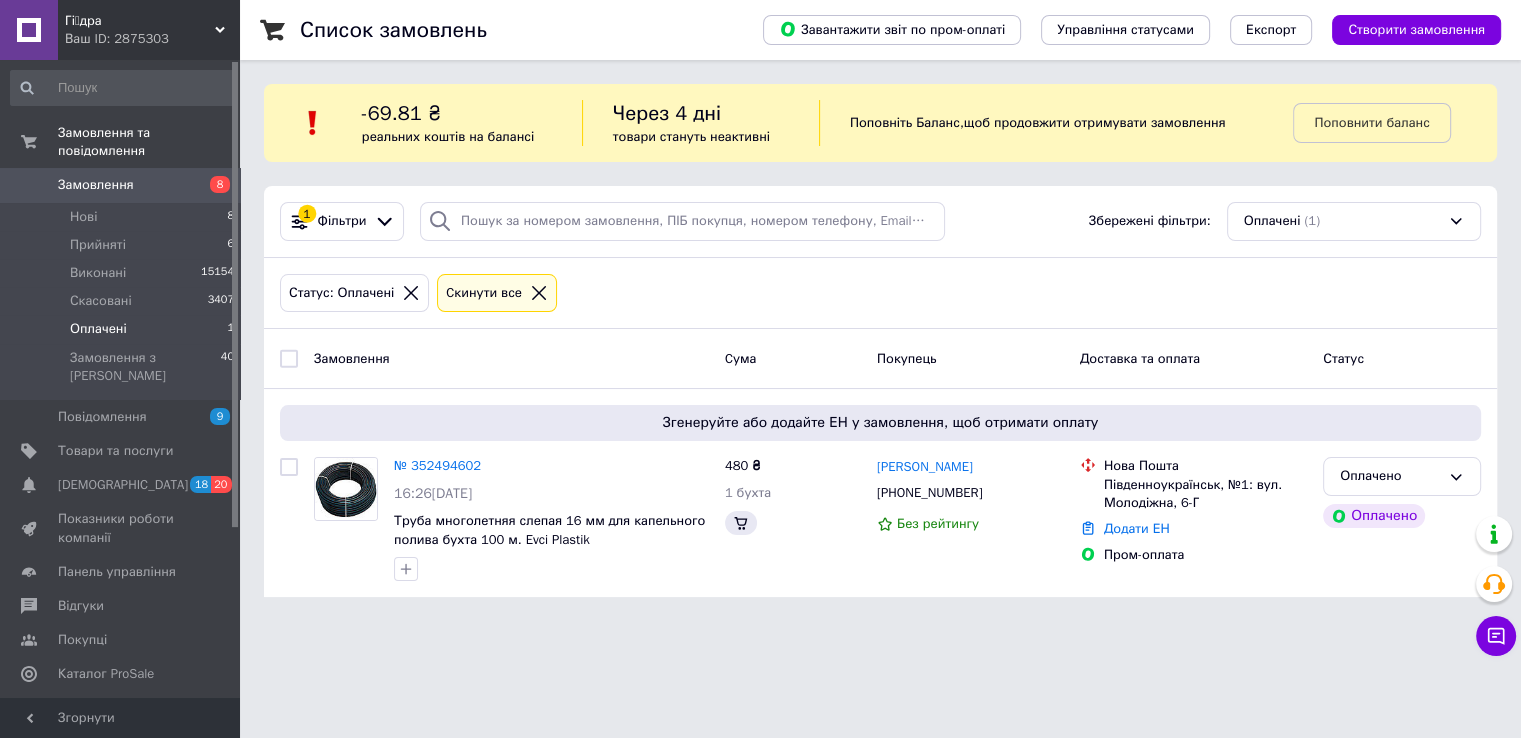 scroll, scrollTop: 0, scrollLeft: 0, axis: both 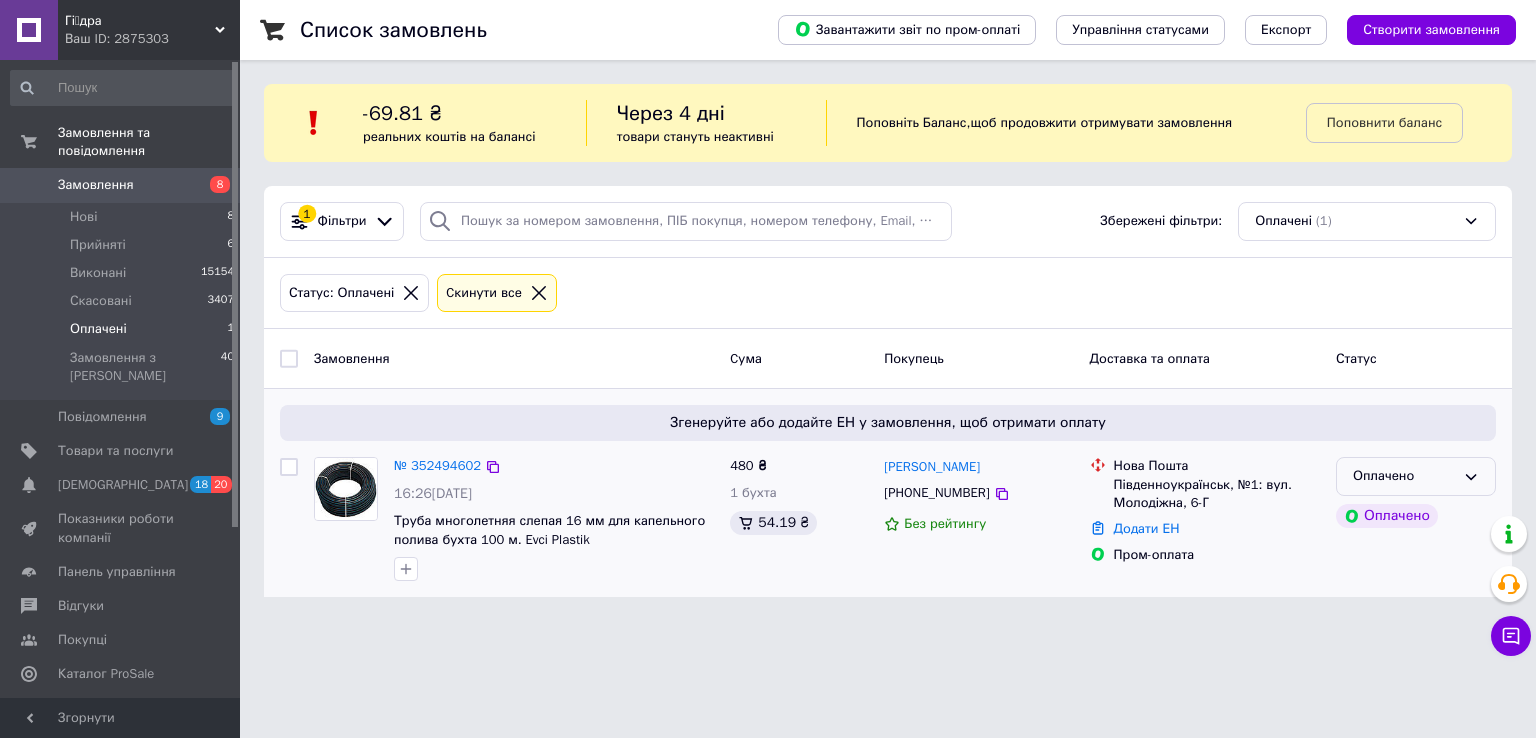click on "Оплачено" at bounding box center (1404, 476) 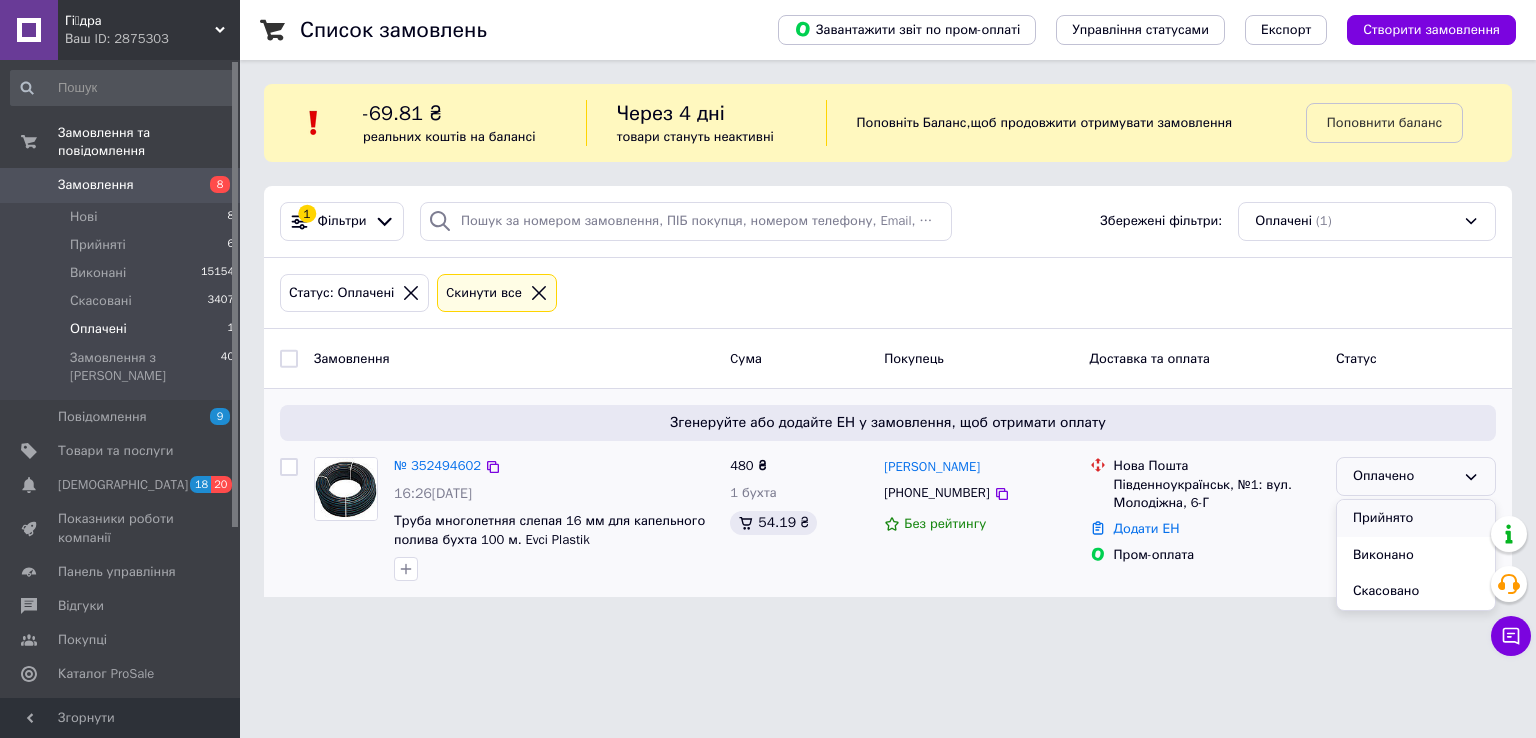 click on "Прийнято" at bounding box center (1416, 518) 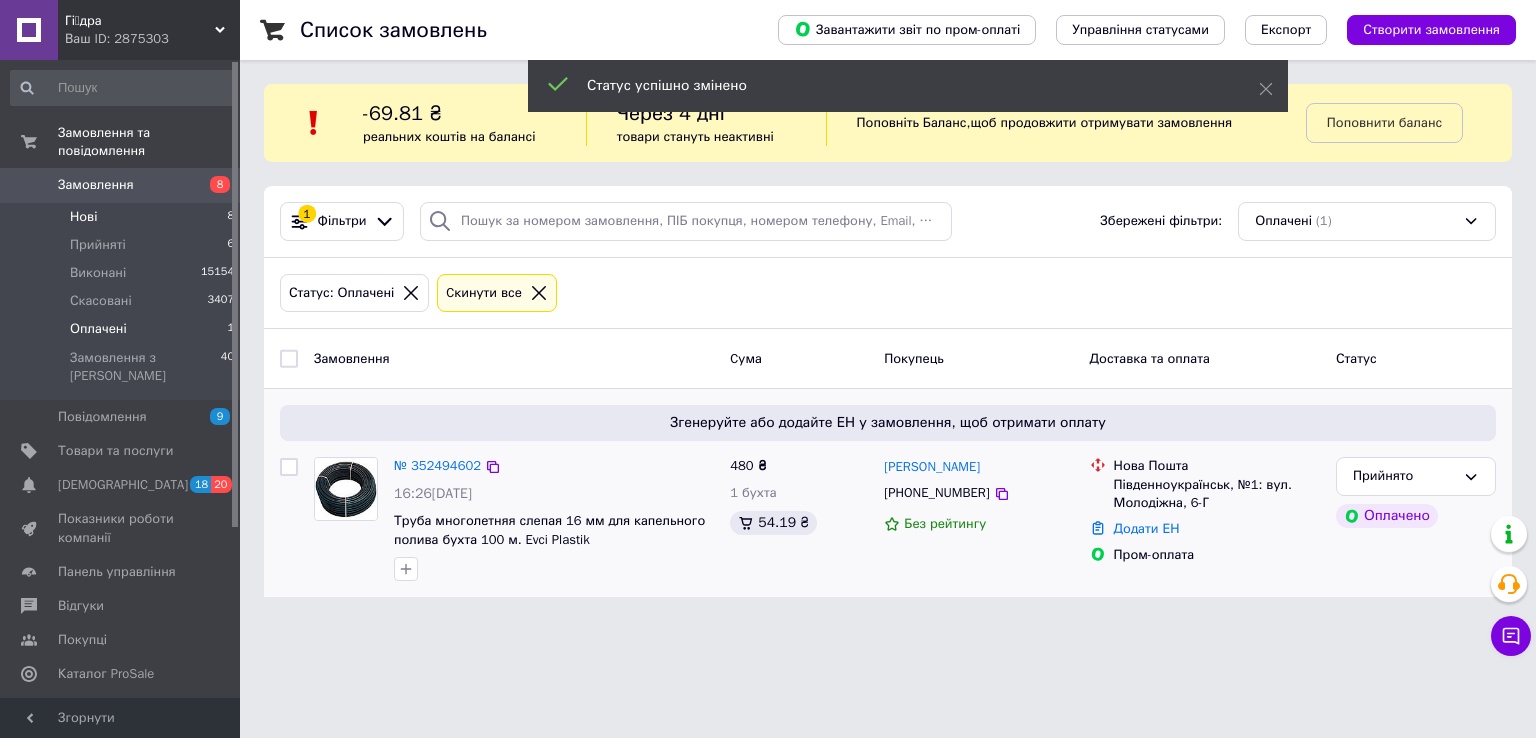 click on "Нові 8" at bounding box center [123, 217] 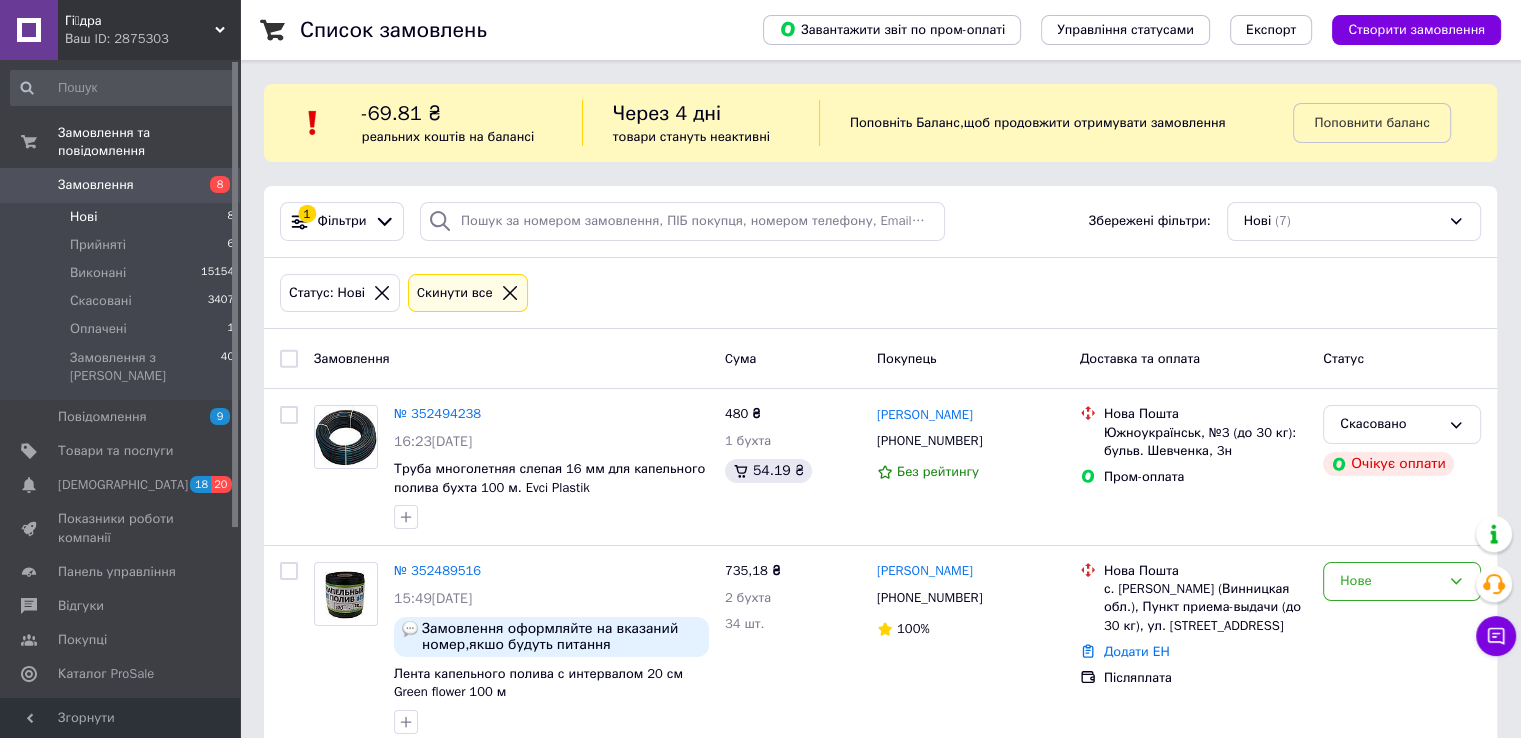 scroll, scrollTop: 200, scrollLeft: 0, axis: vertical 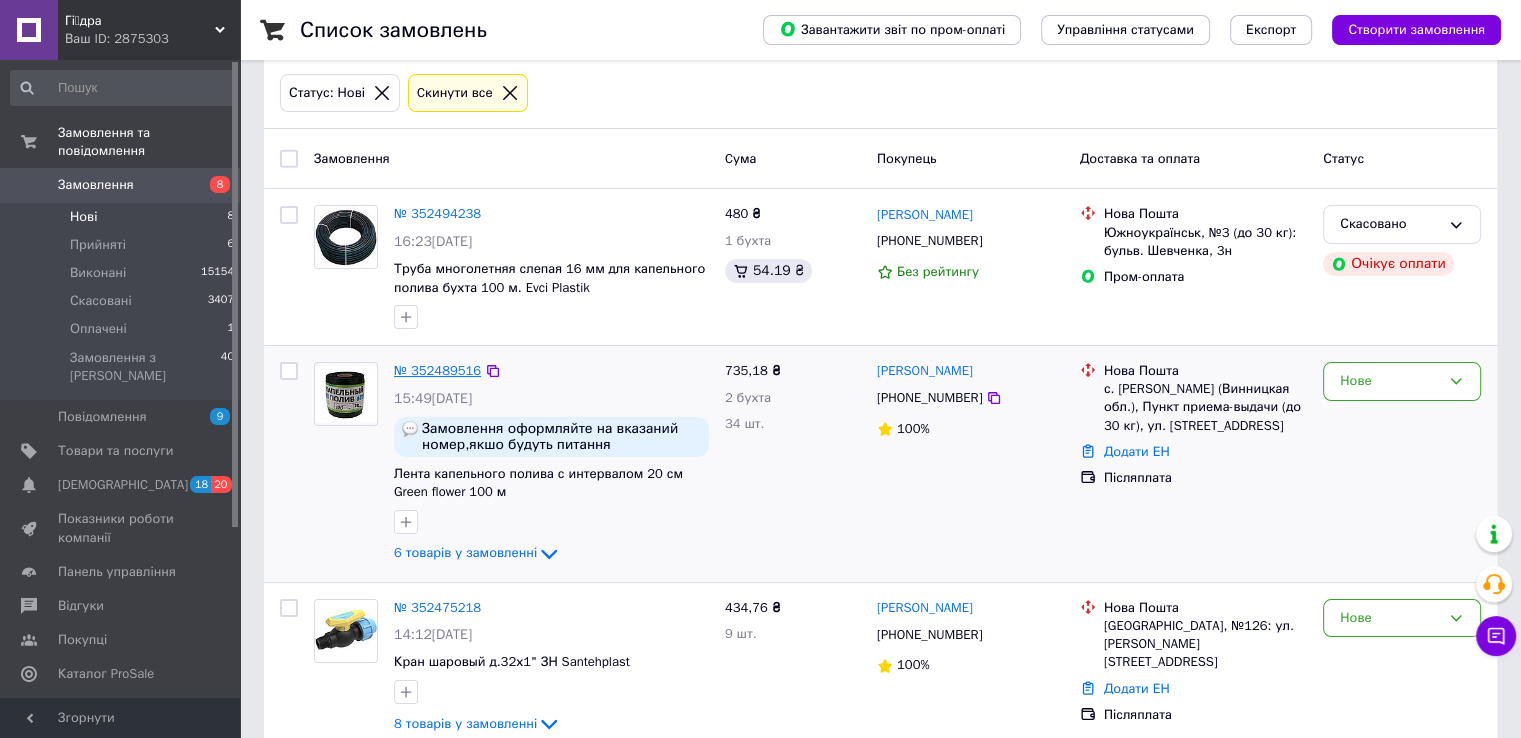 click on "№ 352489516" at bounding box center (437, 370) 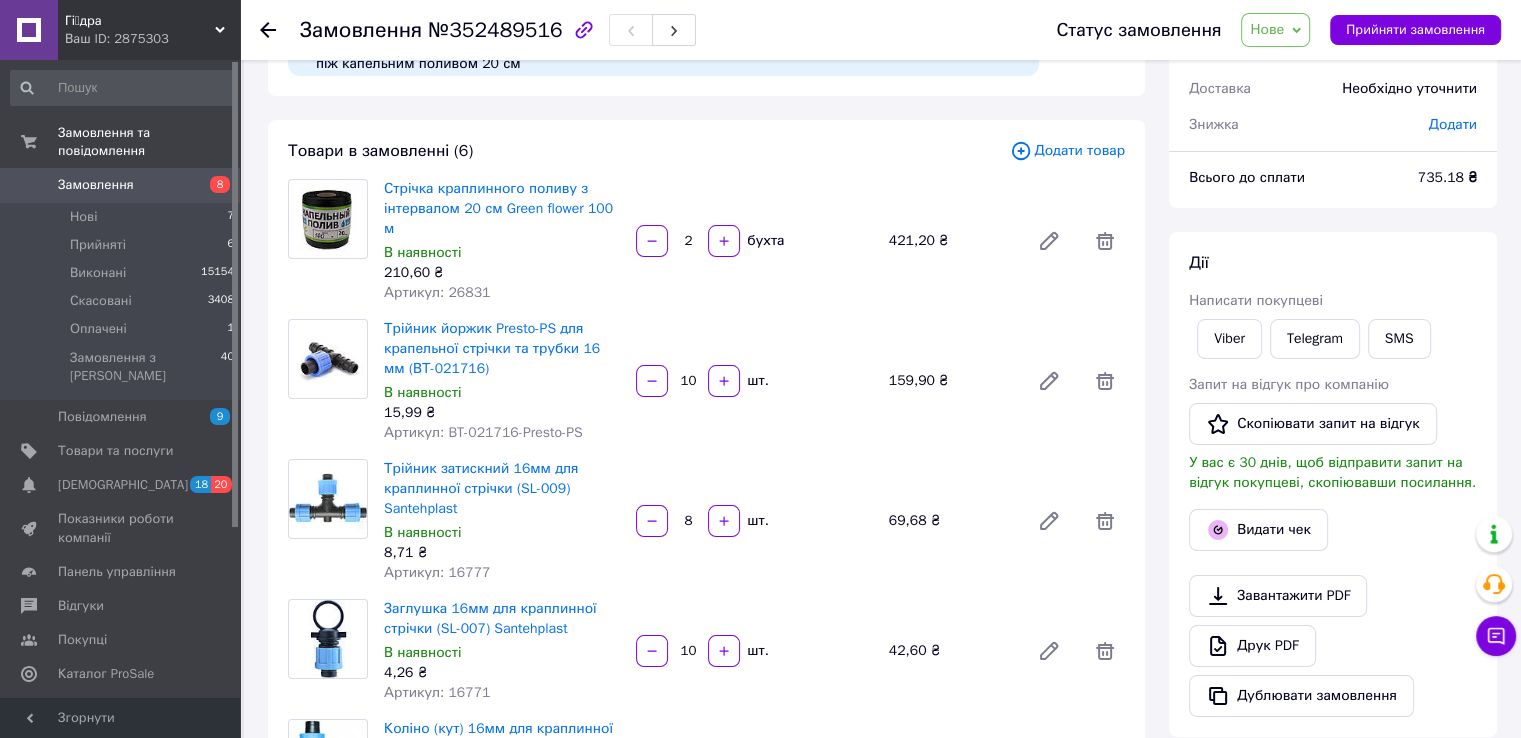 scroll, scrollTop: 0, scrollLeft: 0, axis: both 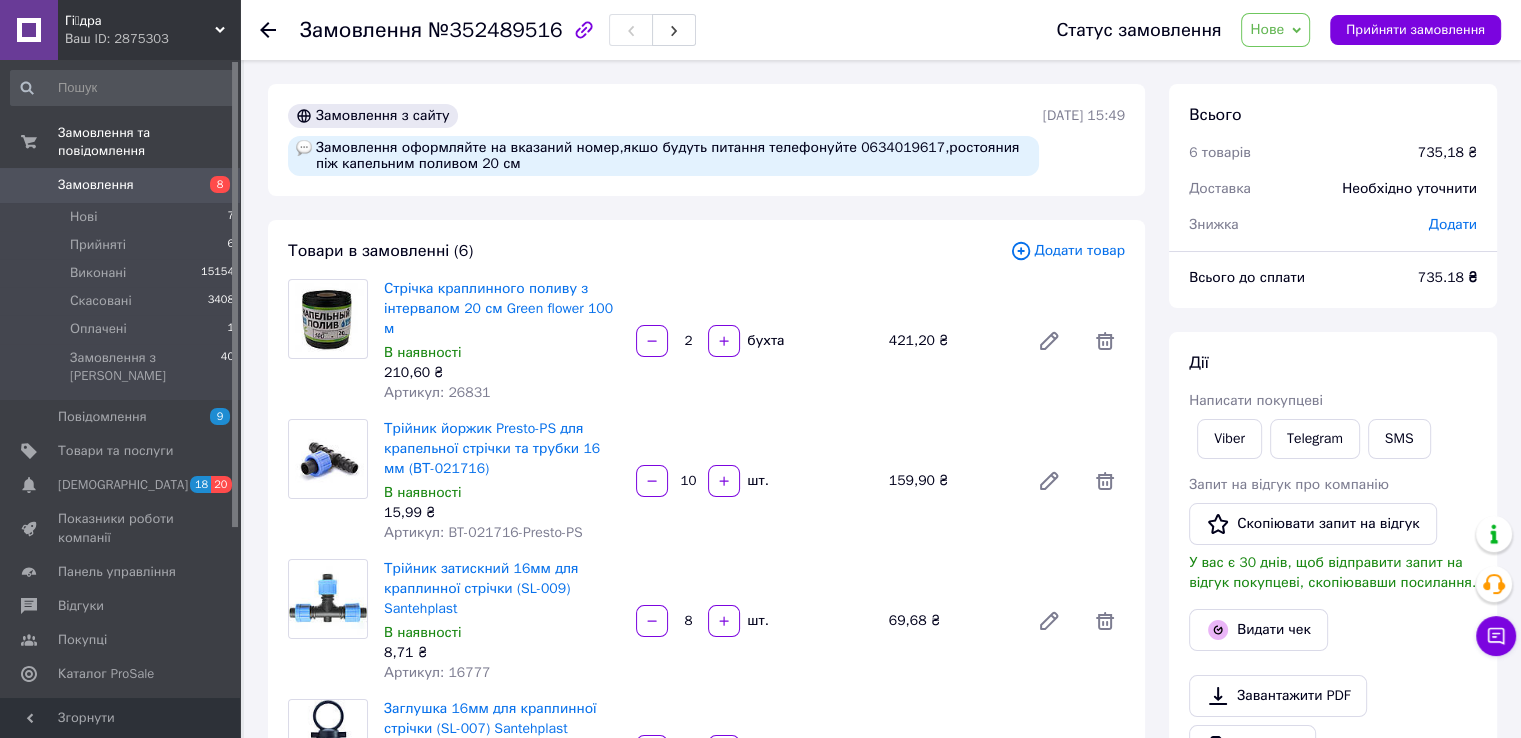 click on "Артикул: 26831" at bounding box center (437, 392) 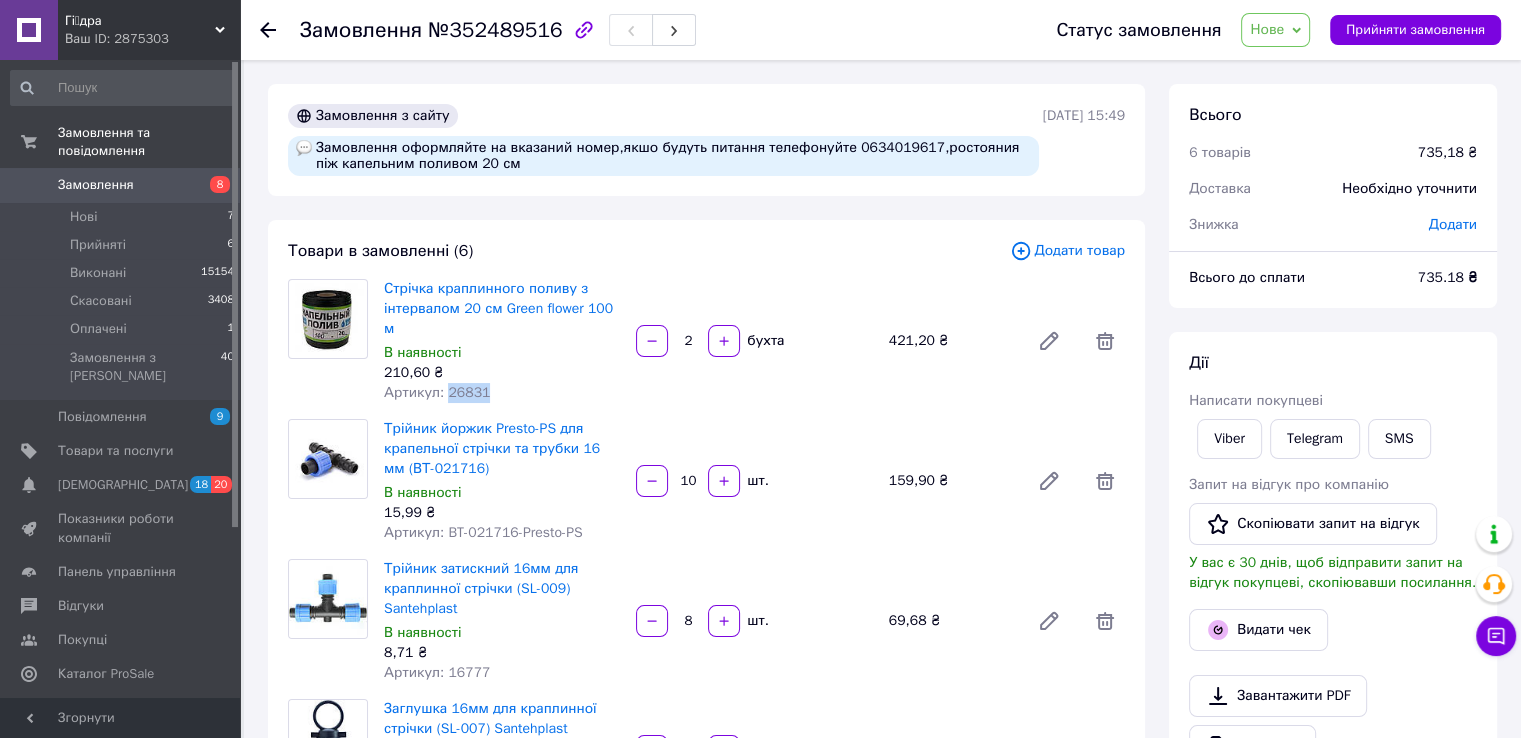 click on "Артикул: 26831" at bounding box center [437, 392] 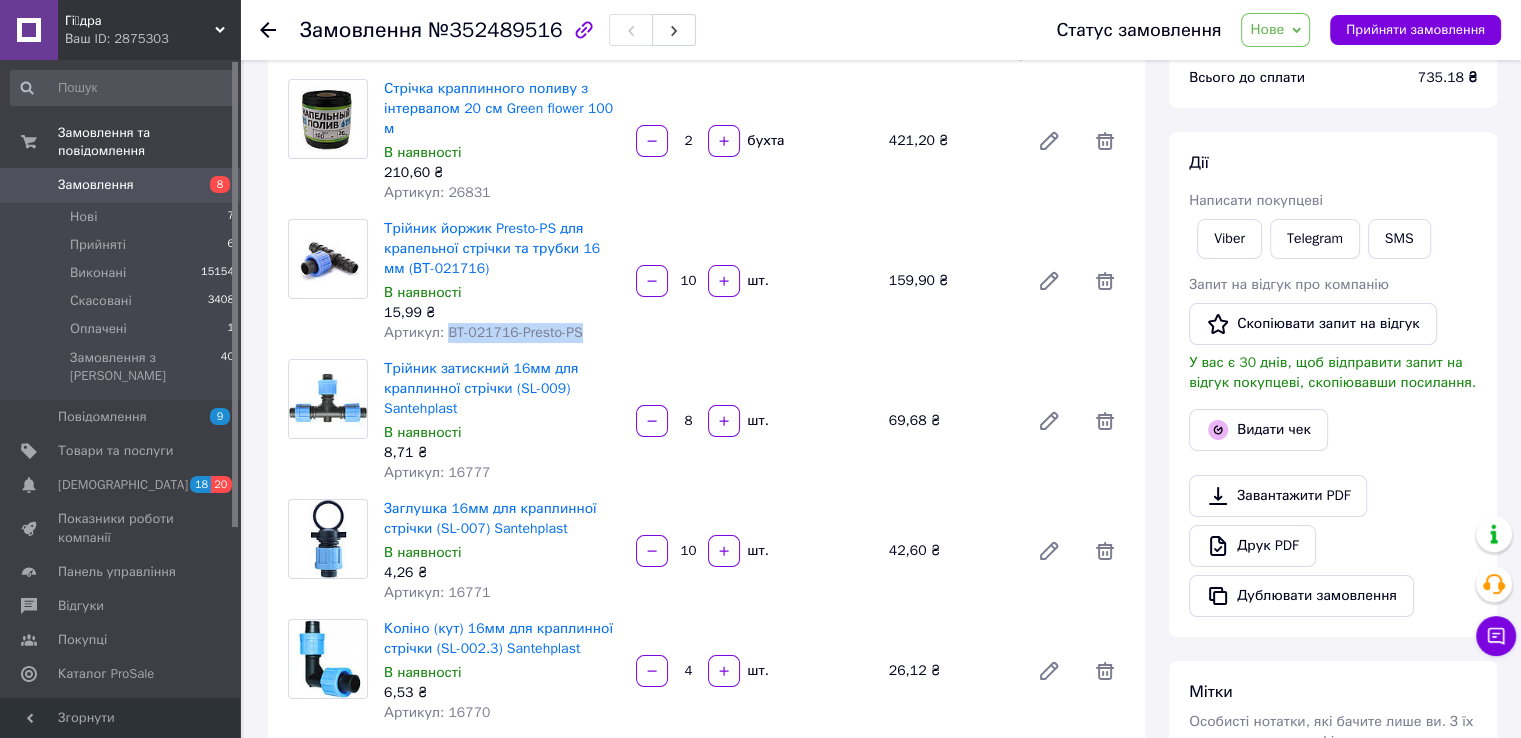 drag, startPoint x: 444, startPoint y: 311, endPoint x: 608, endPoint y: 311, distance: 164 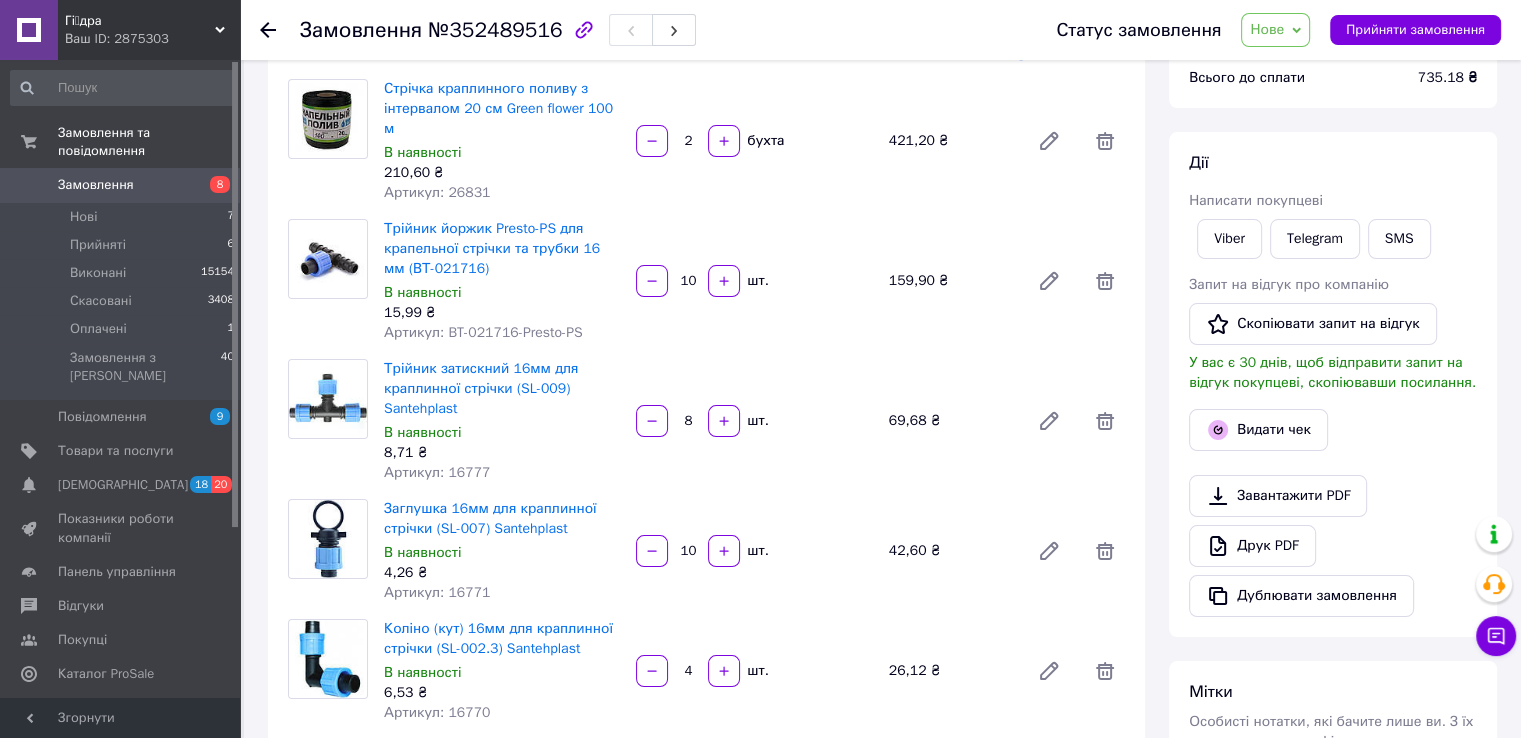 click on "Артикул: 16777" at bounding box center (437, 472) 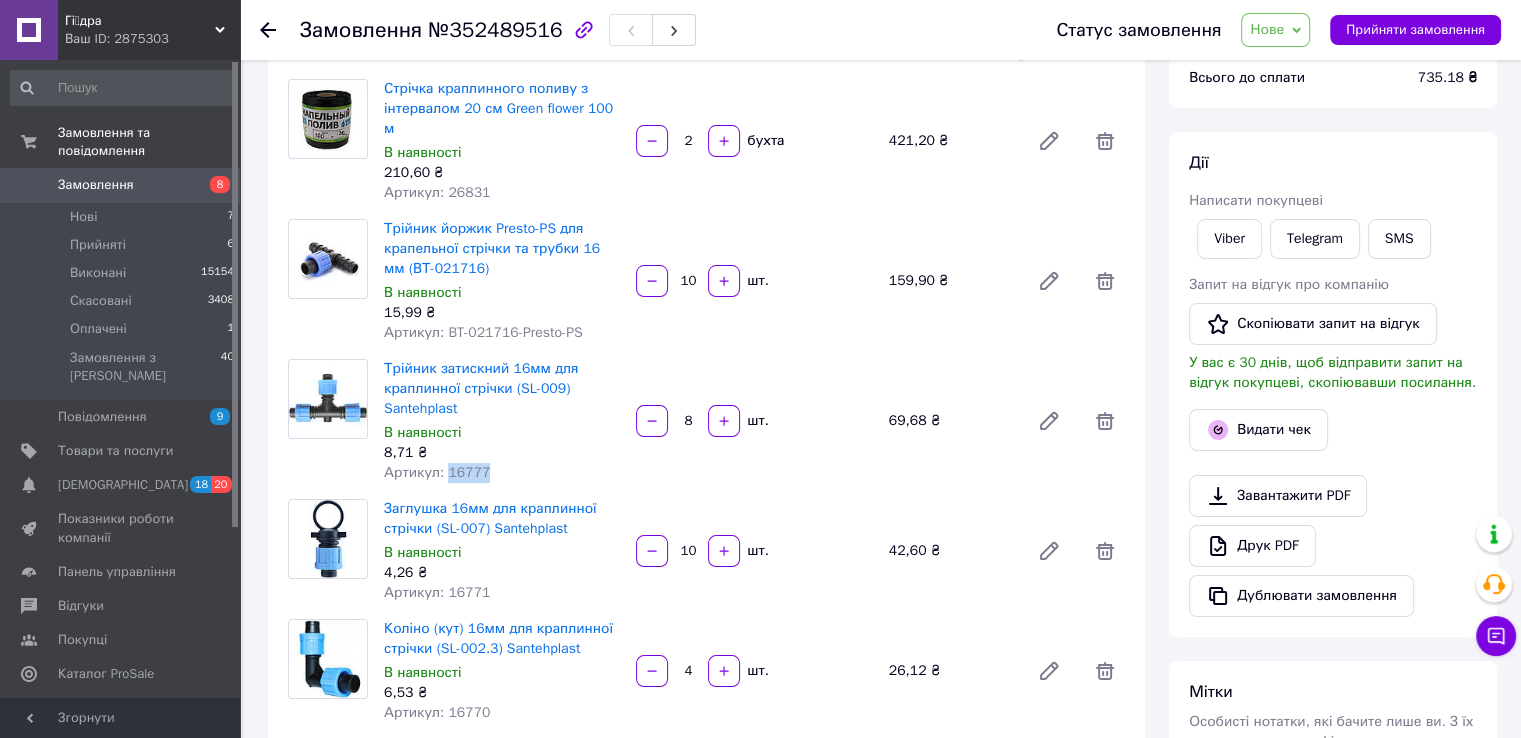 click on "Артикул: 16777" at bounding box center (437, 472) 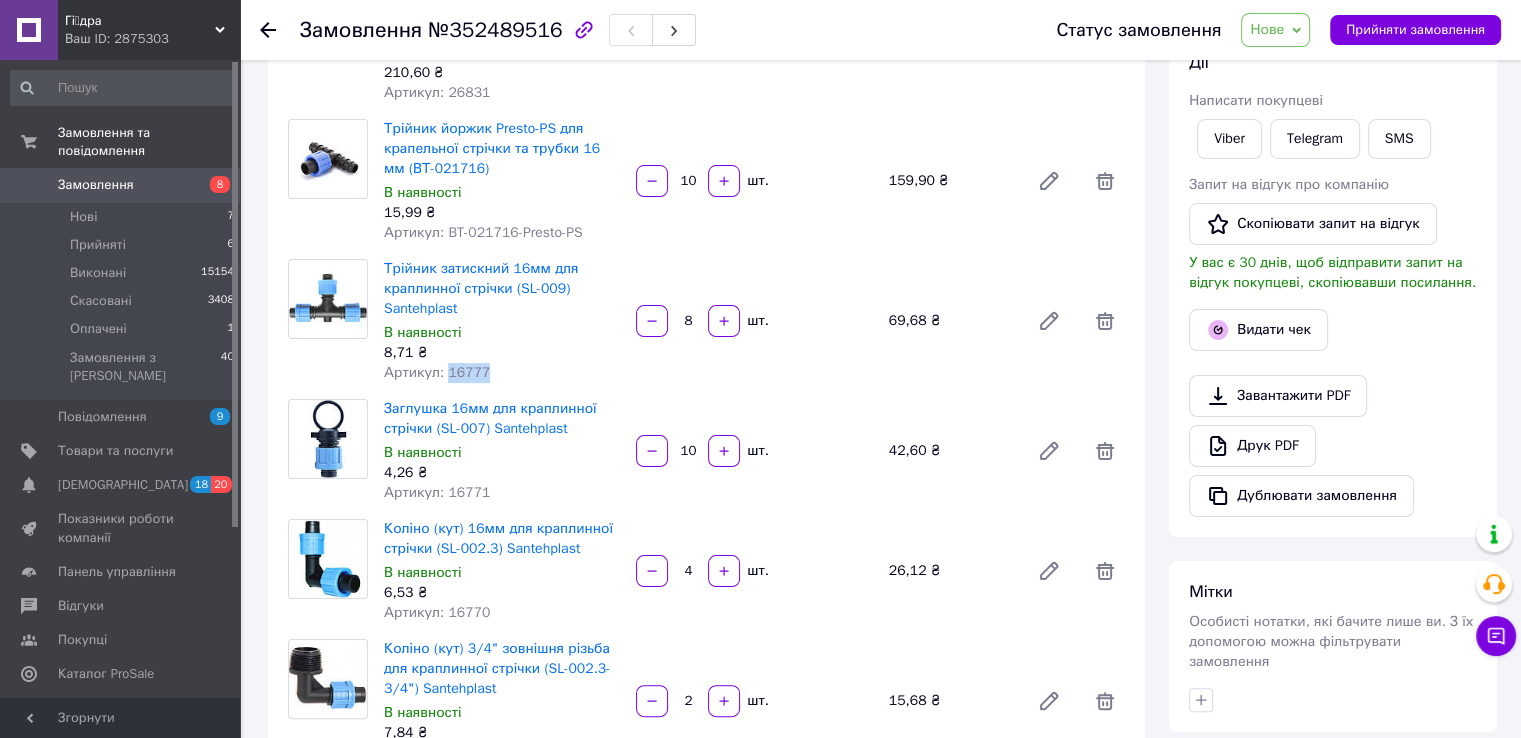 scroll, scrollTop: 400, scrollLeft: 0, axis: vertical 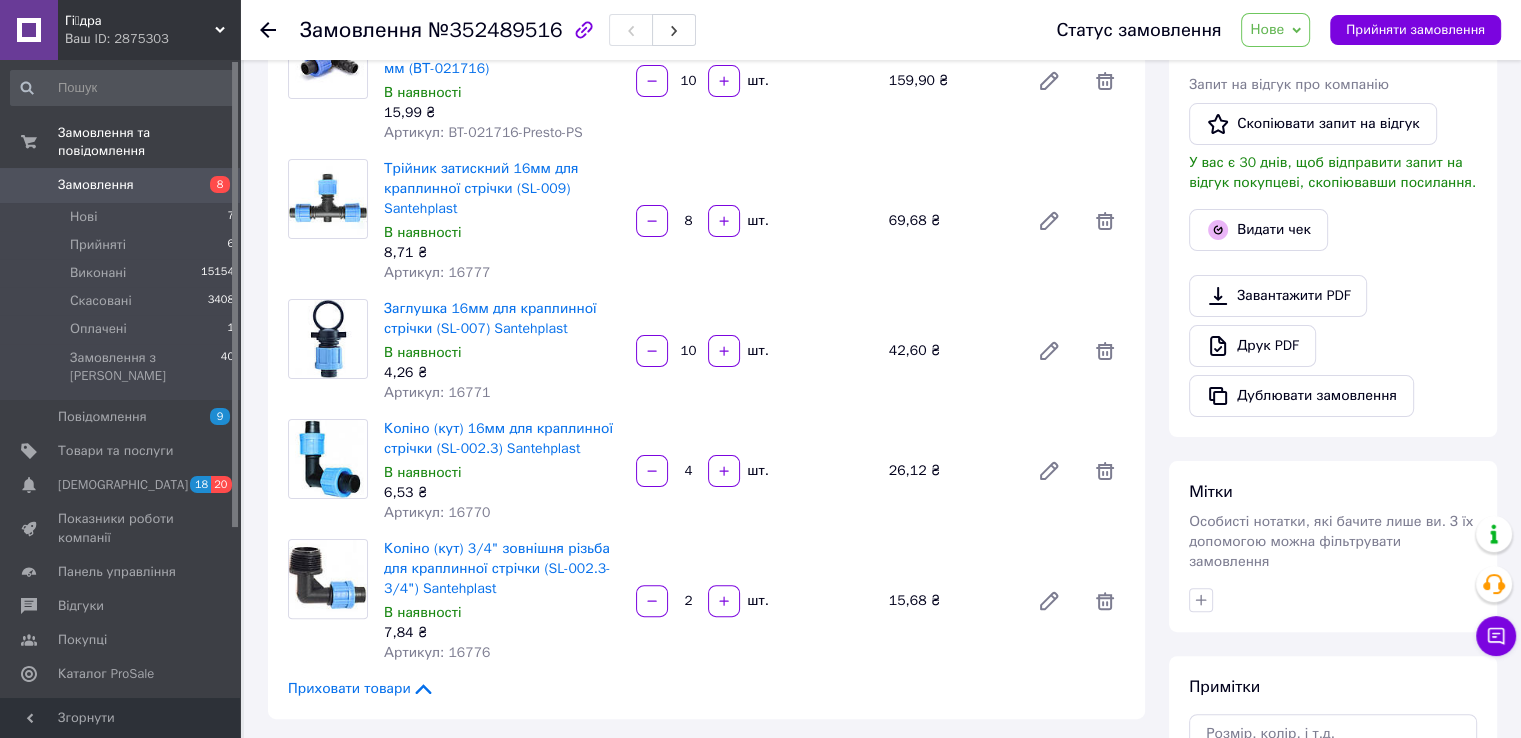 click on "Артикул: 16771" at bounding box center [437, 392] 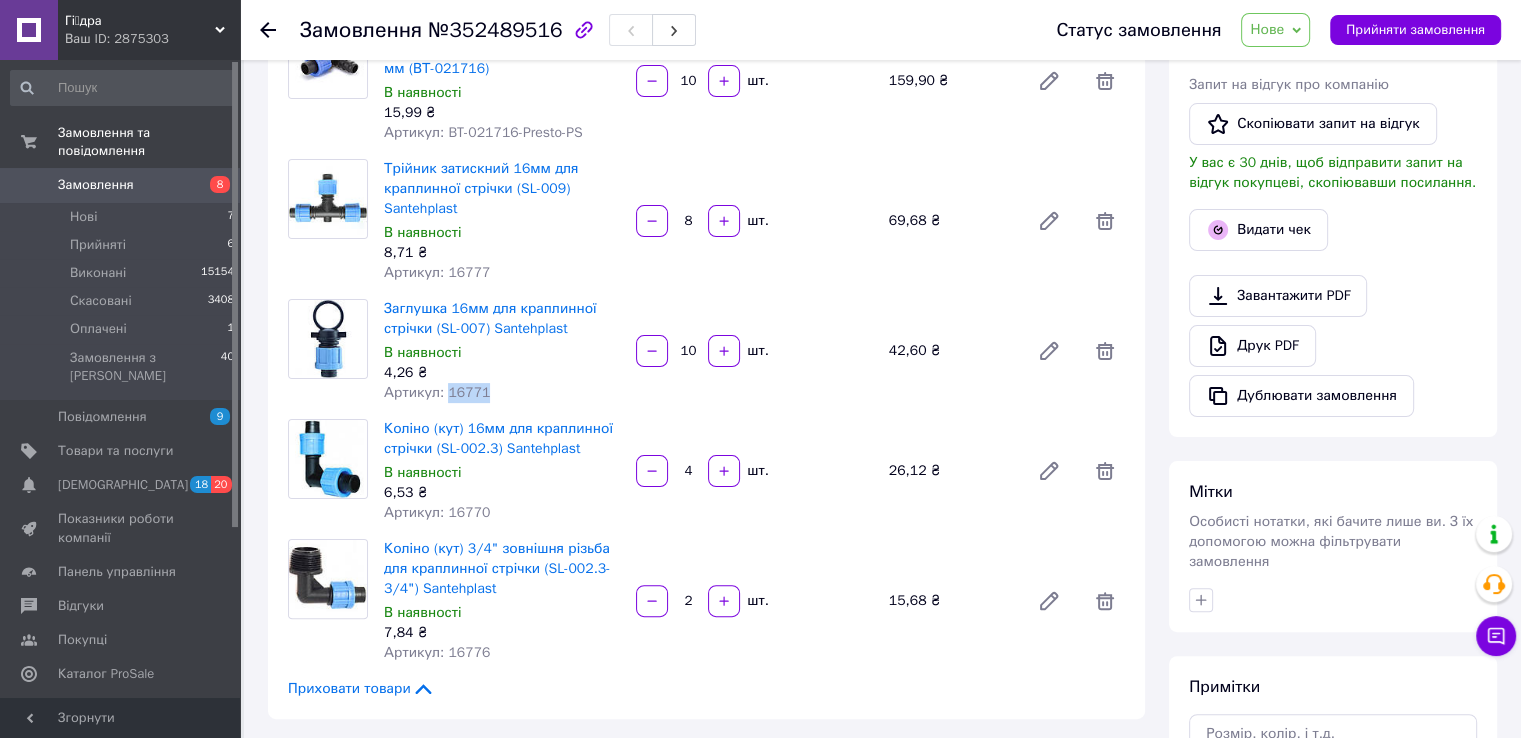 click on "Артикул: 16771" at bounding box center (437, 392) 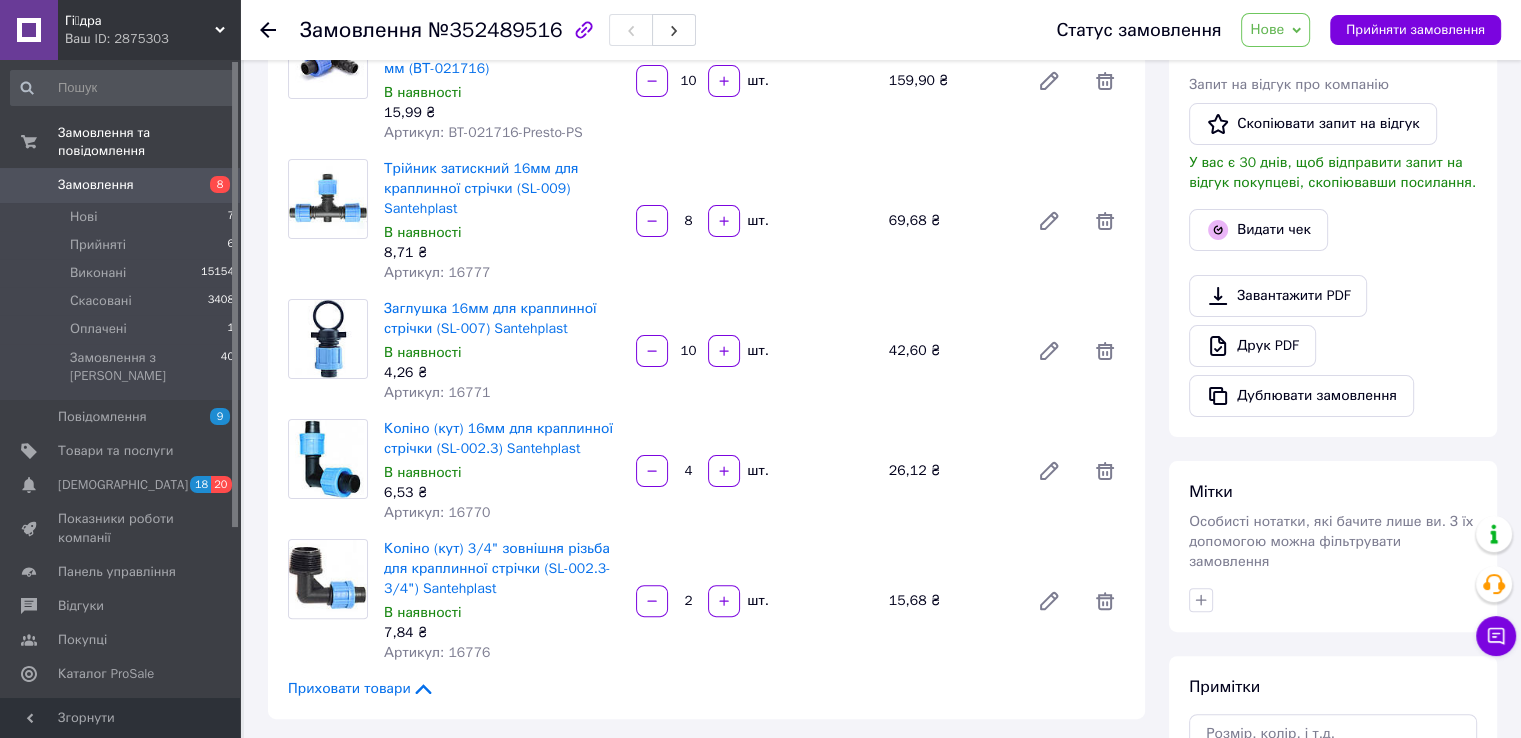 click on "Артикул: 16770" at bounding box center [437, 512] 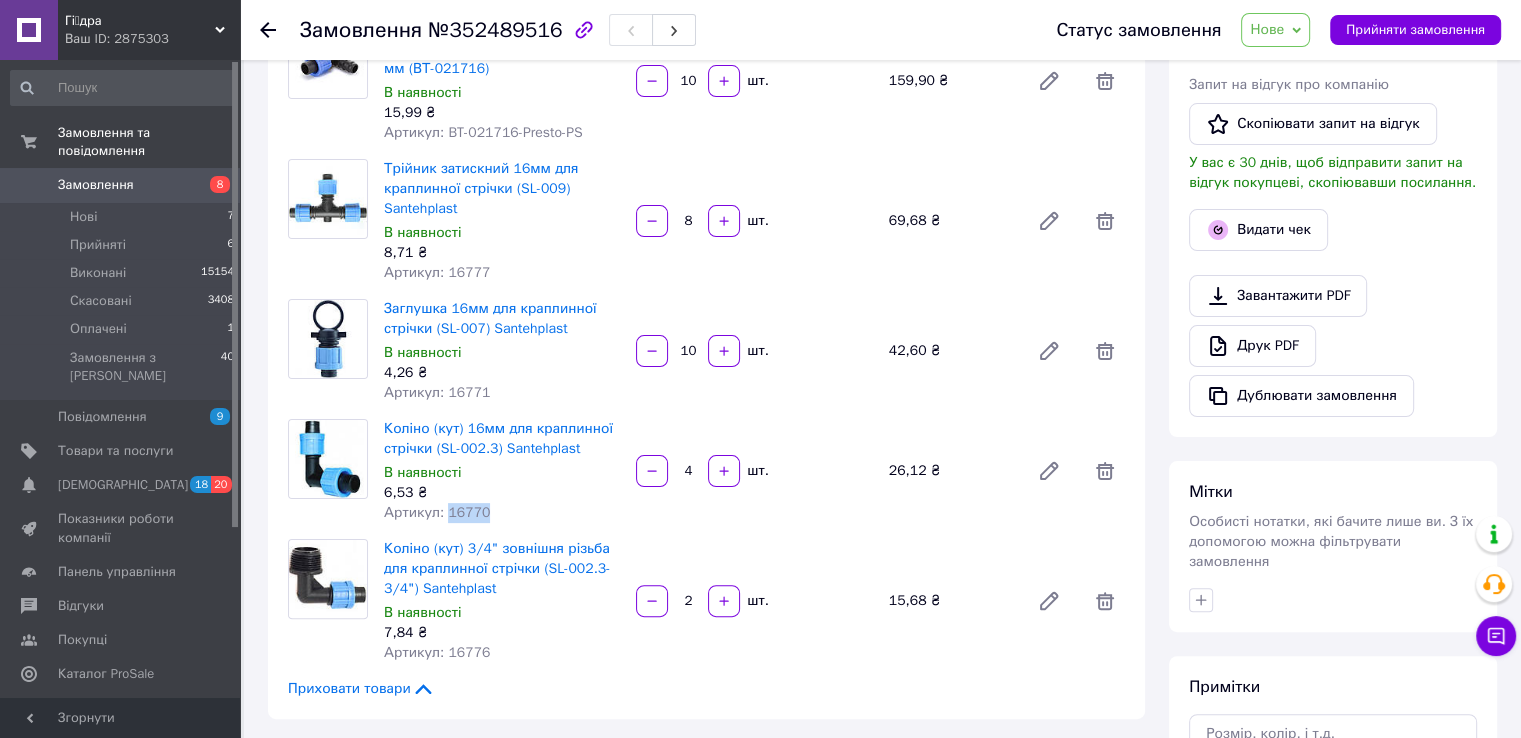 click on "Артикул: 16770" at bounding box center (437, 512) 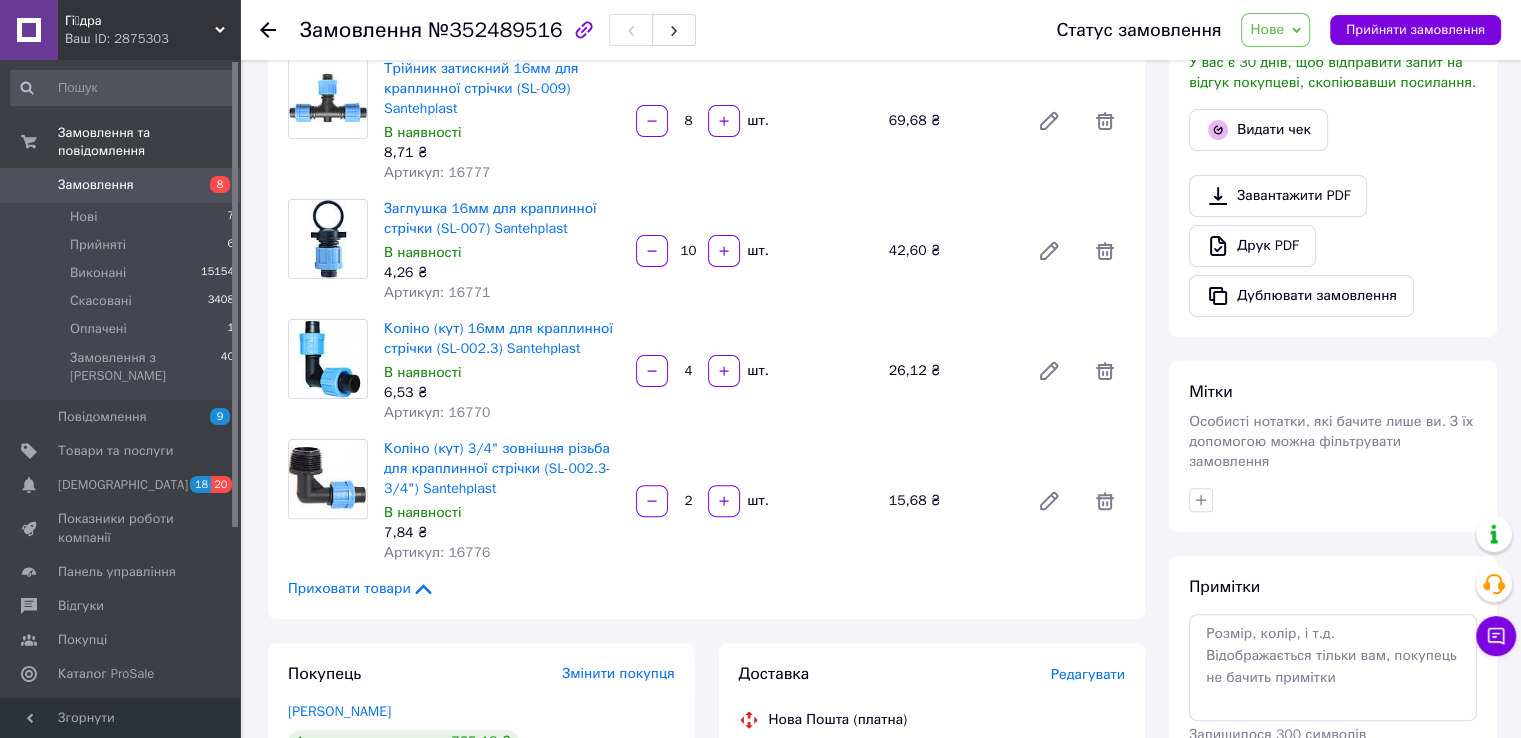 click on "Артикул: 16776" at bounding box center [437, 552] 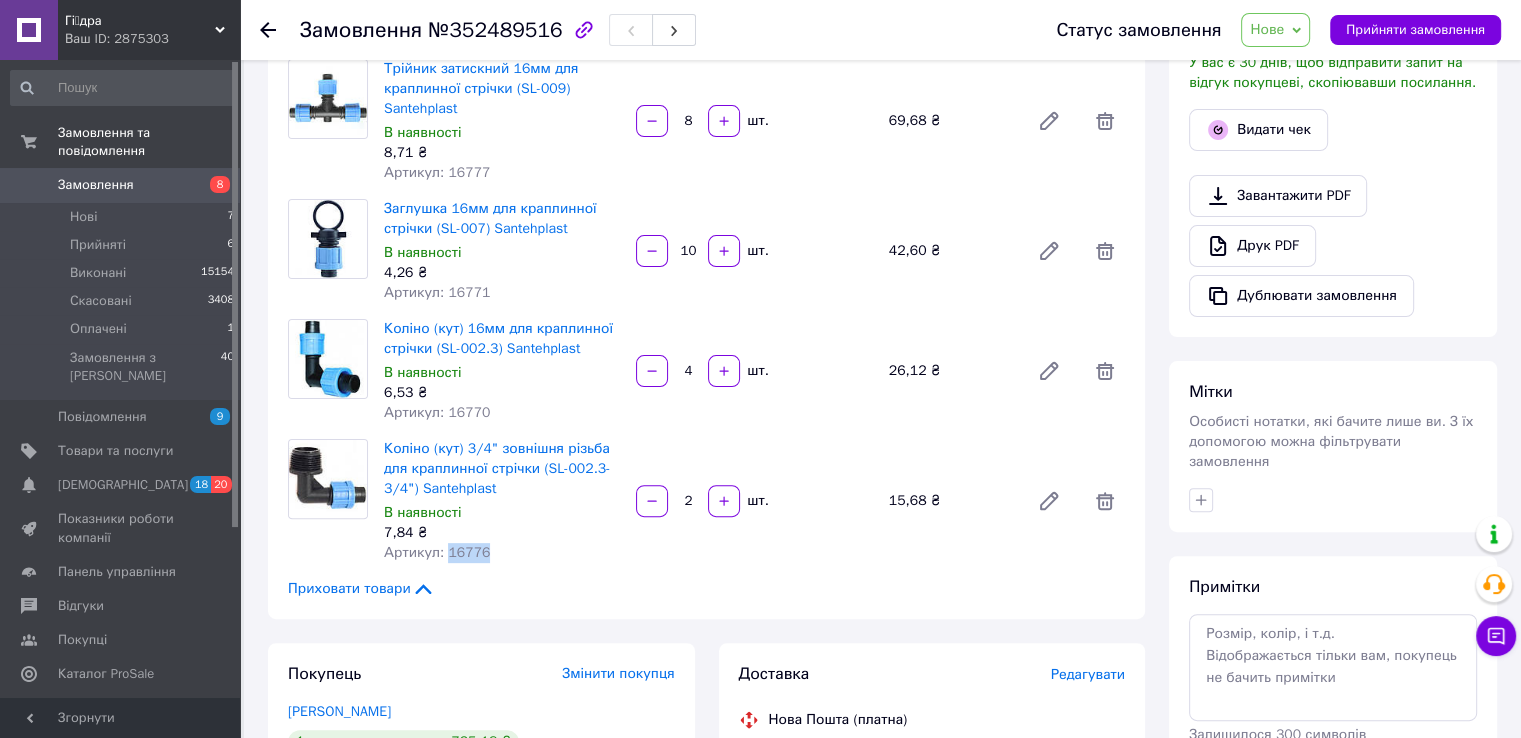 click on "Артикул: 16776" at bounding box center [437, 552] 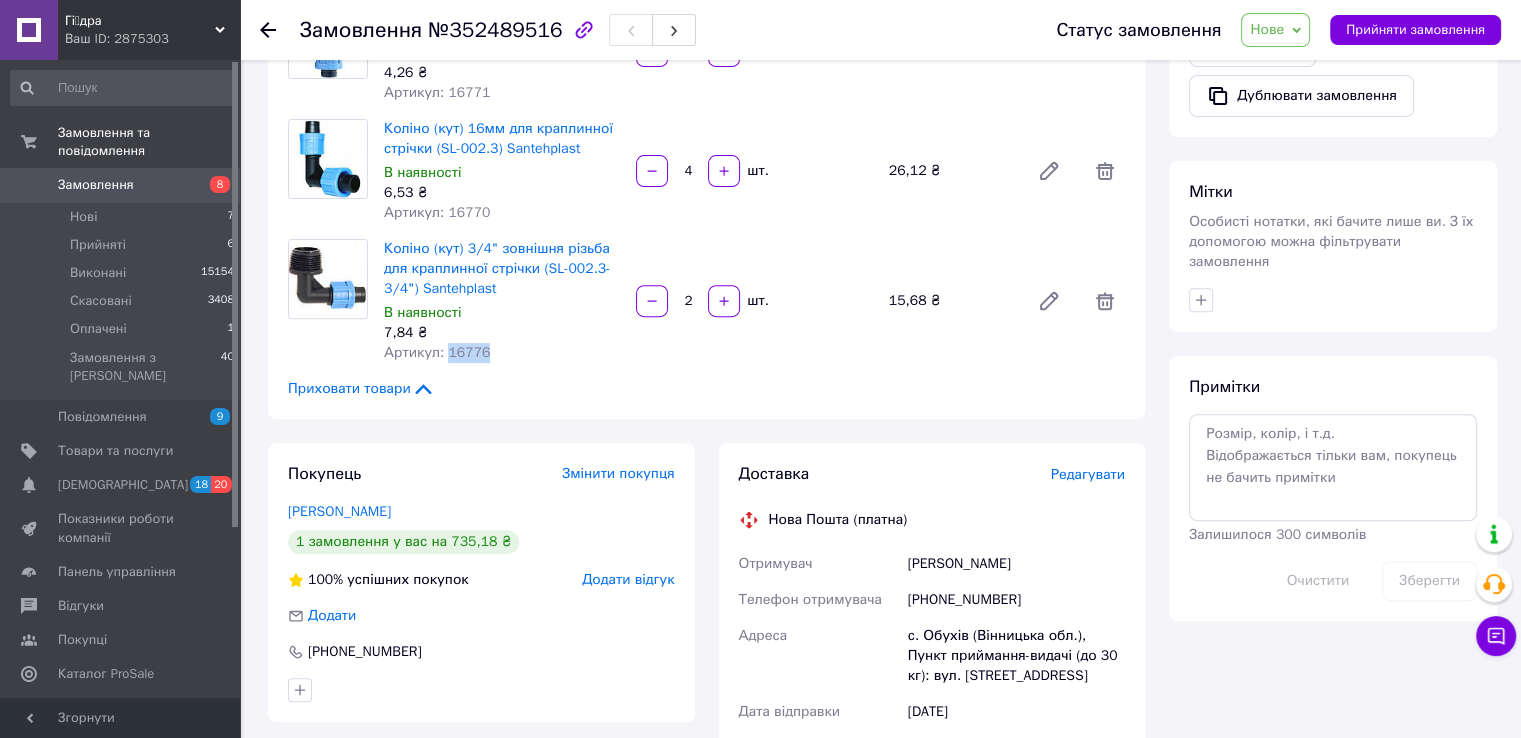 scroll, scrollTop: 800, scrollLeft: 0, axis: vertical 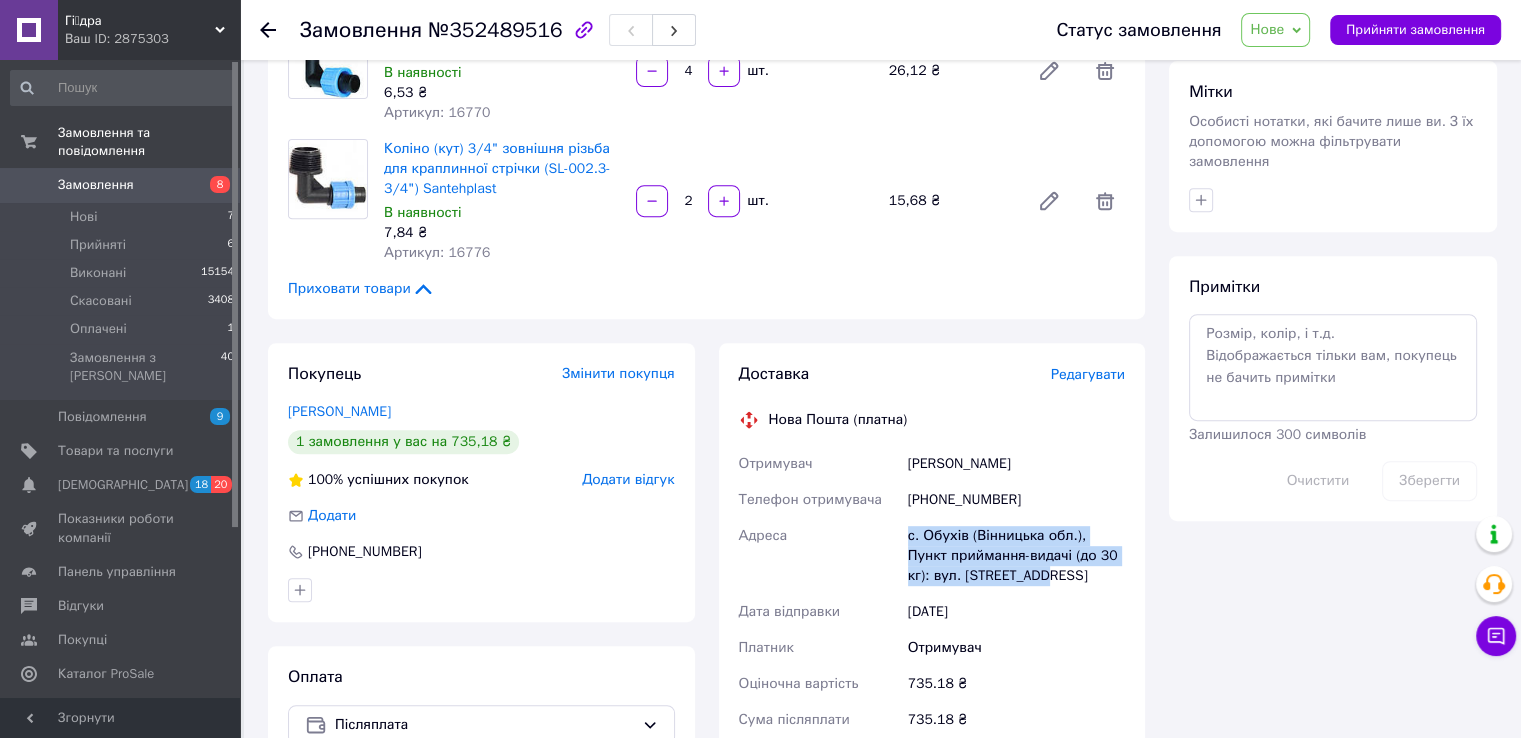 drag, startPoint x: 892, startPoint y: 513, endPoint x: 1020, endPoint y: 555, distance: 134.71451 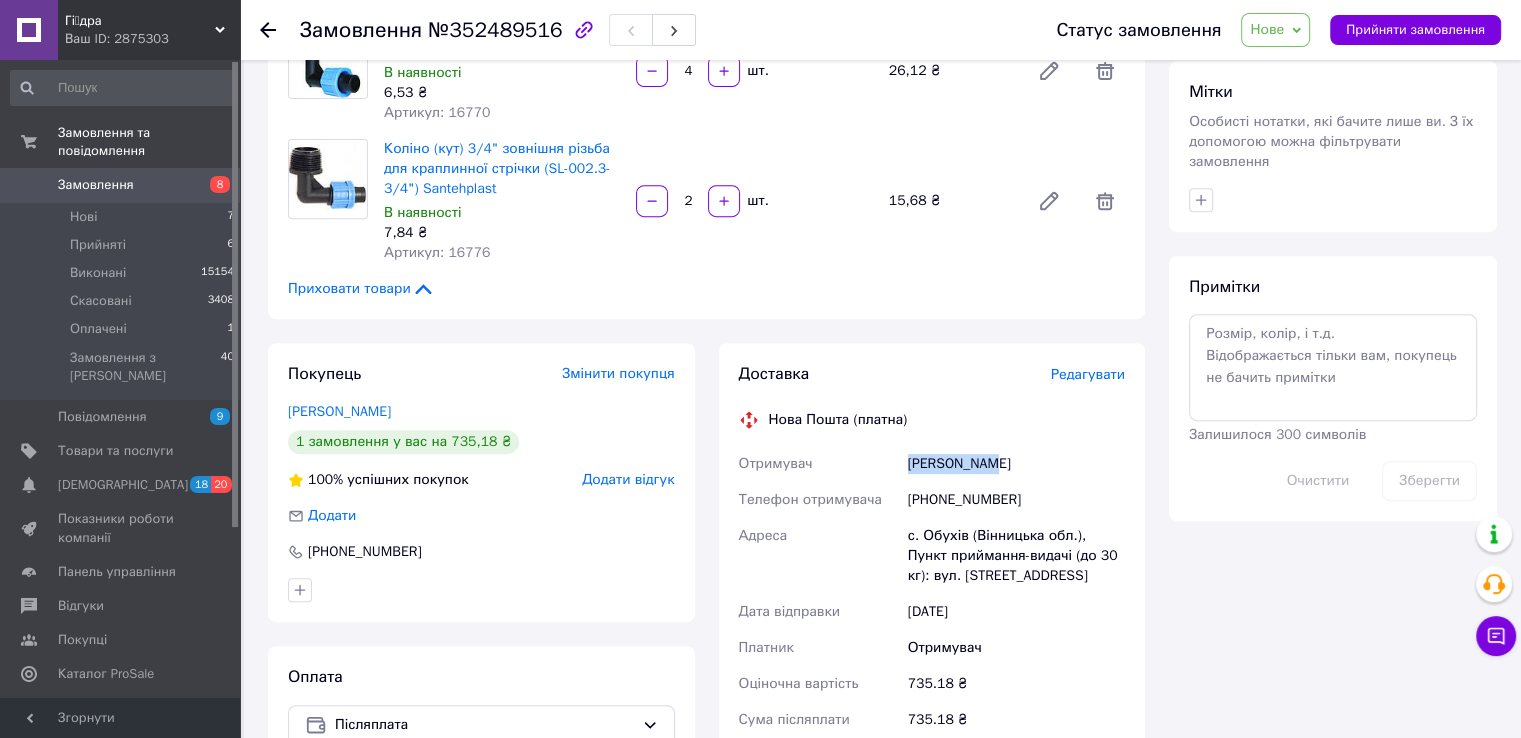 drag, startPoint x: 880, startPoint y: 449, endPoint x: 996, endPoint y: 455, distance: 116.15507 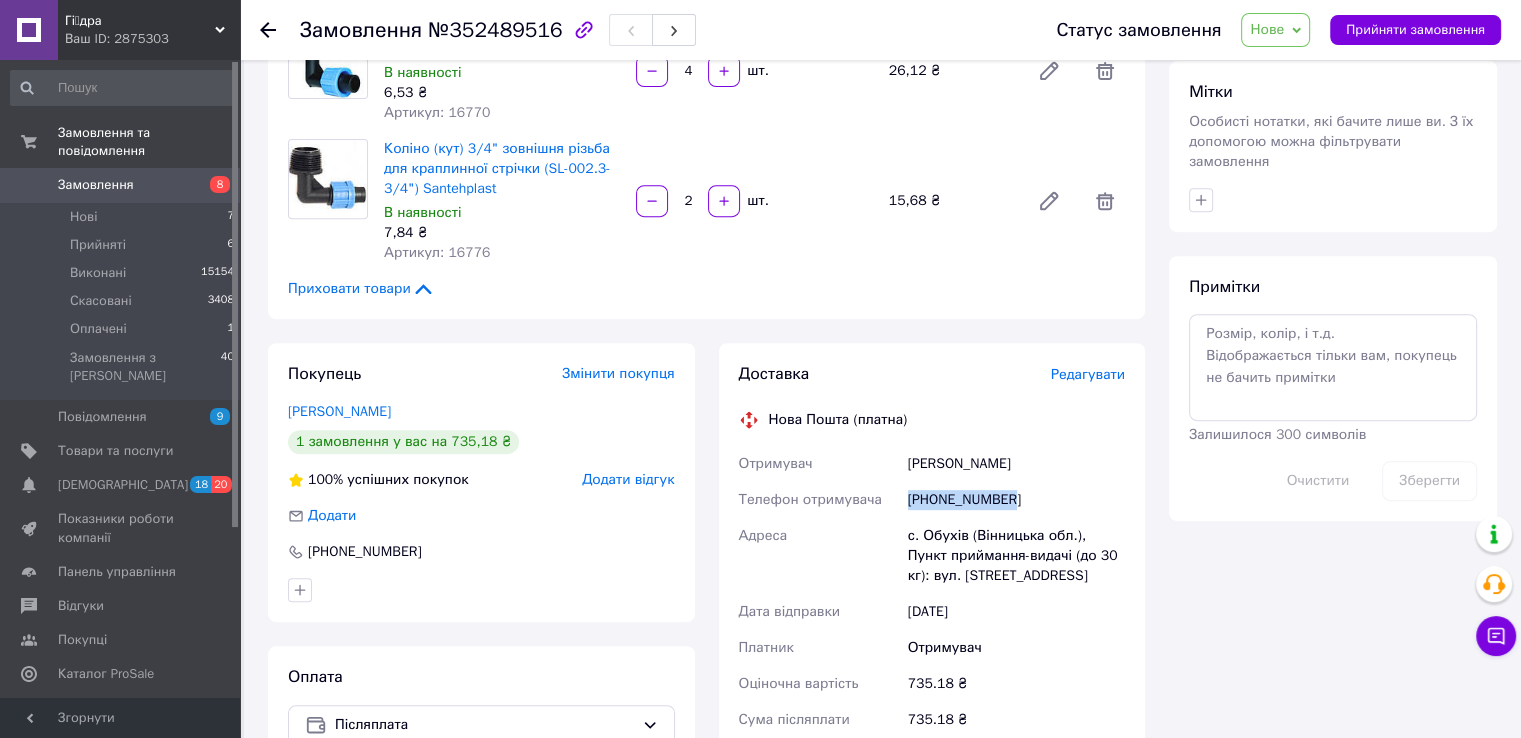 drag, startPoint x: 904, startPoint y: 480, endPoint x: 1025, endPoint y: 486, distance: 121.14867 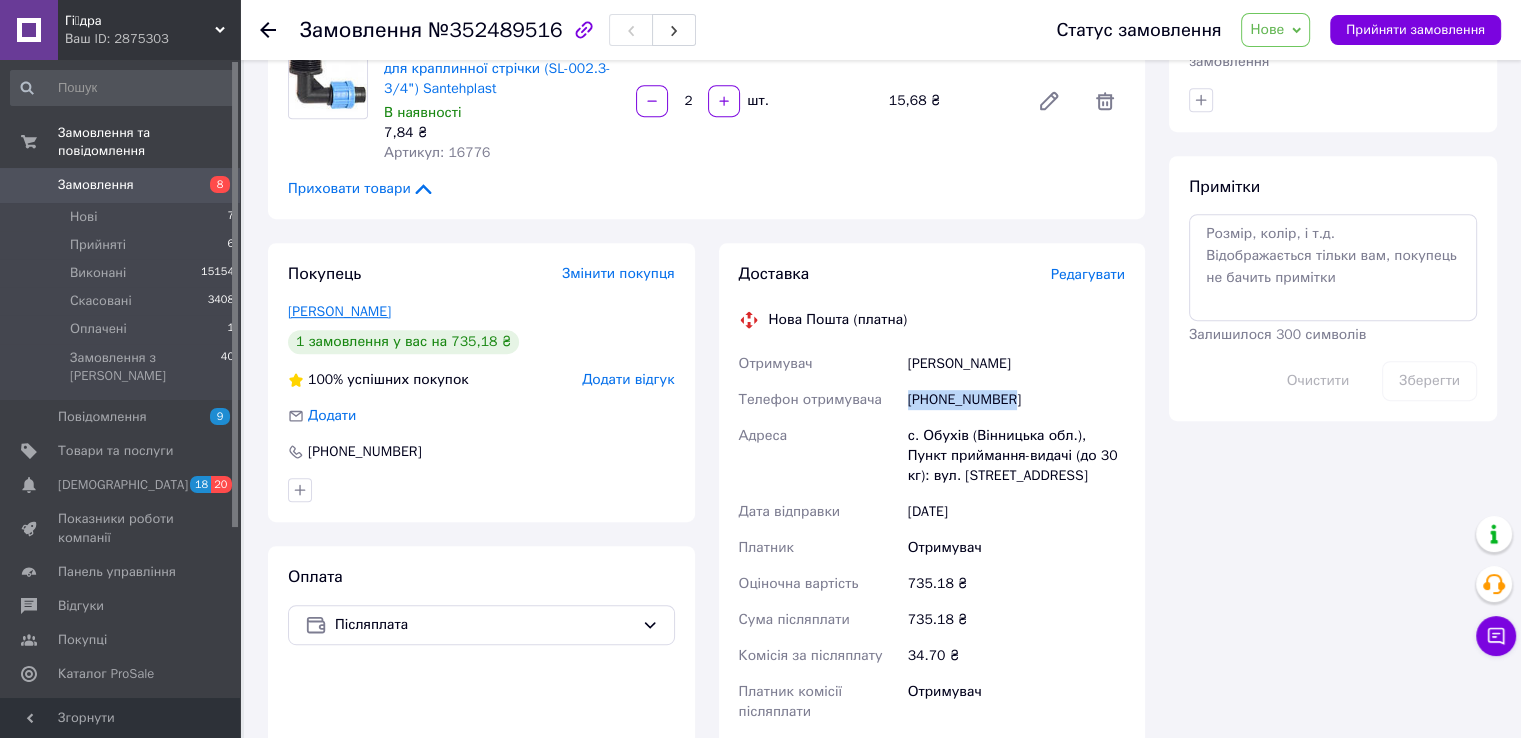 click on "[PERSON_NAME]" at bounding box center (339, 311) 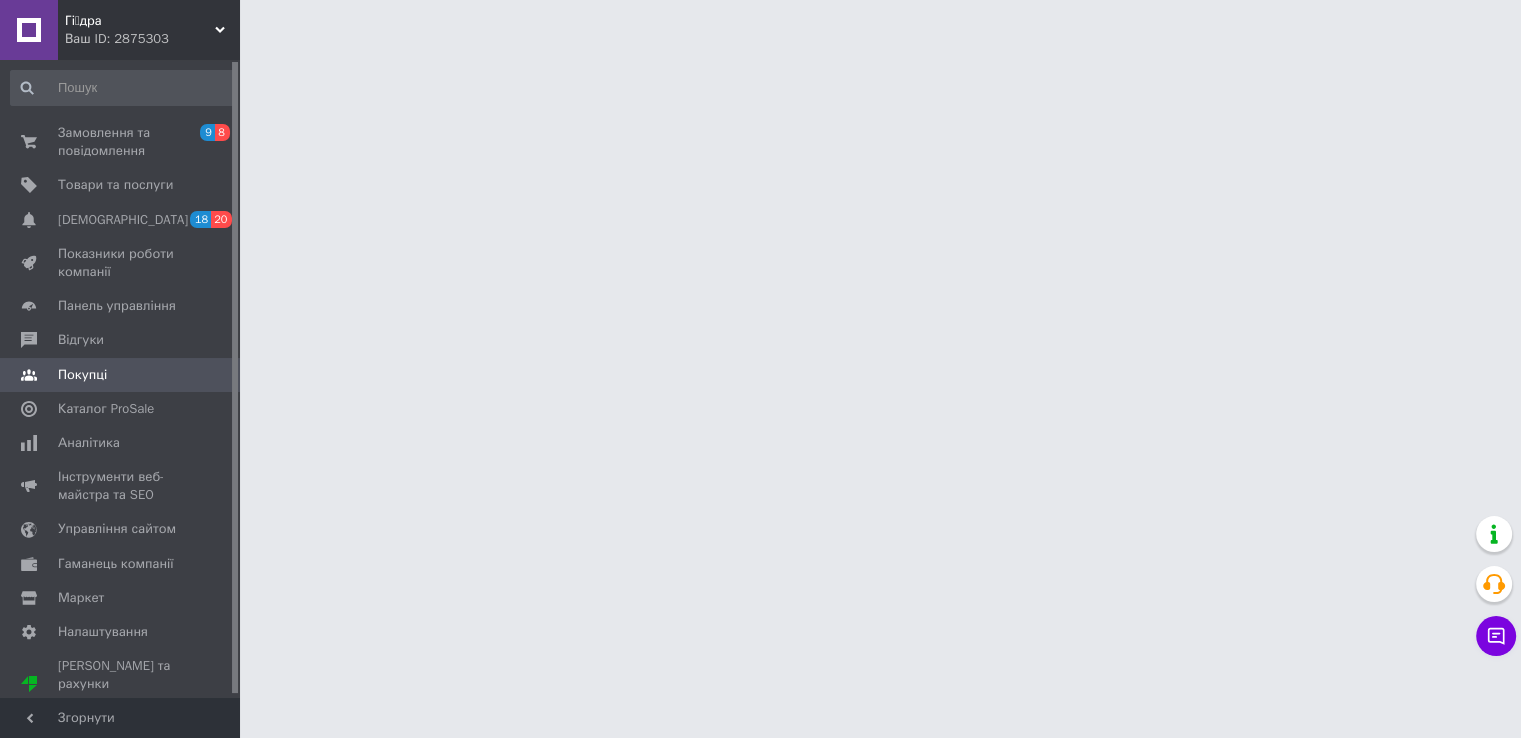 scroll, scrollTop: 0, scrollLeft: 0, axis: both 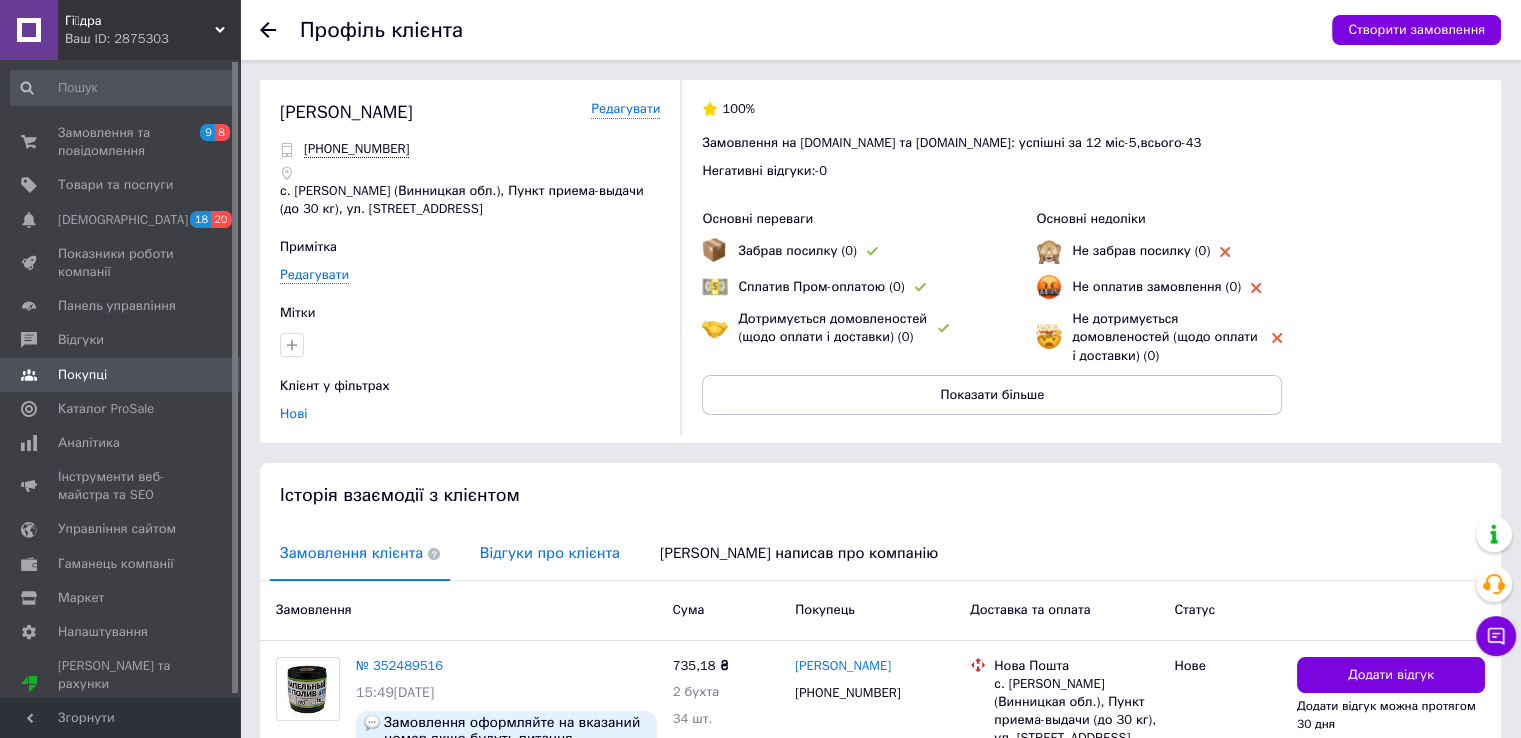 click on "Відгуки про клієнта" at bounding box center (550, 553) 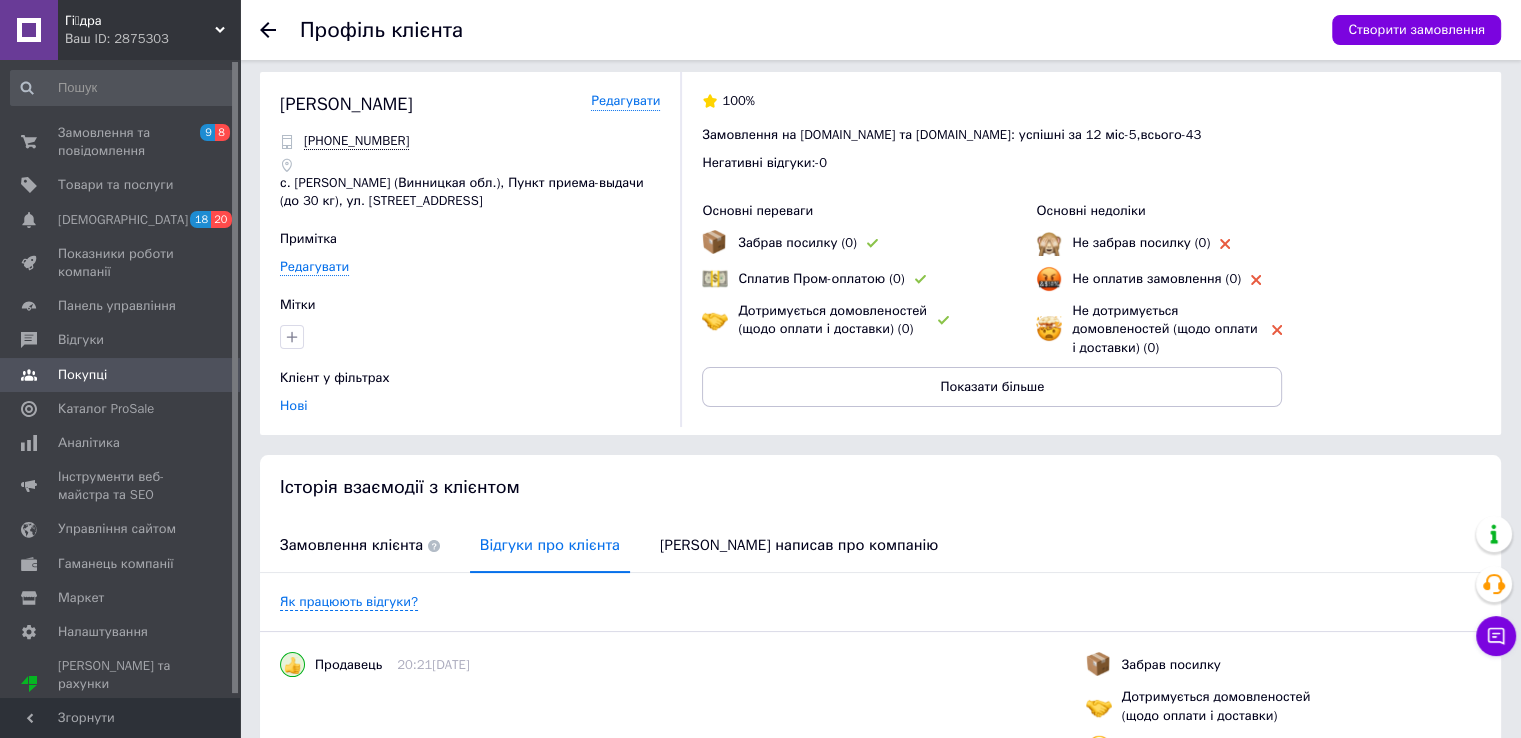 scroll, scrollTop: 0, scrollLeft: 0, axis: both 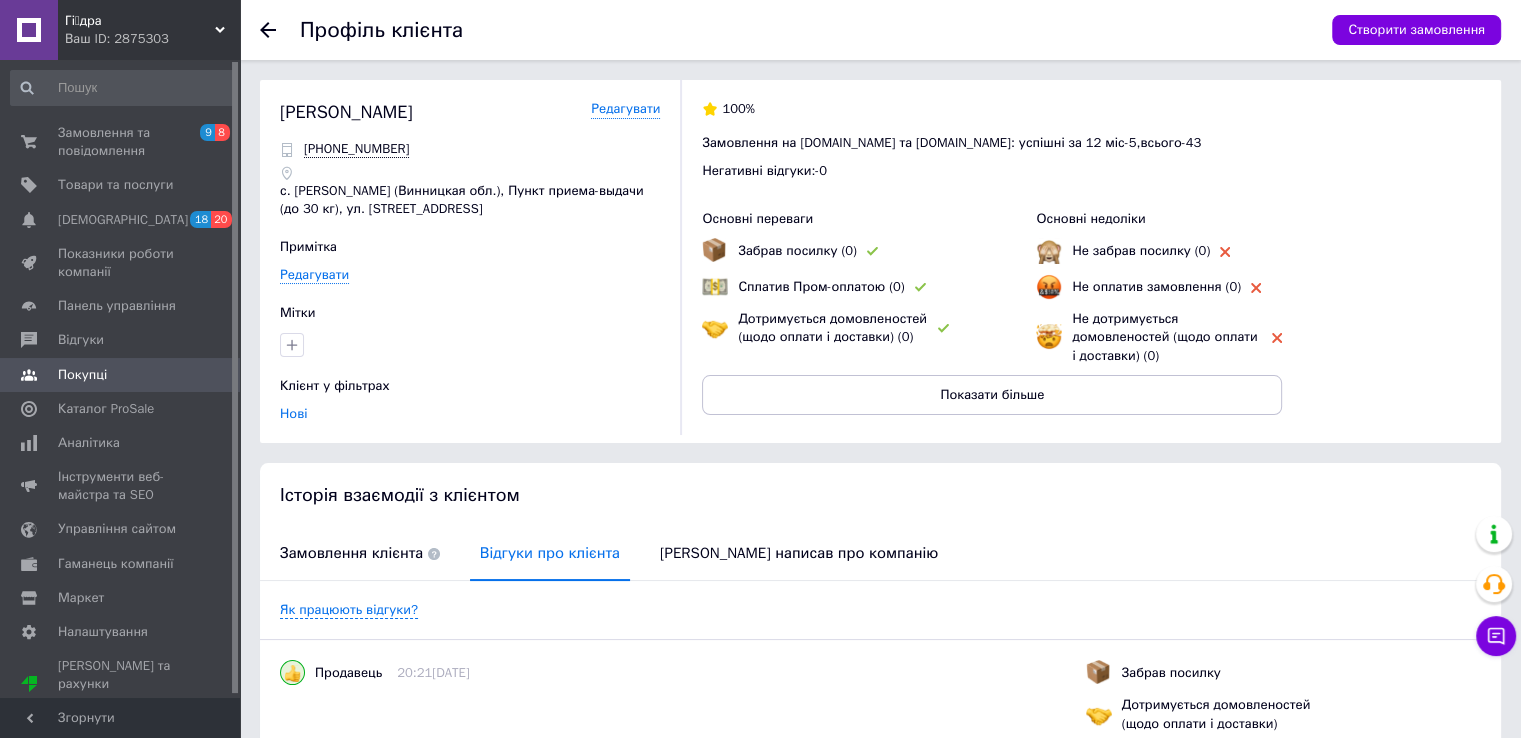 click 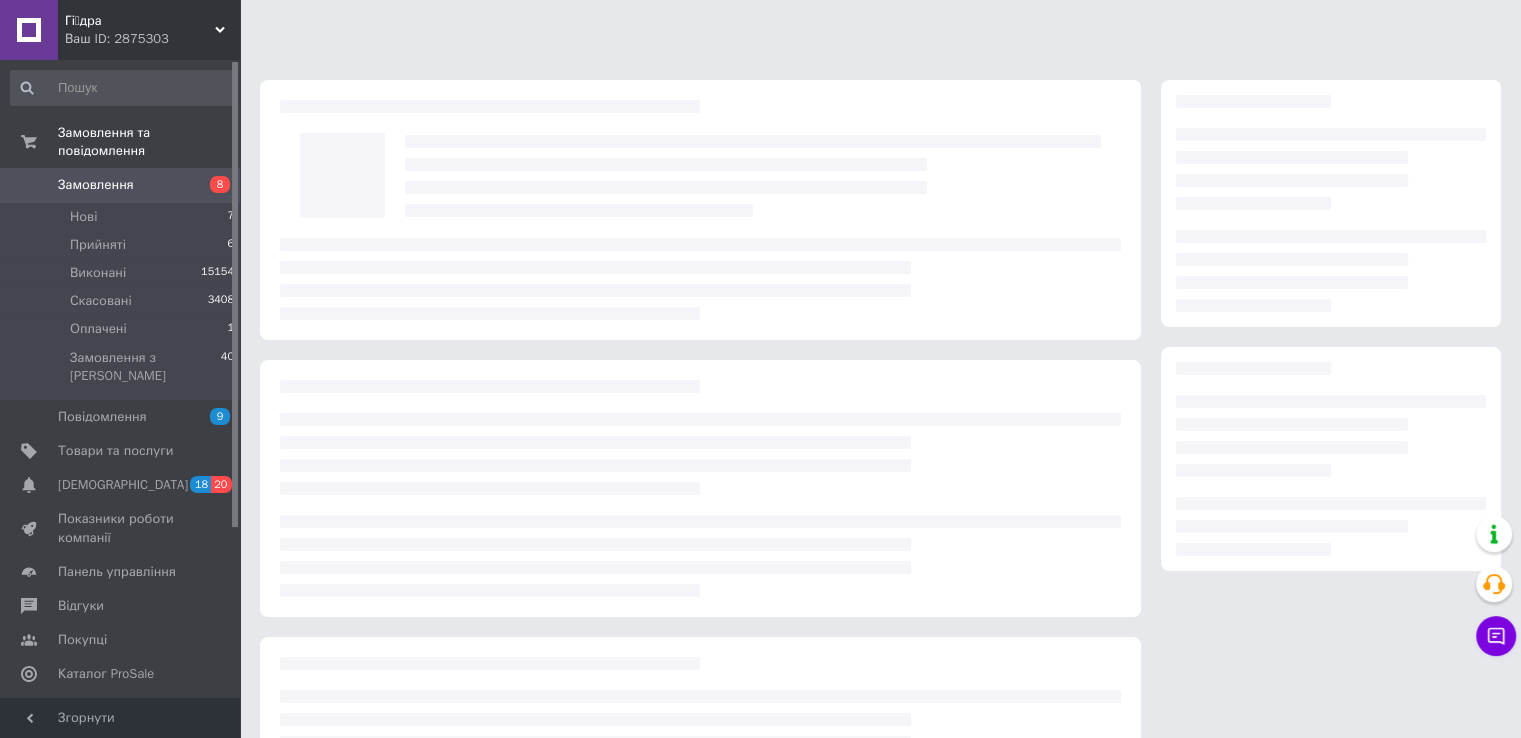 scroll, scrollTop: 176, scrollLeft: 0, axis: vertical 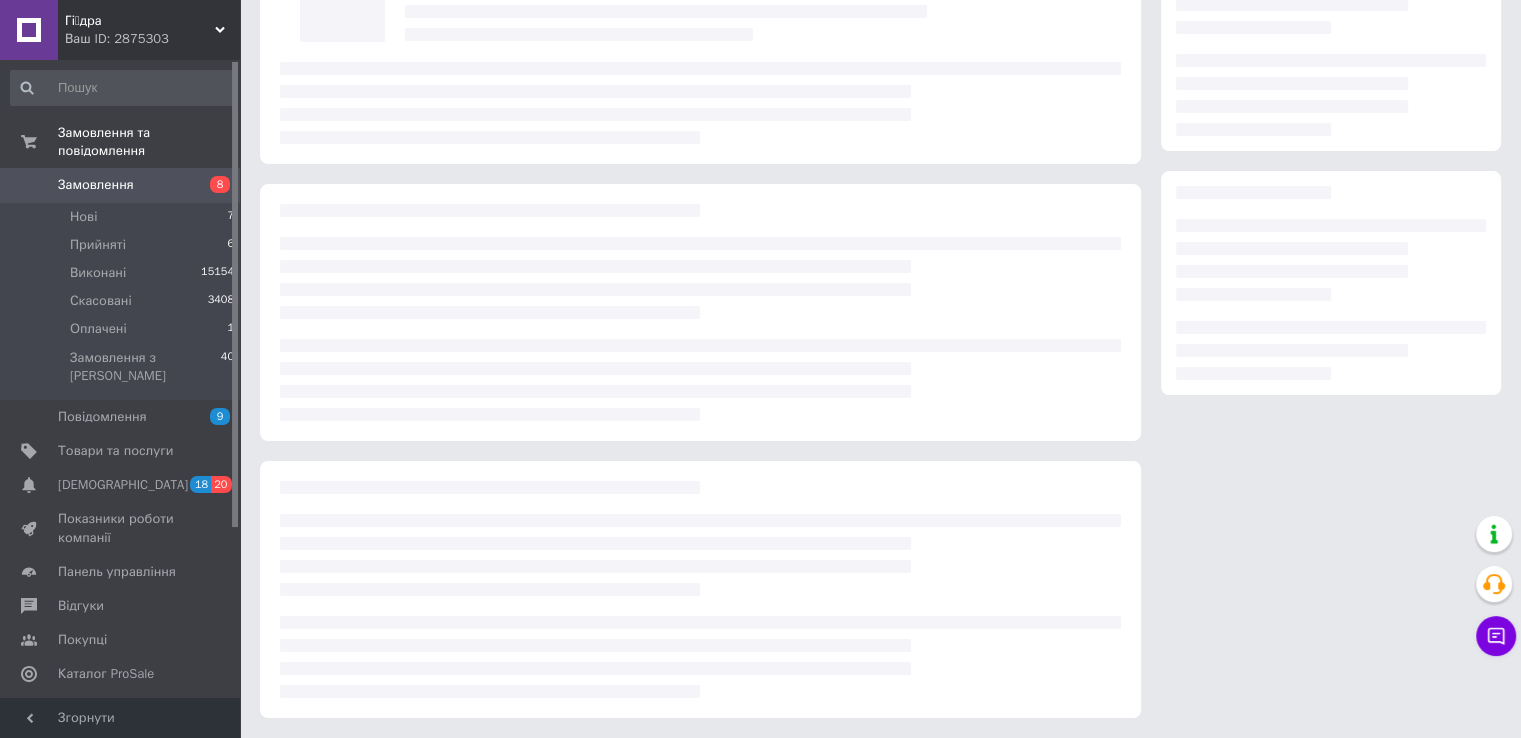 click at bounding box center [700, 34] 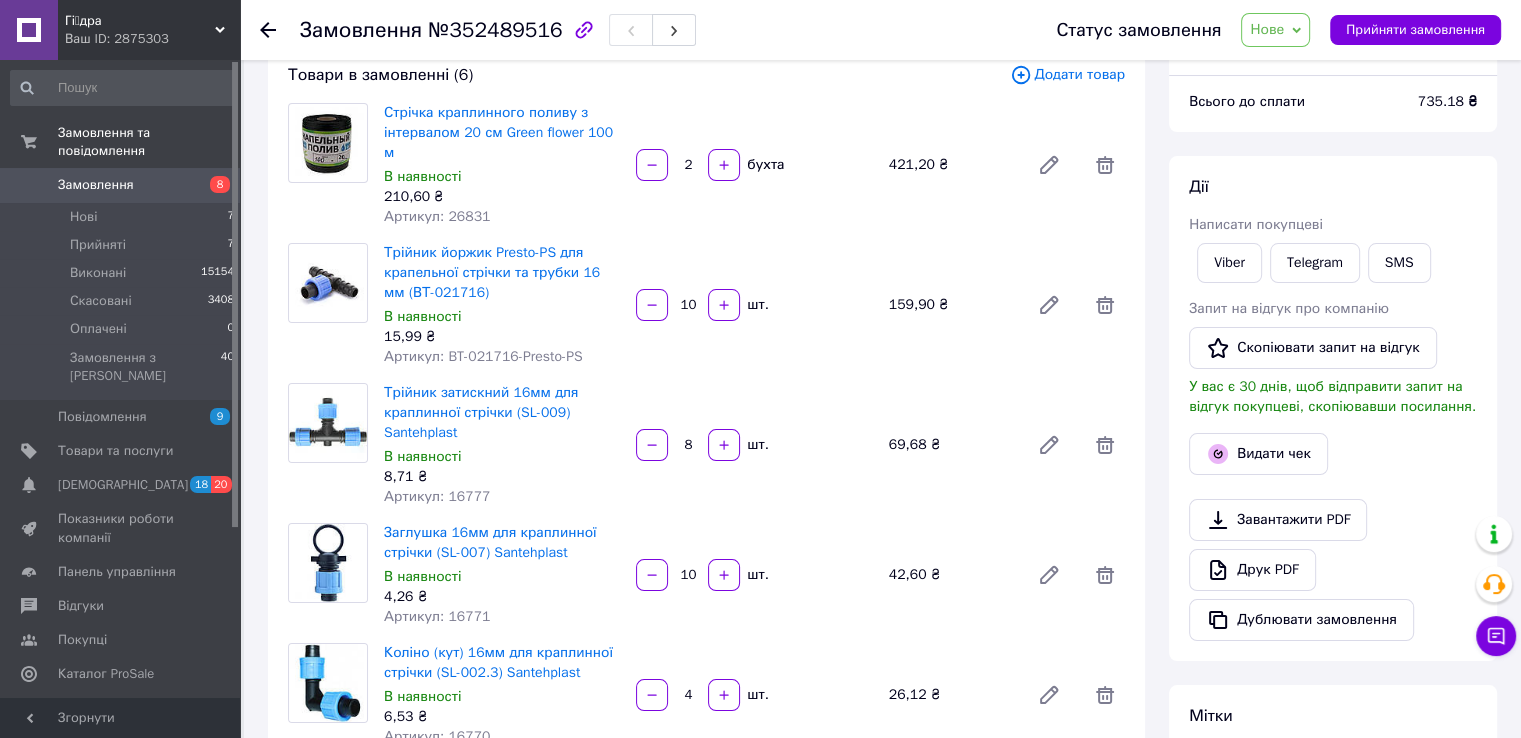 scroll, scrollTop: 0, scrollLeft: 0, axis: both 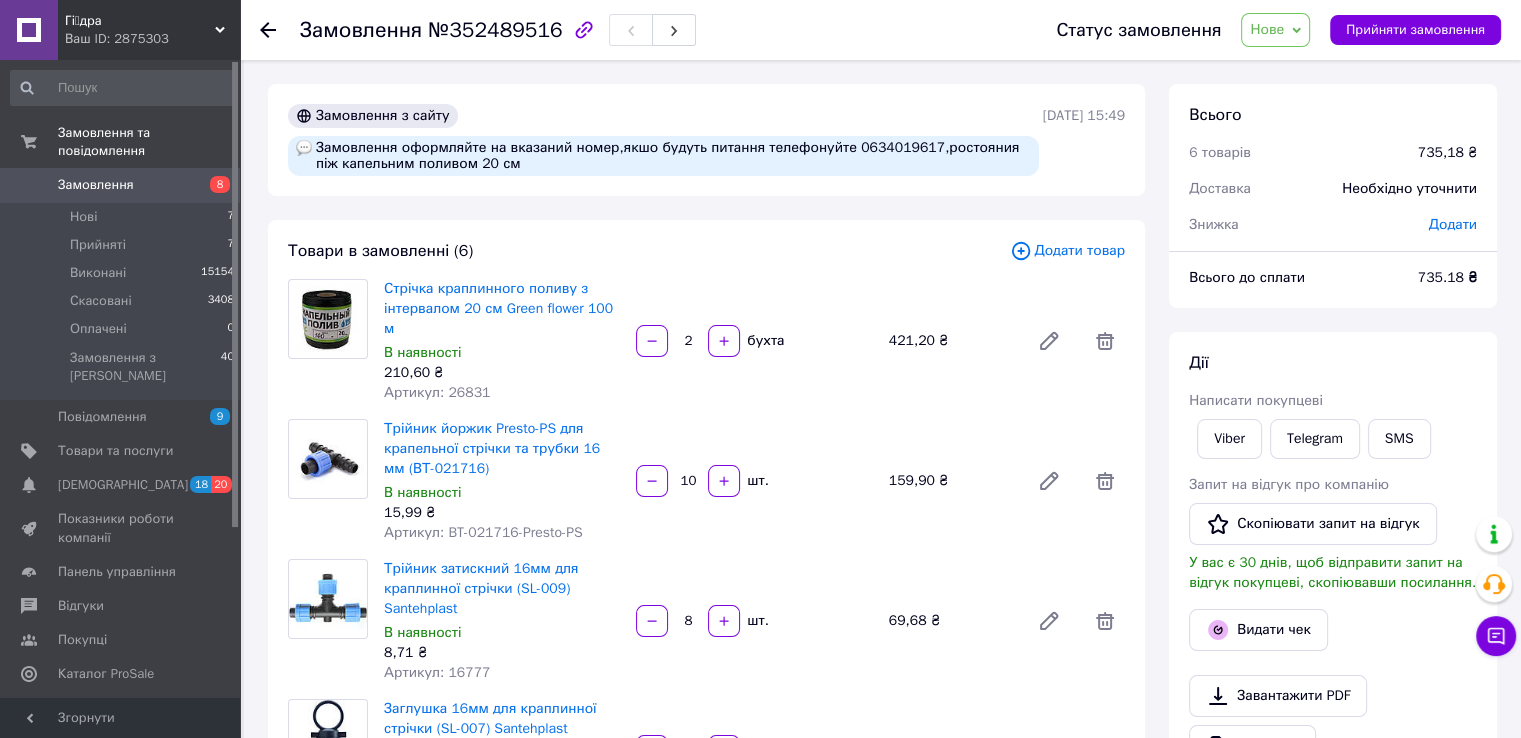 click 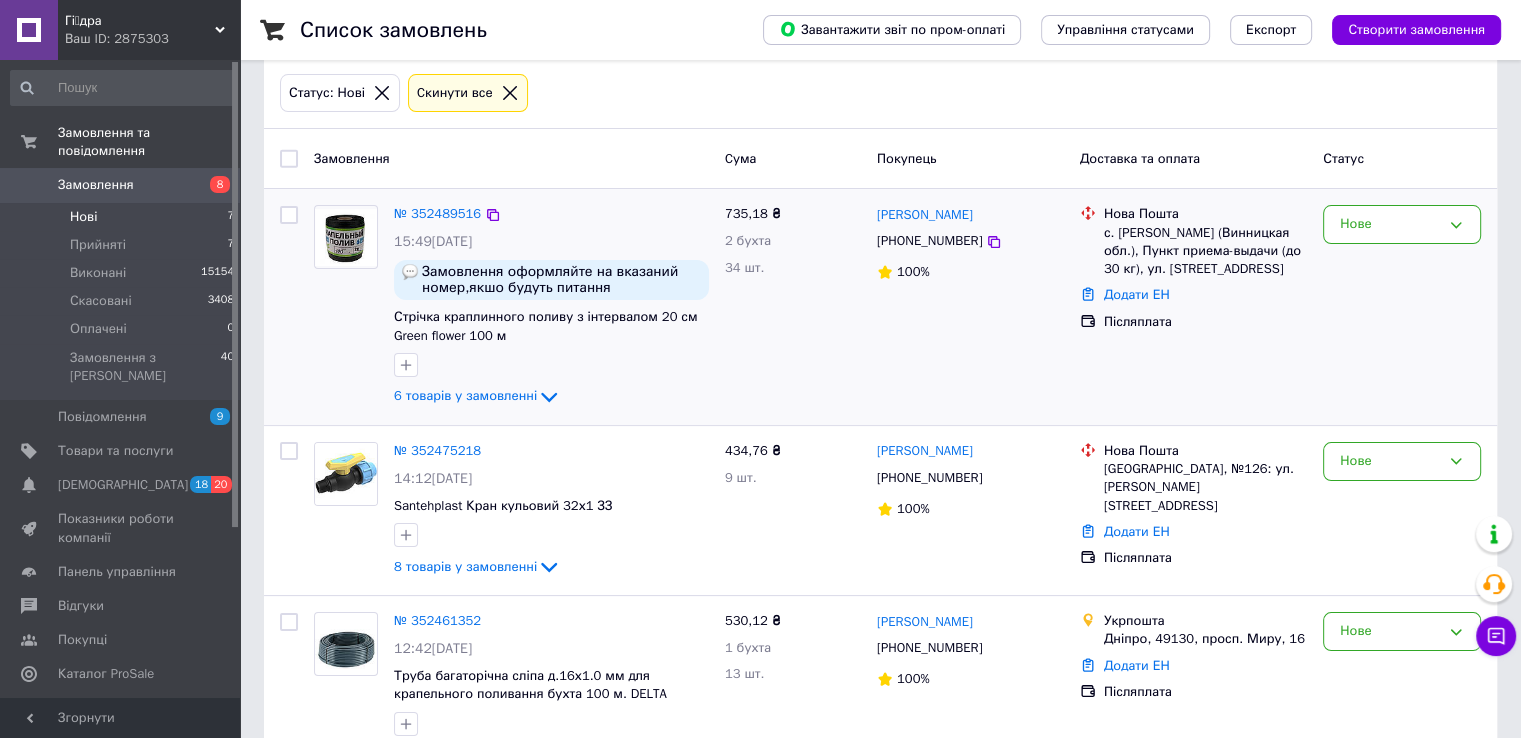 scroll, scrollTop: 400, scrollLeft: 0, axis: vertical 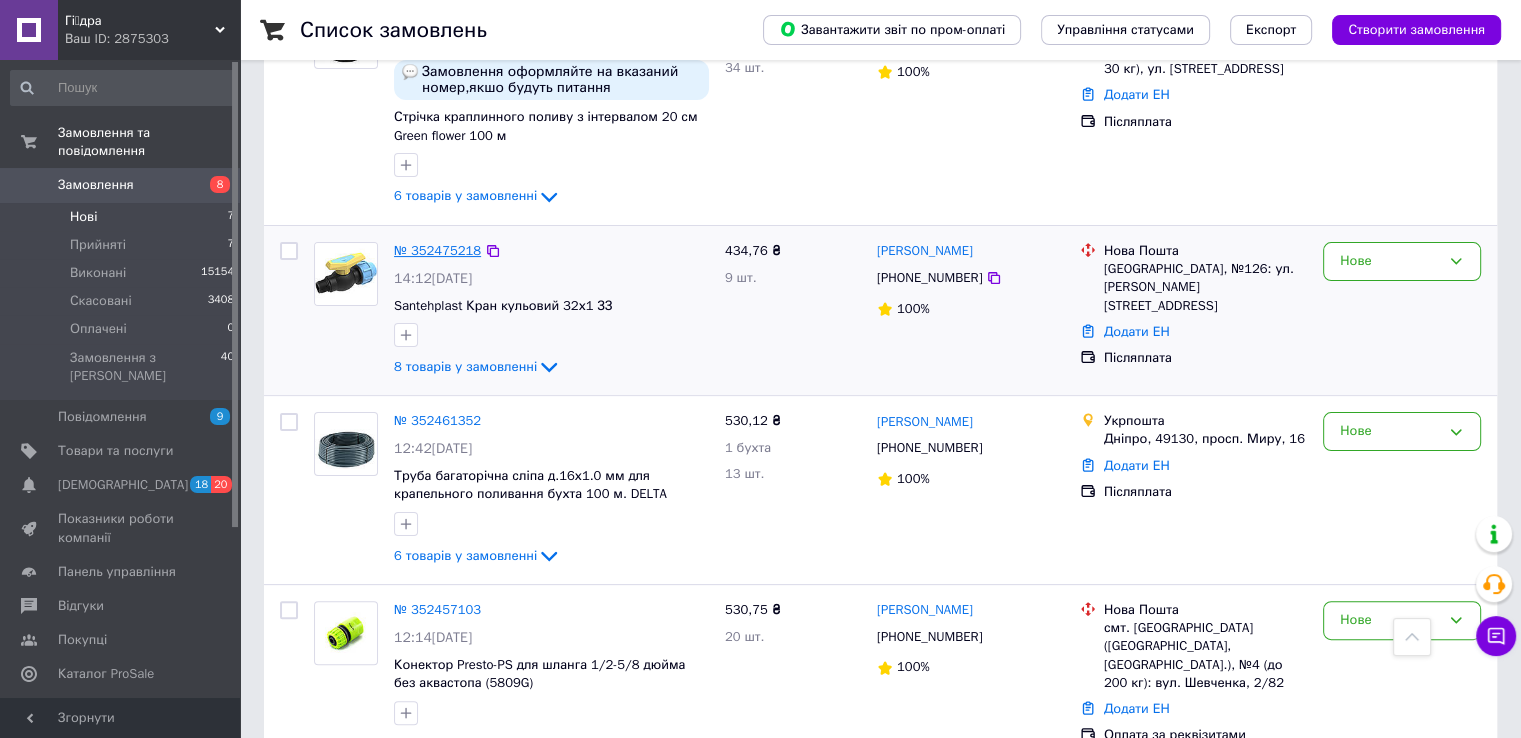 click on "№ 352475218" at bounding box center (437, 250) 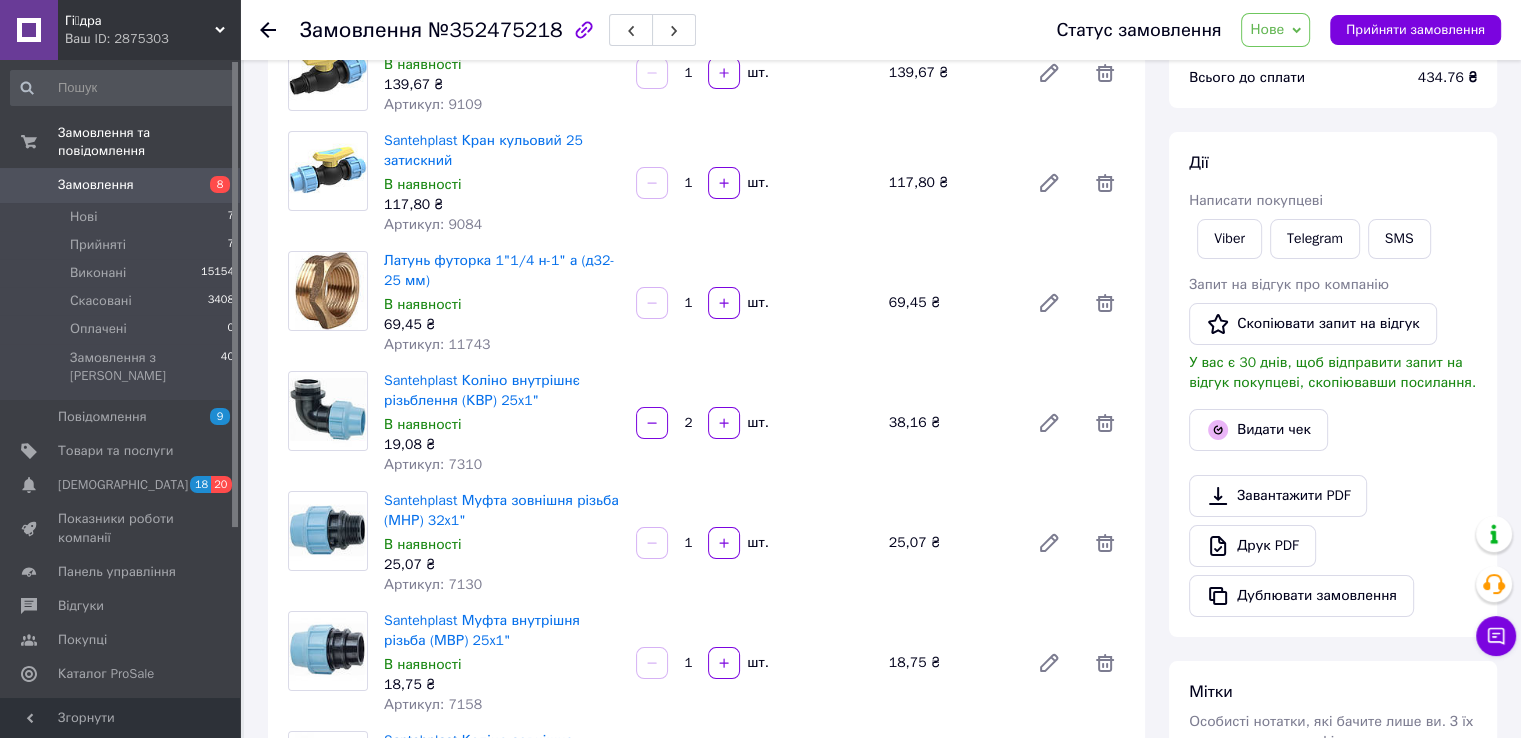 scroll, scrollTop: 0, scrollLeft: 0, axis: both 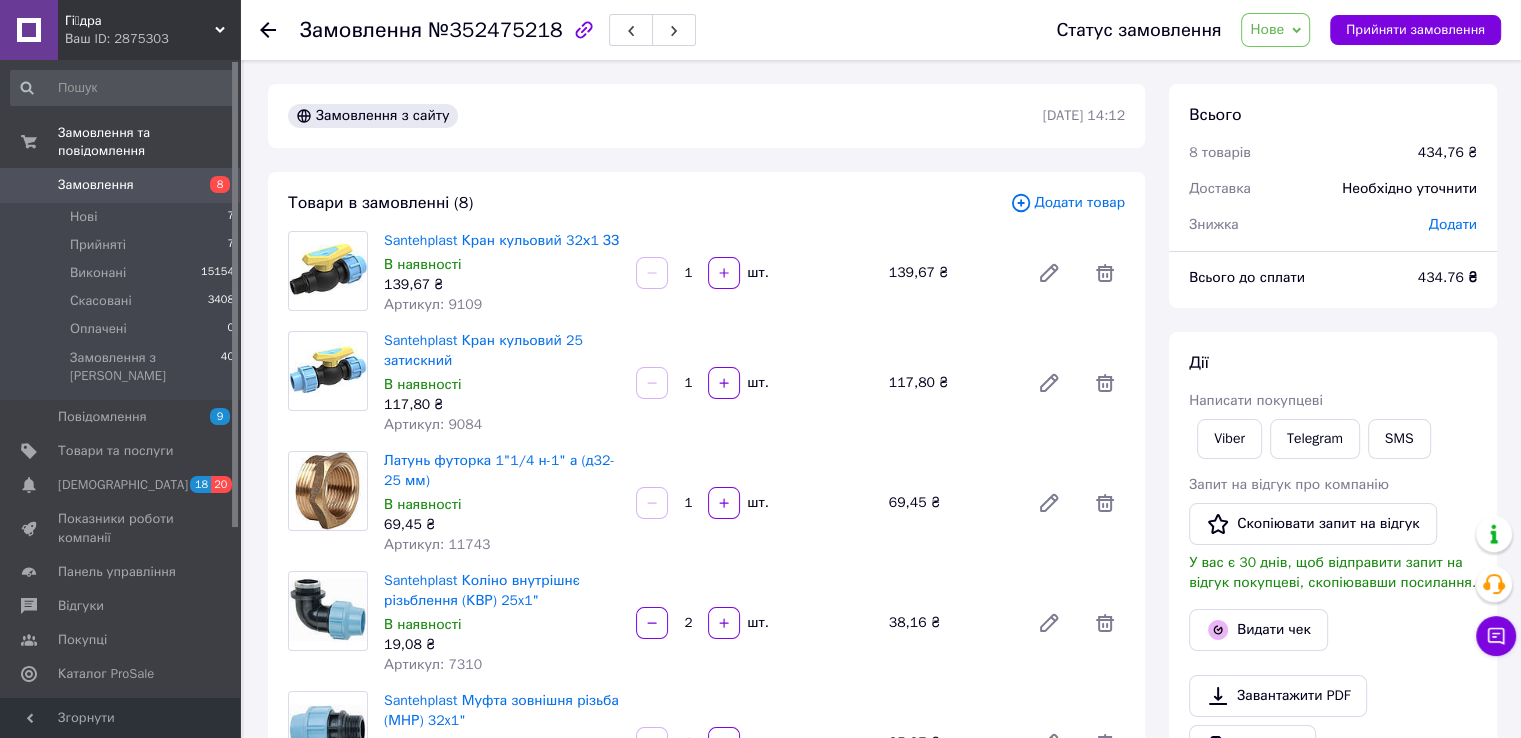 click on "Артикул: 9109" at bounding box center (433, 304) 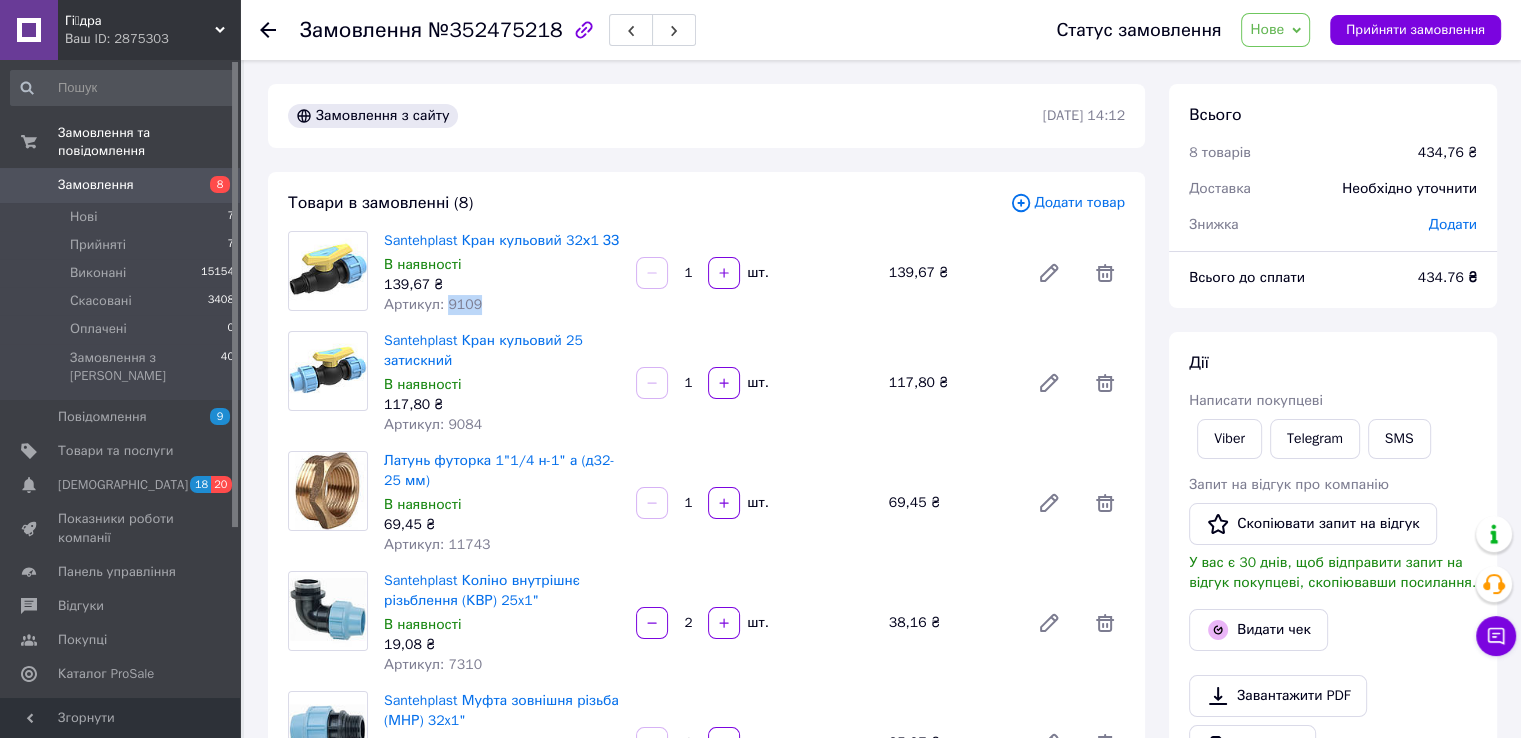 click on "Артикул: 9109" at bounding box center [433, 304] 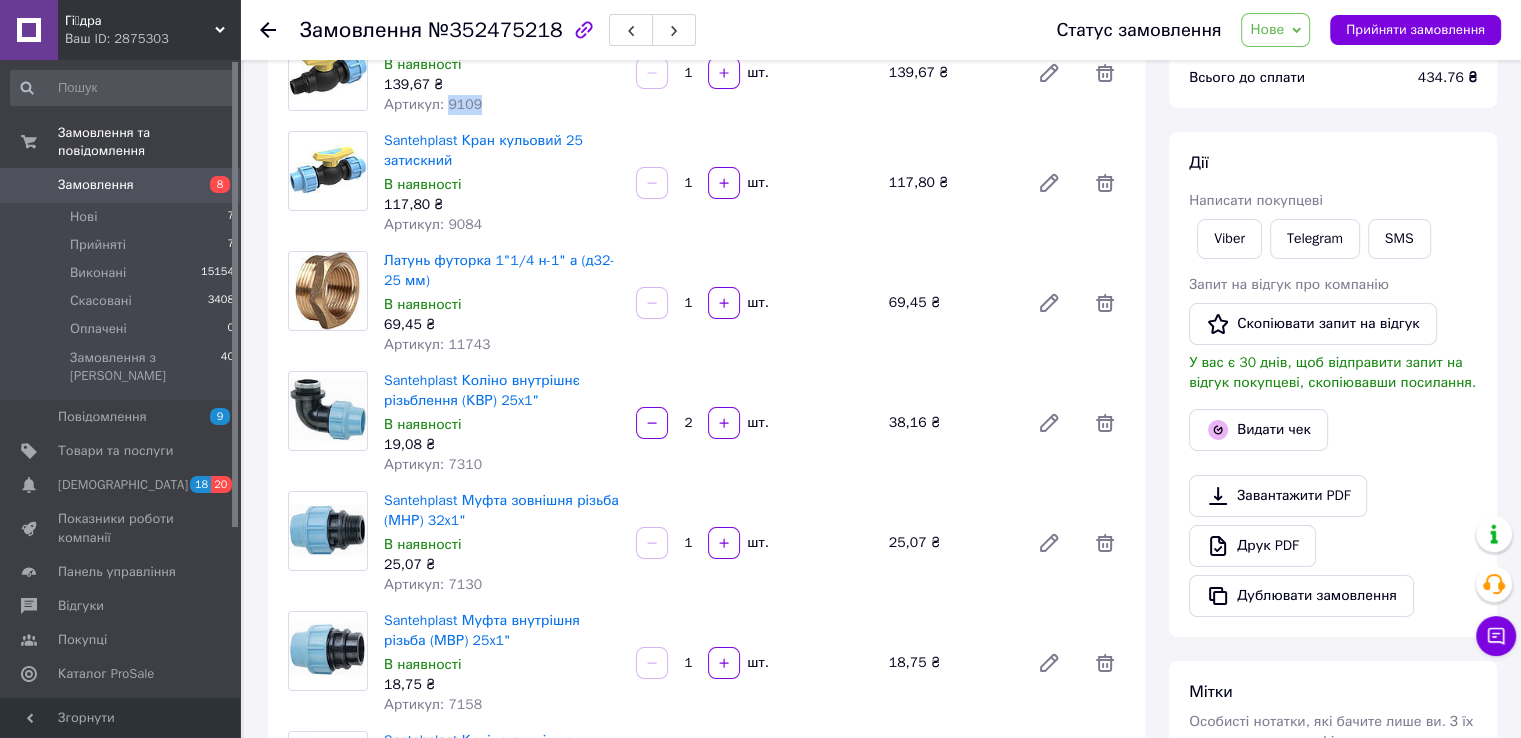 click on "В наявності" at bounding box center [502, 425] 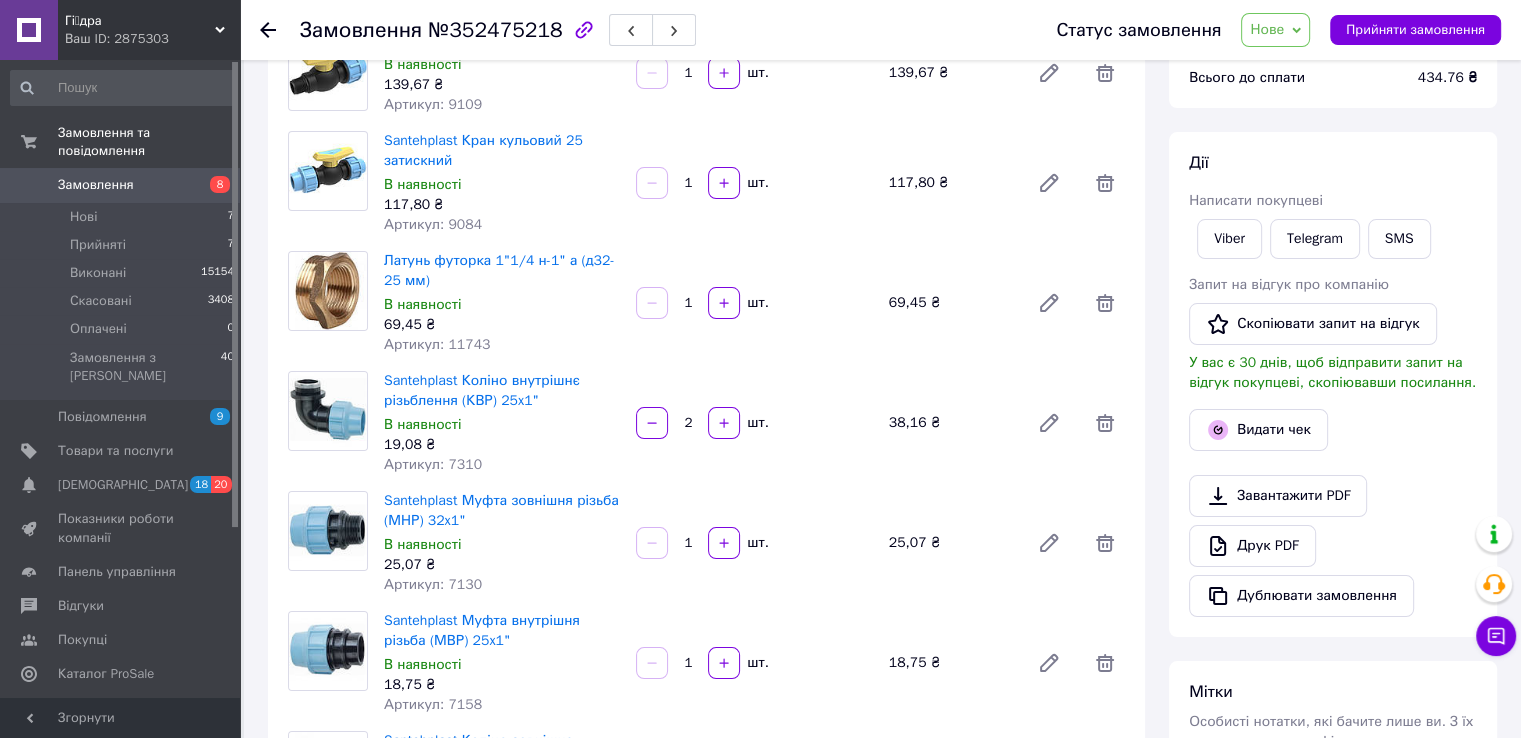 scroll, scrollTop: 100, scrollLeft: 0, axis: vertical 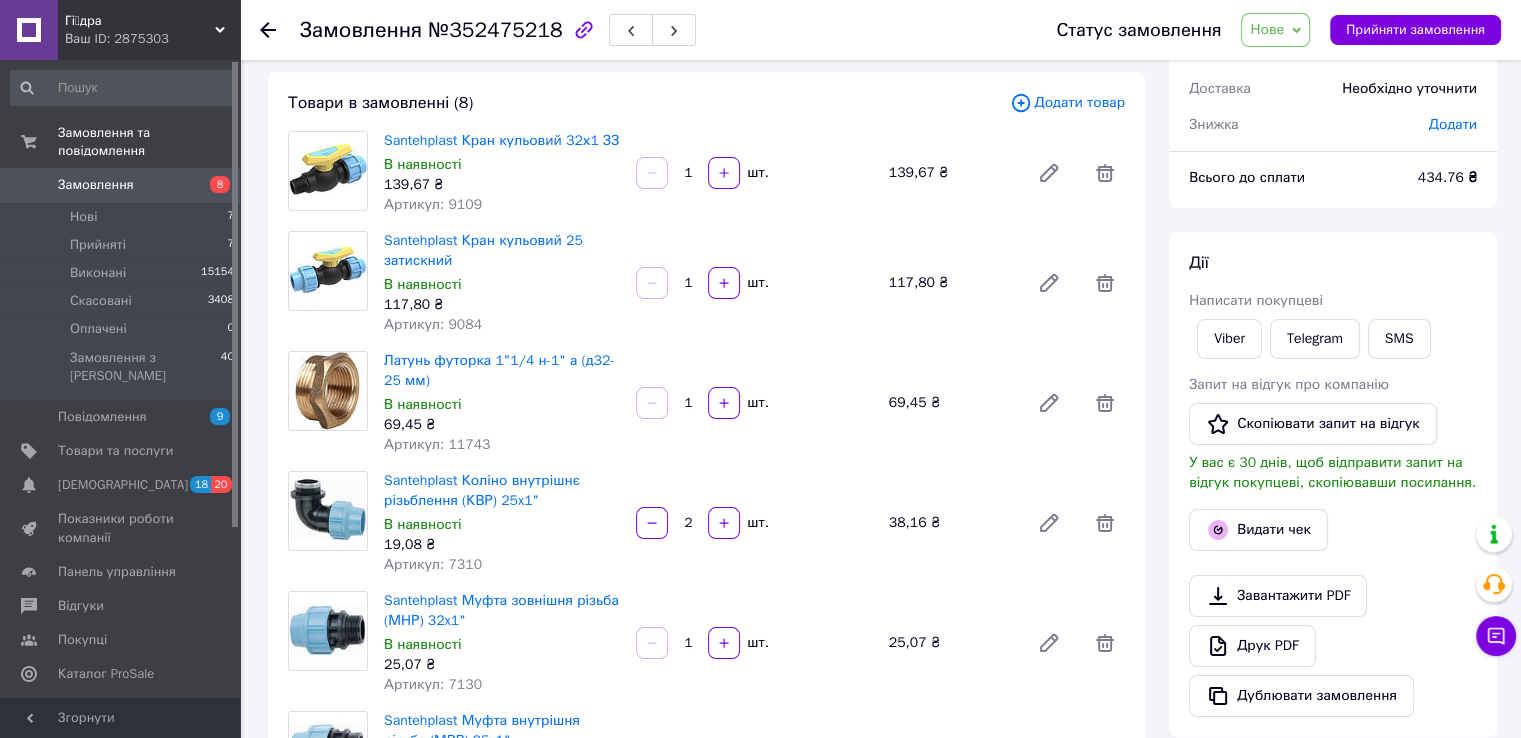 click on "Артикул: 9084" at bounding box center [433, 324] 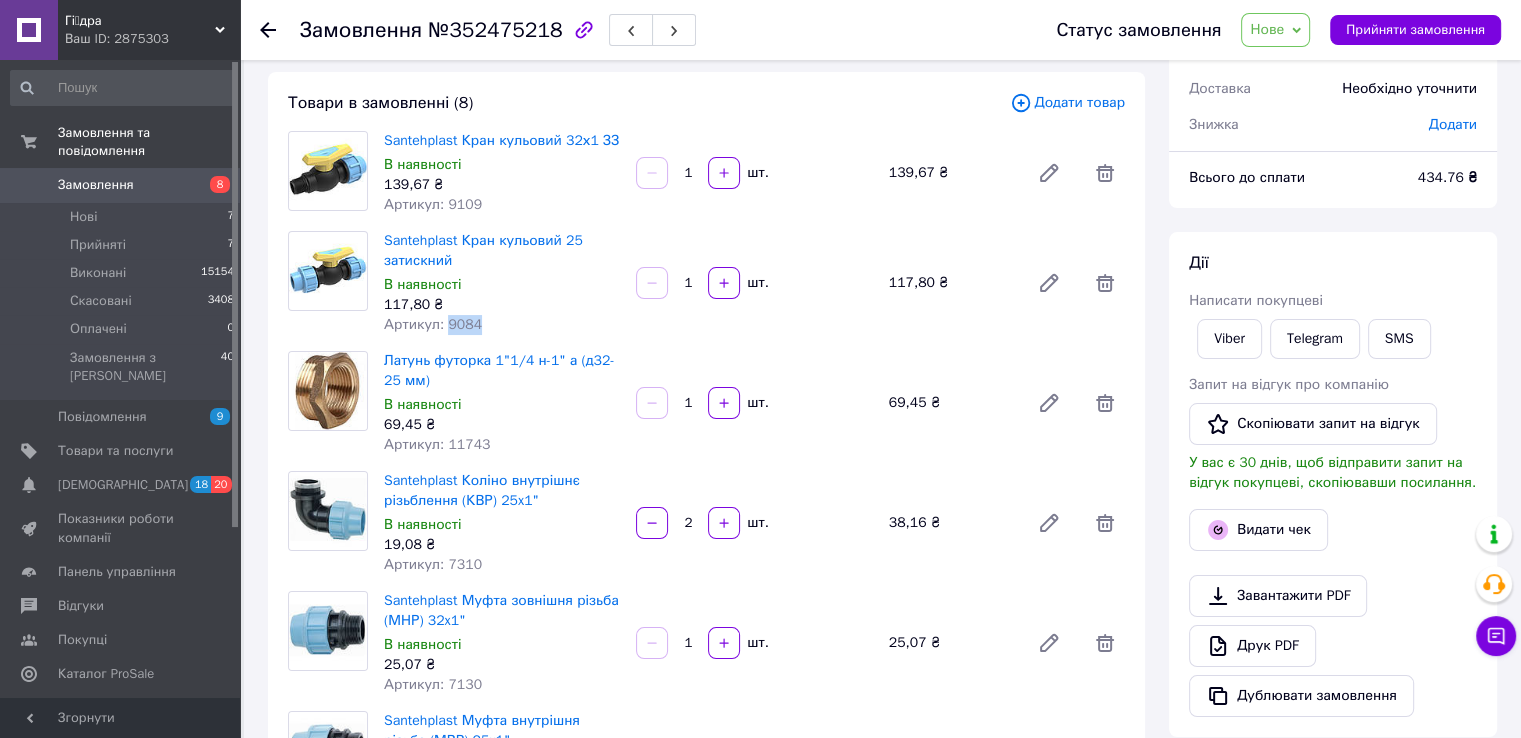 click on "Артикул: 9084" at bounding box center [433, 324] 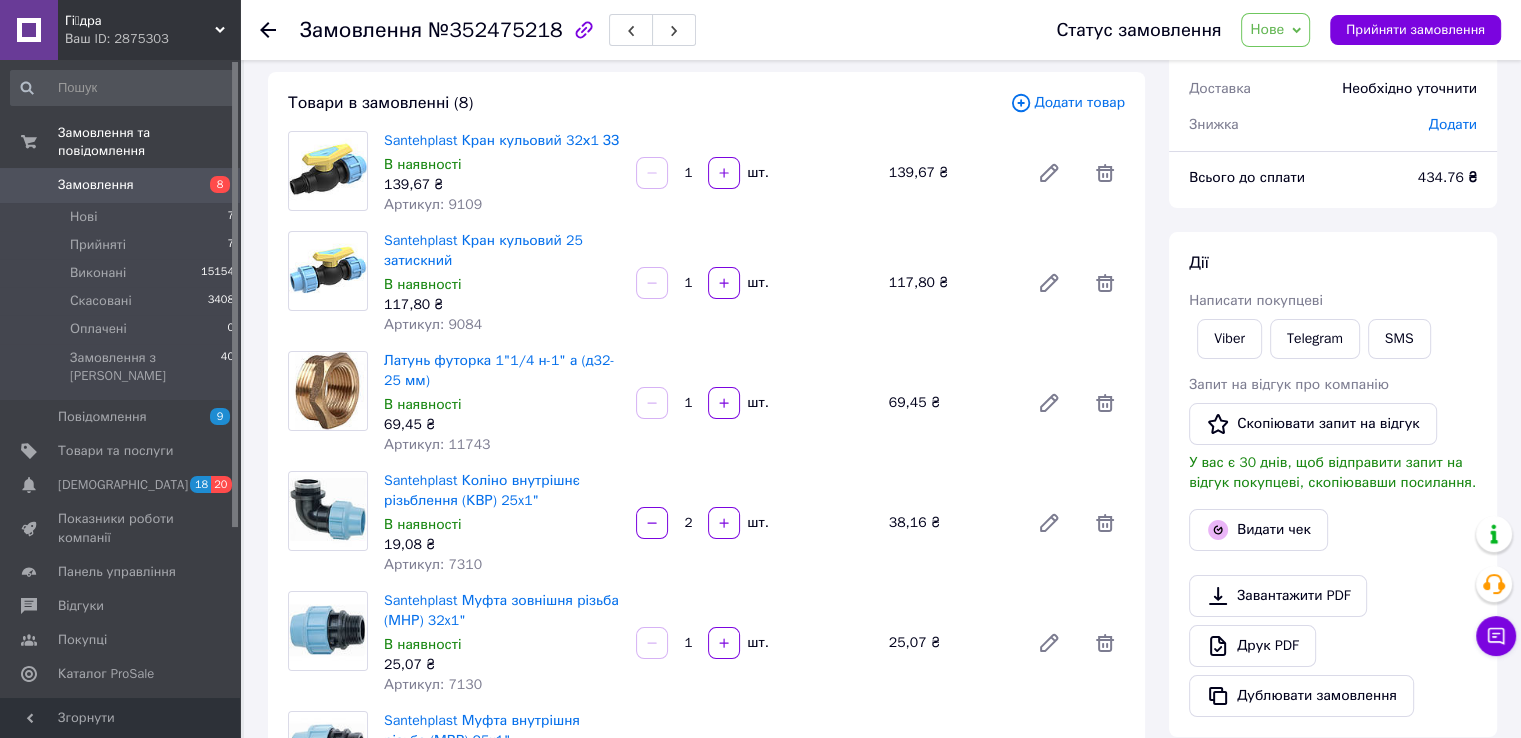 click on "Артикул: 11743" at bounding box center (437, 444) 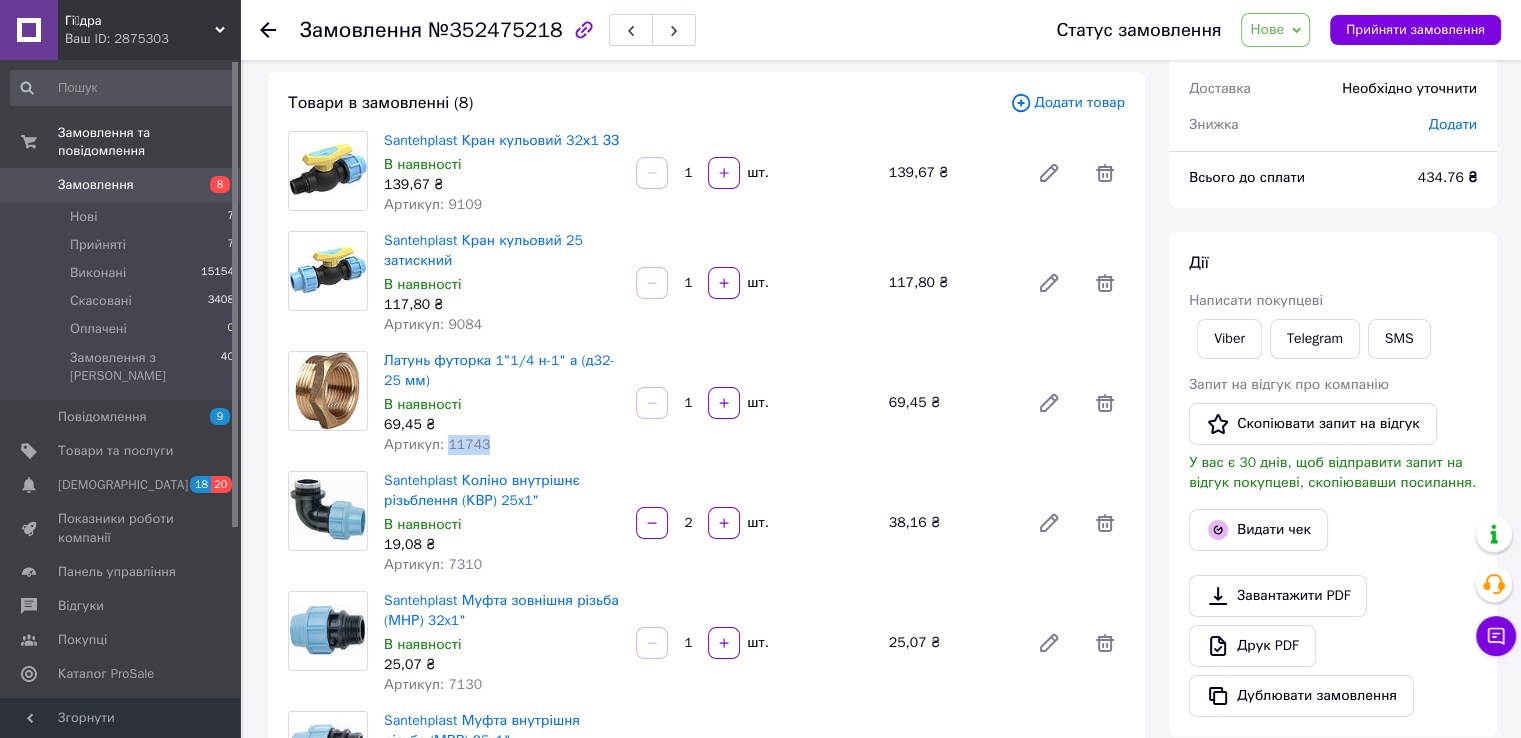 click on "Артикул: 11743" at bounding box center (437, 444) 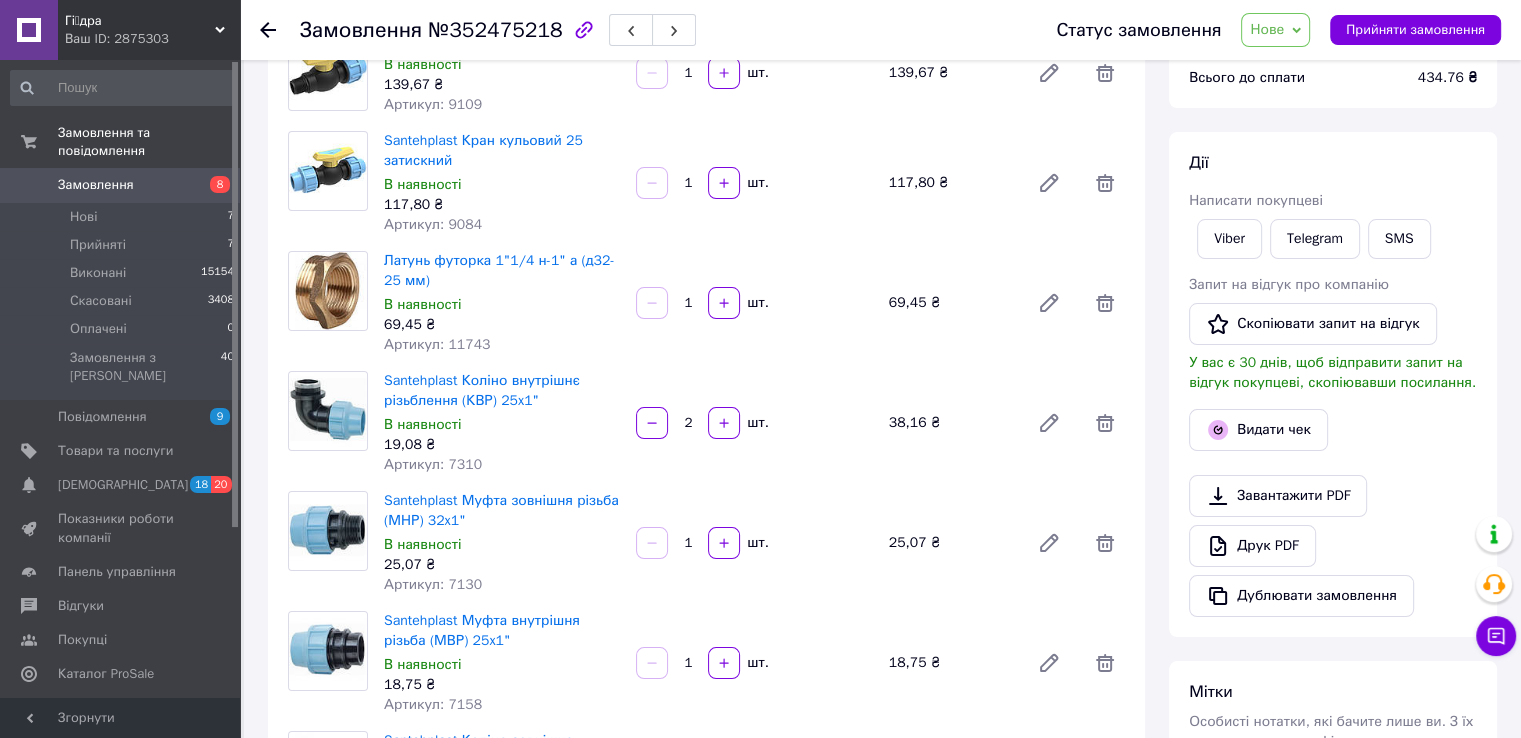 click on "Артикул: 7310" at bounding box center [433, 464] 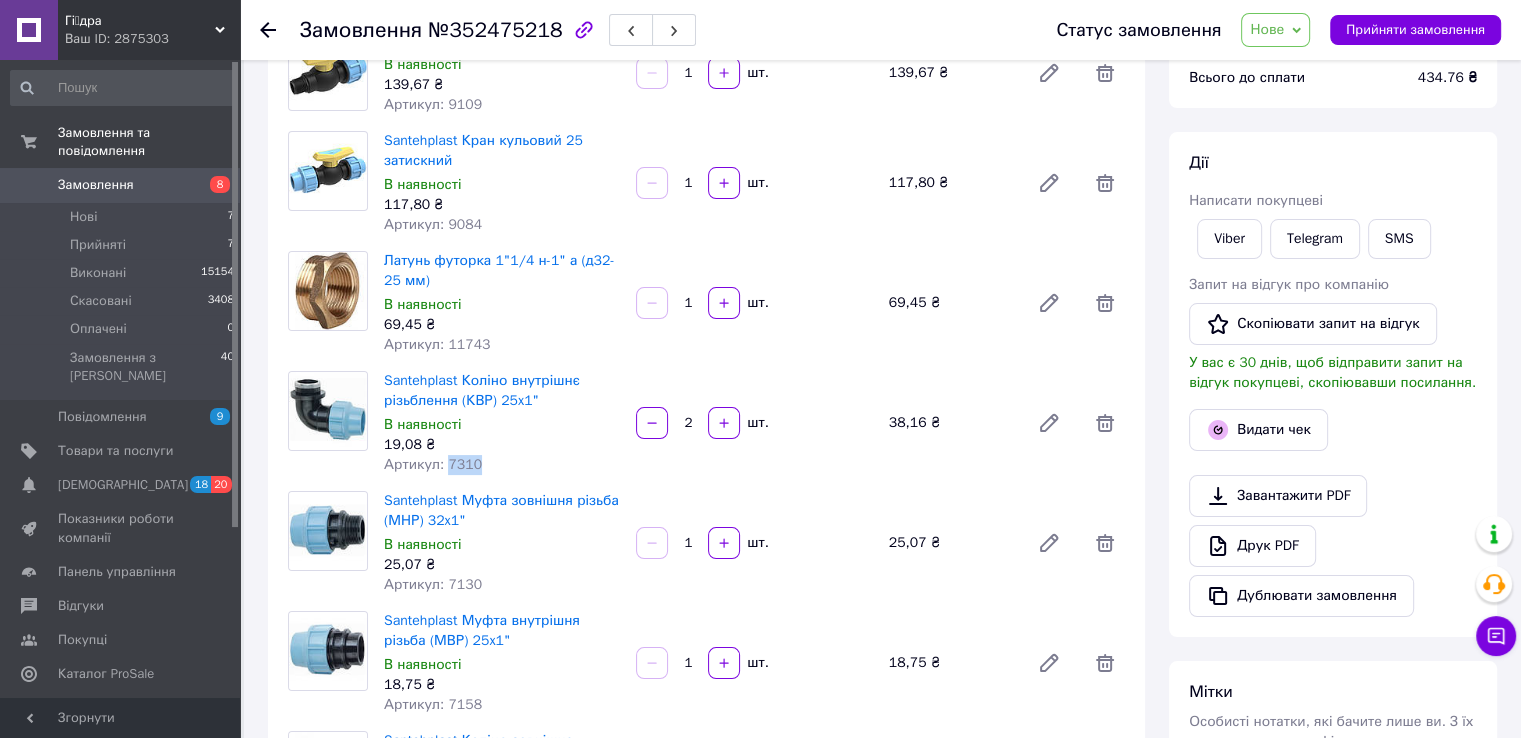 click on "Артикул: 7310" at bounding box center [433, 464] 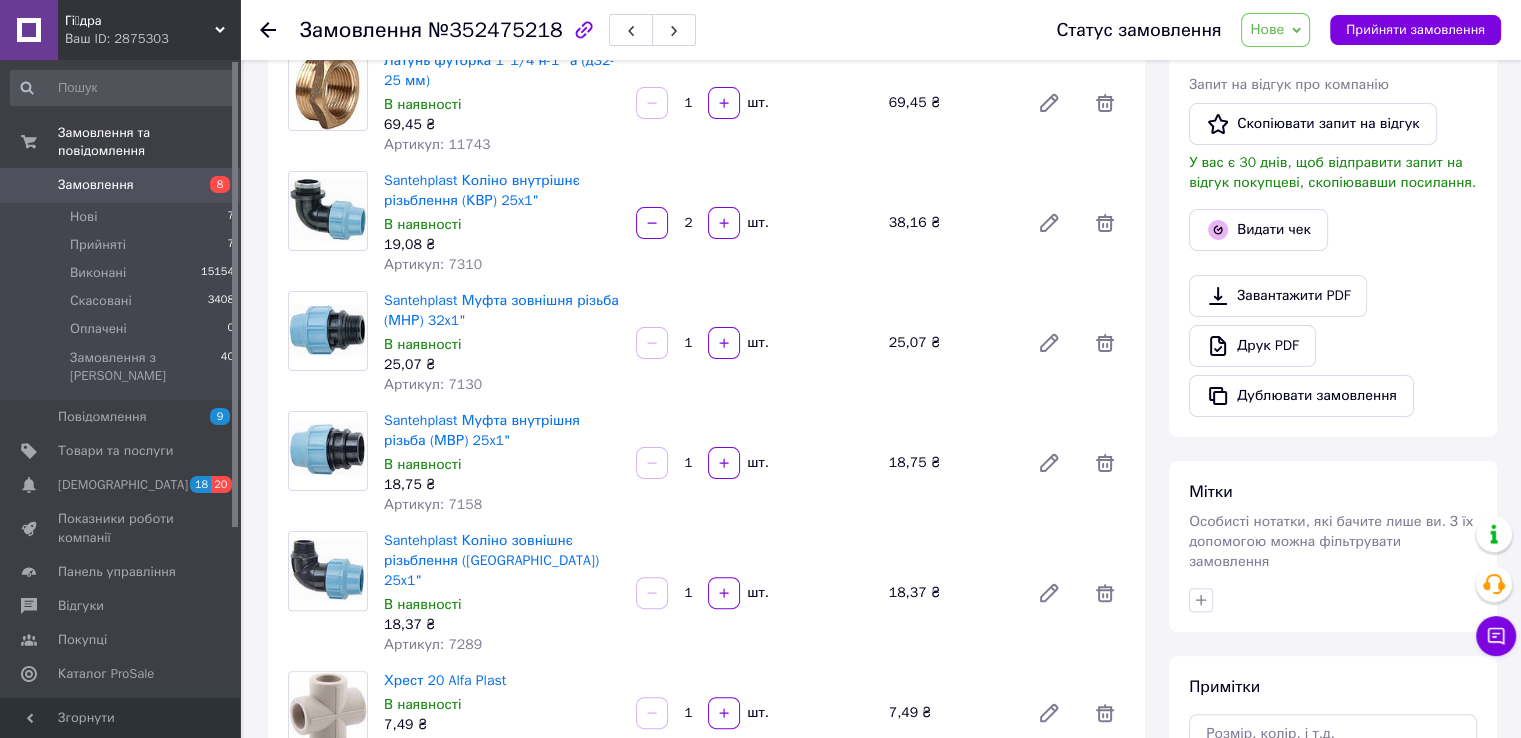 click on "Артикул: 7130" at bounding box center (433, 384) 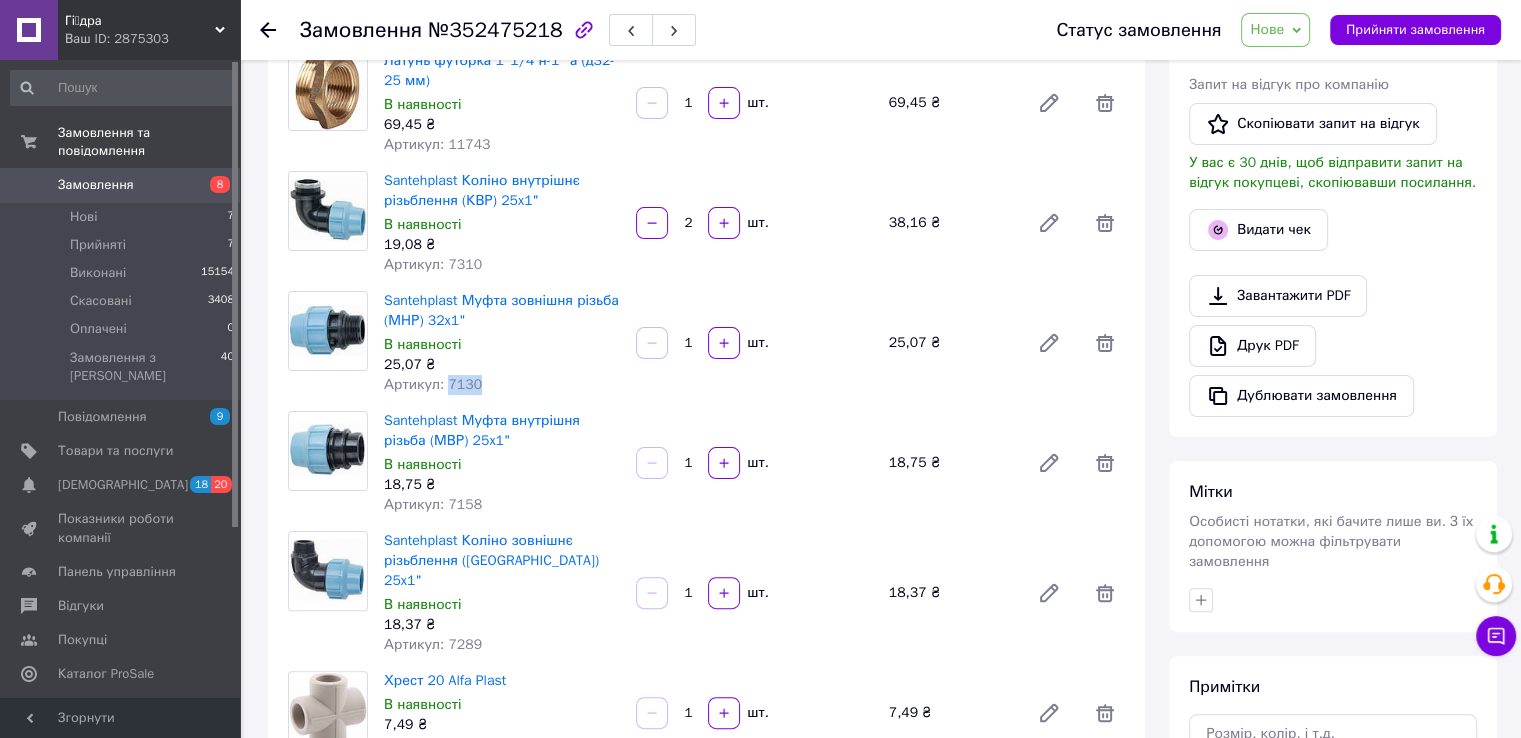 click on "Артикул: 7130" at bounding box center [433, 384] 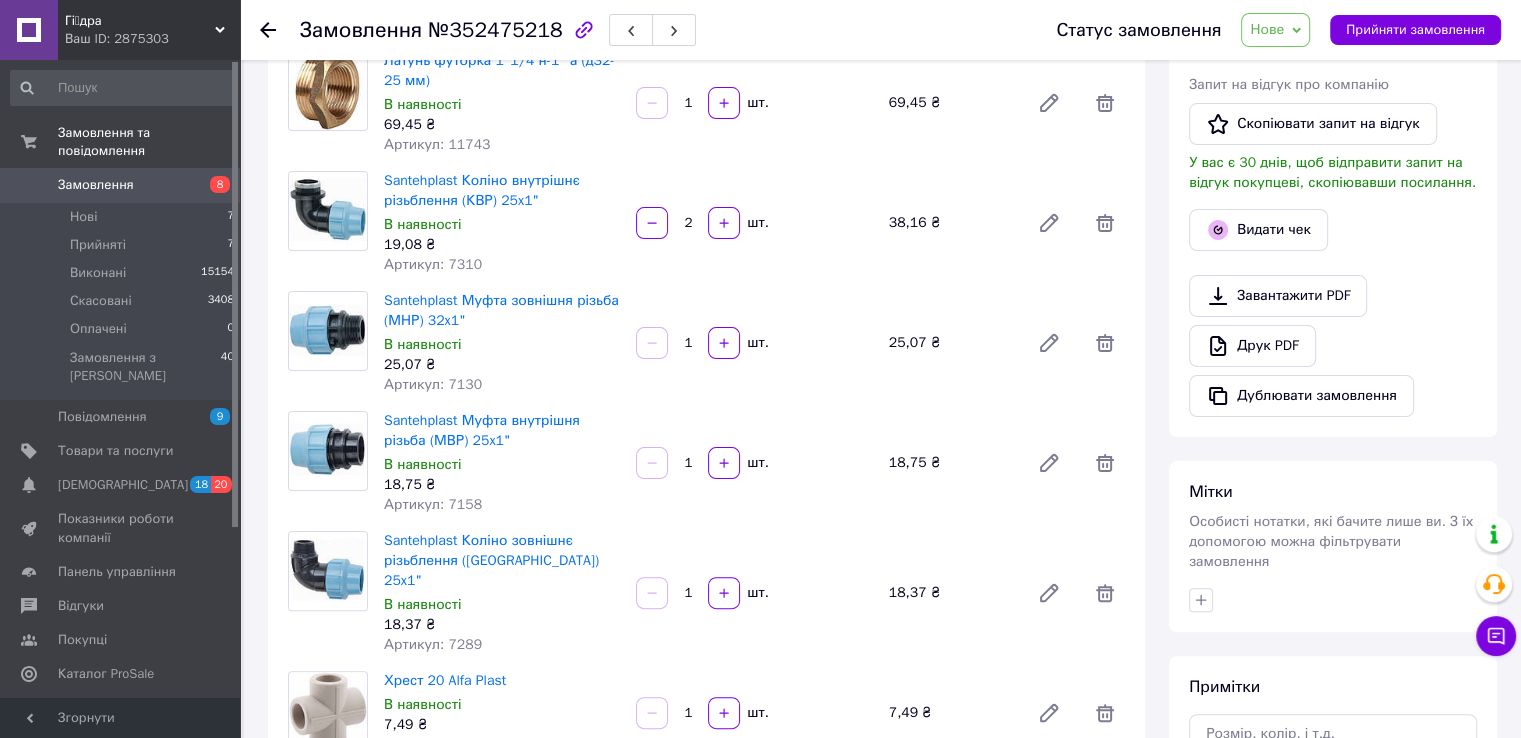 click on "Артикул: 7158" at bounding box center [433, 504] 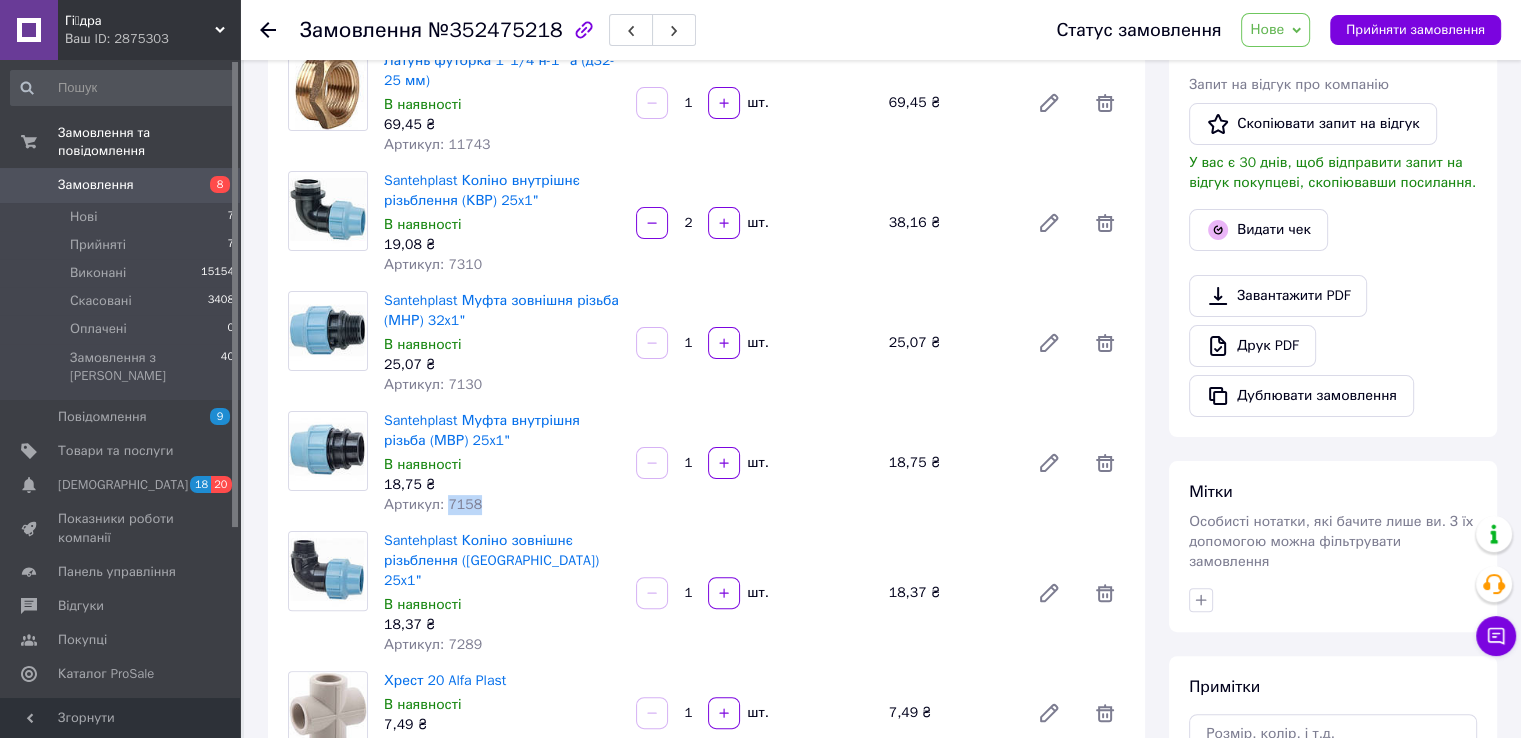 click on "Артикул: 7158" at bounding box center [433, 504] 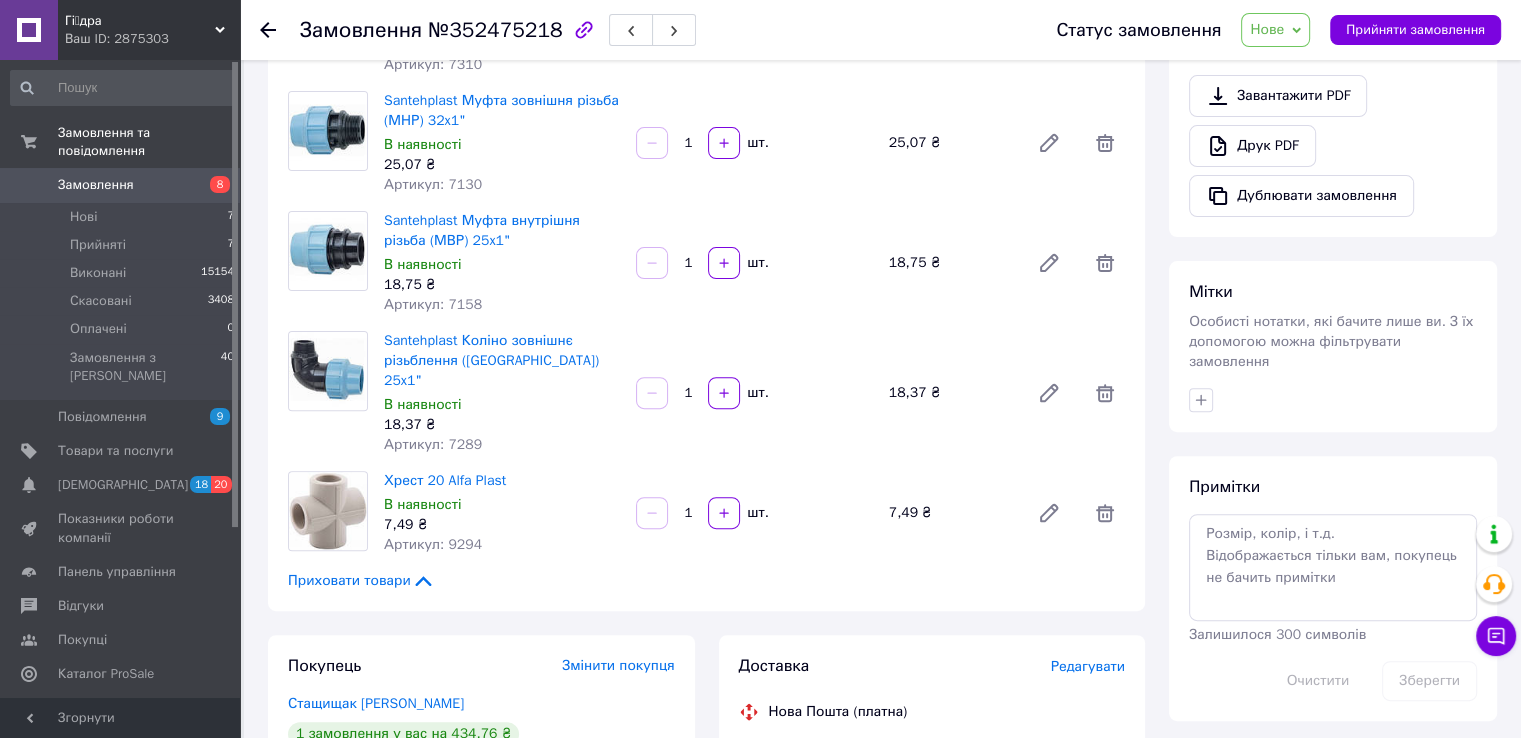 click on "Артикул: 7289" at bounding box center [433, 444] 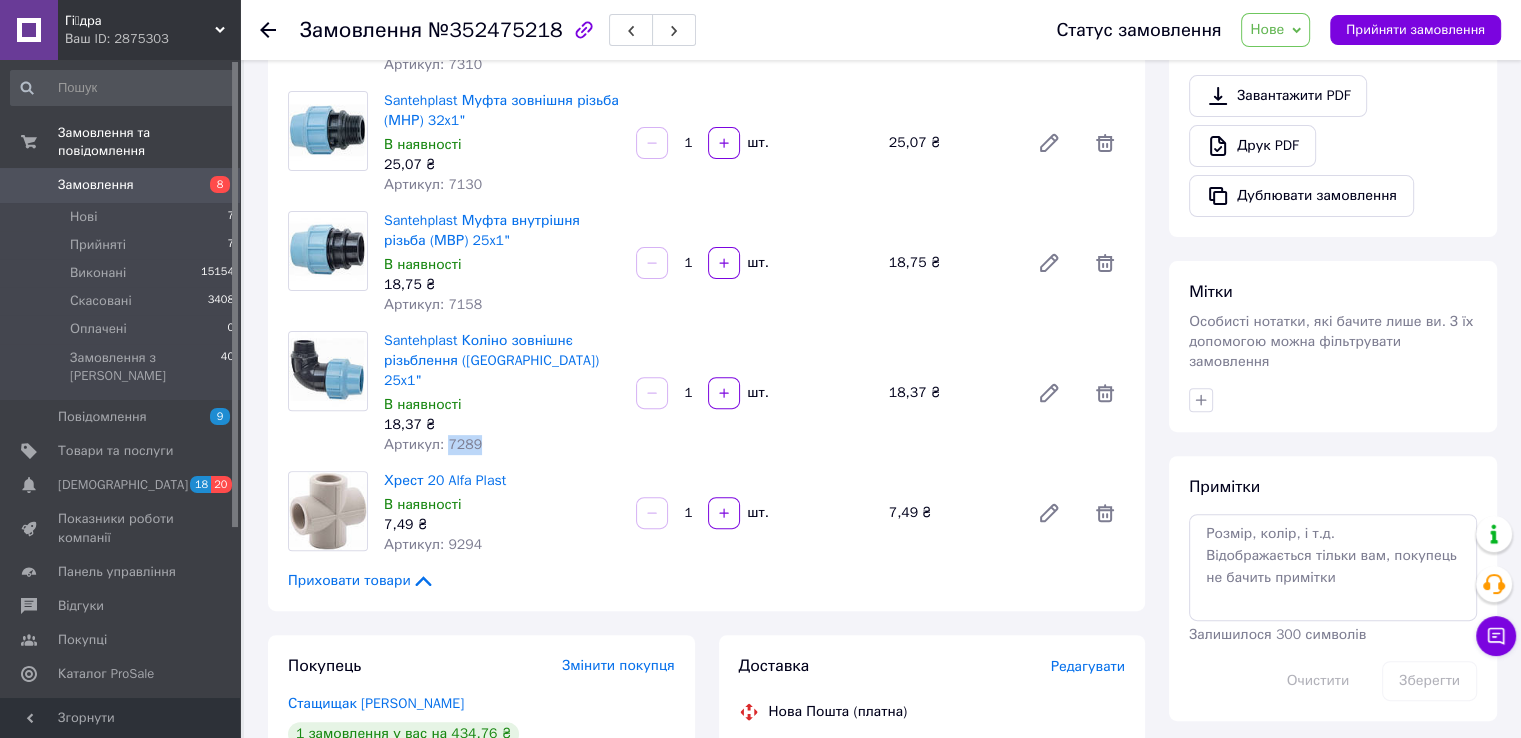 click on "Артикул: 7289" at bounding box center (433, 444) 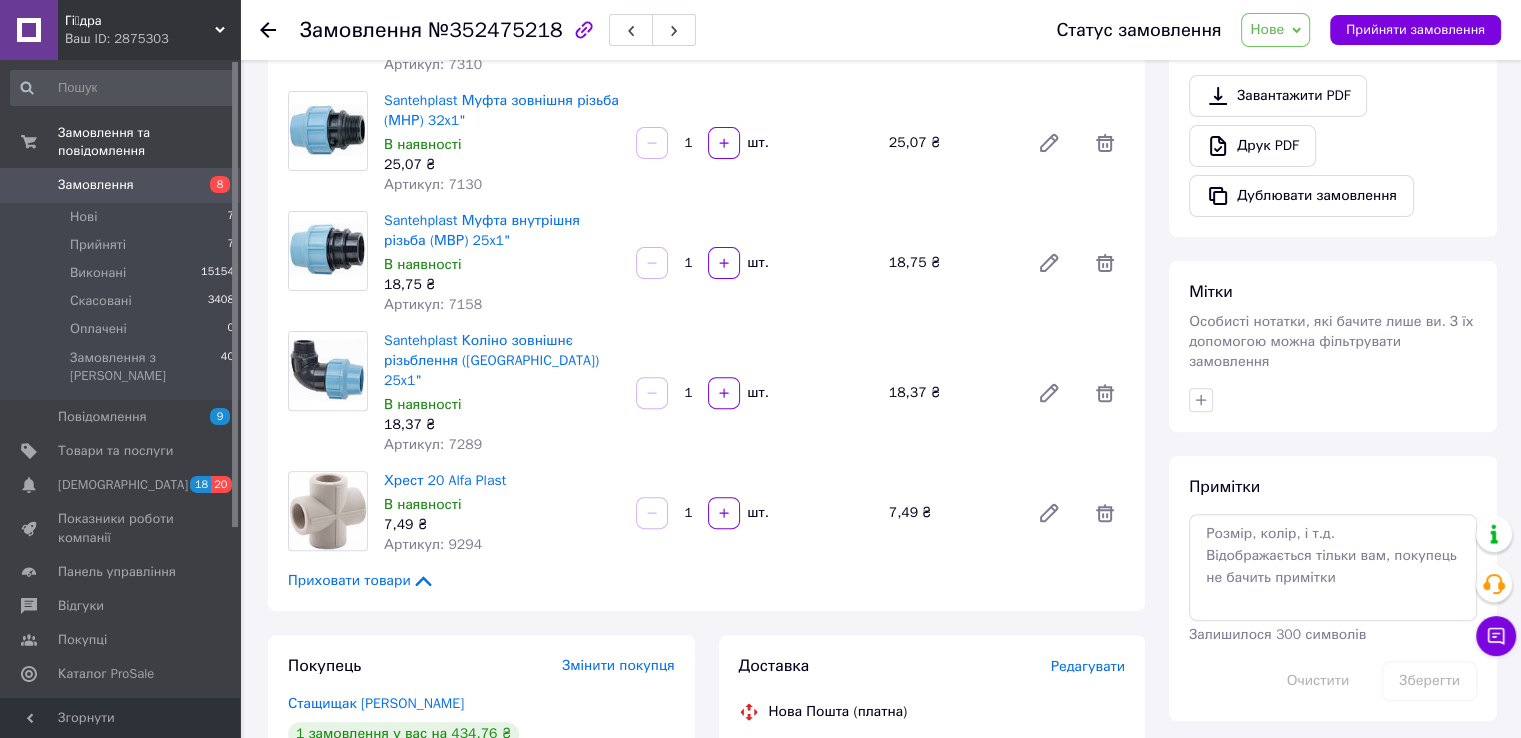 click on "Артикул: 9294" at bounding box center (433, 544) 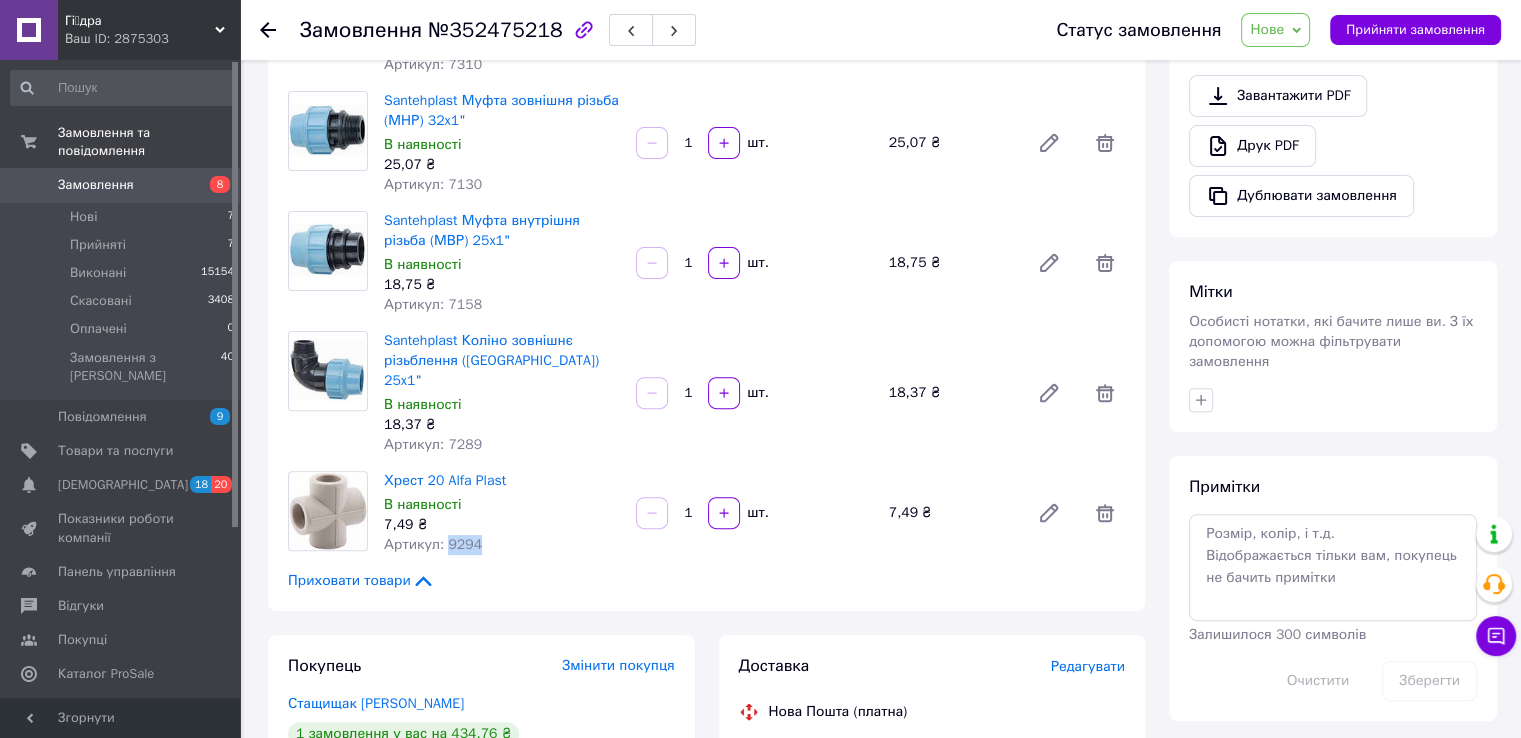 click on "Артикул: 9294" at bounding box center (433, 544) 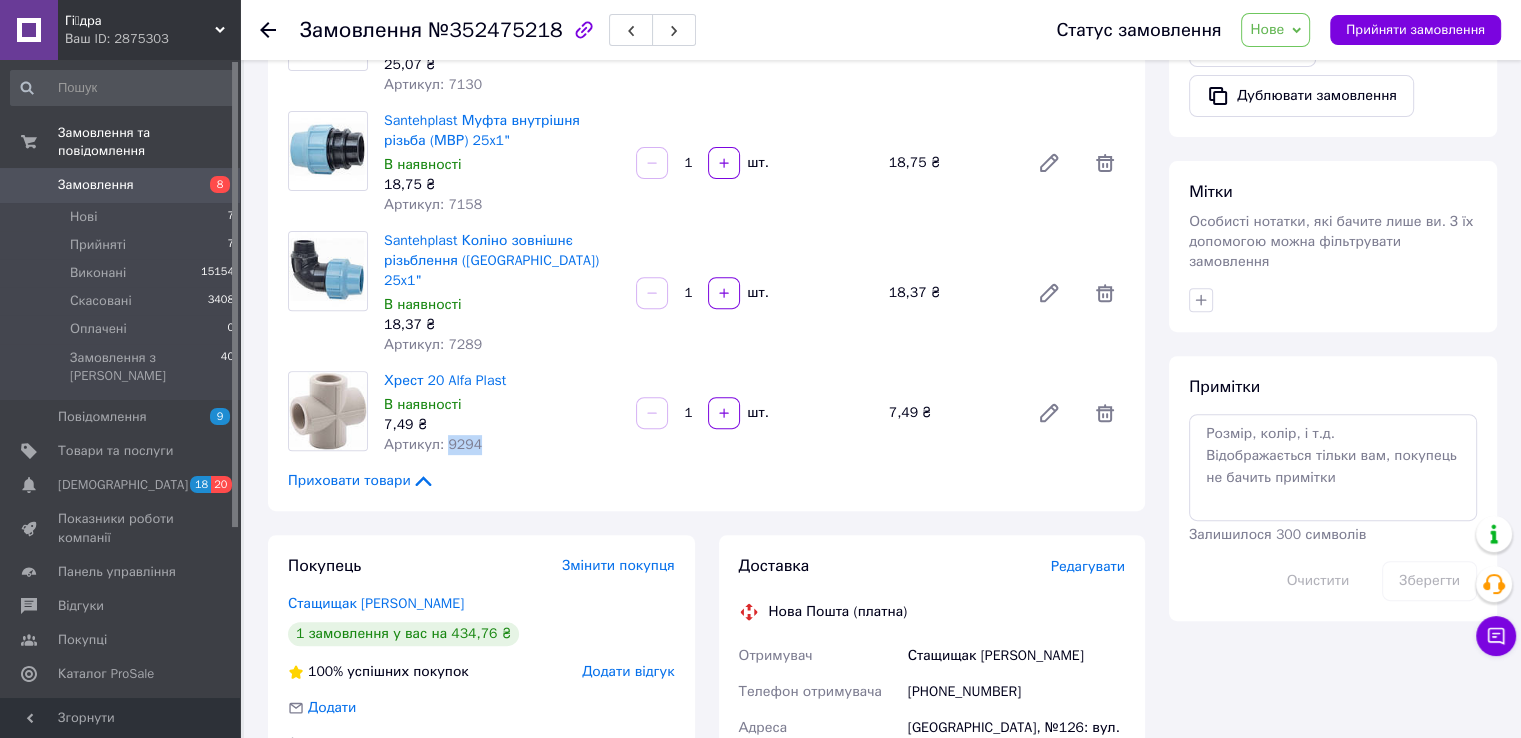 scroll, scrollTop: 900, scrollLeft: 0, axis: vertical 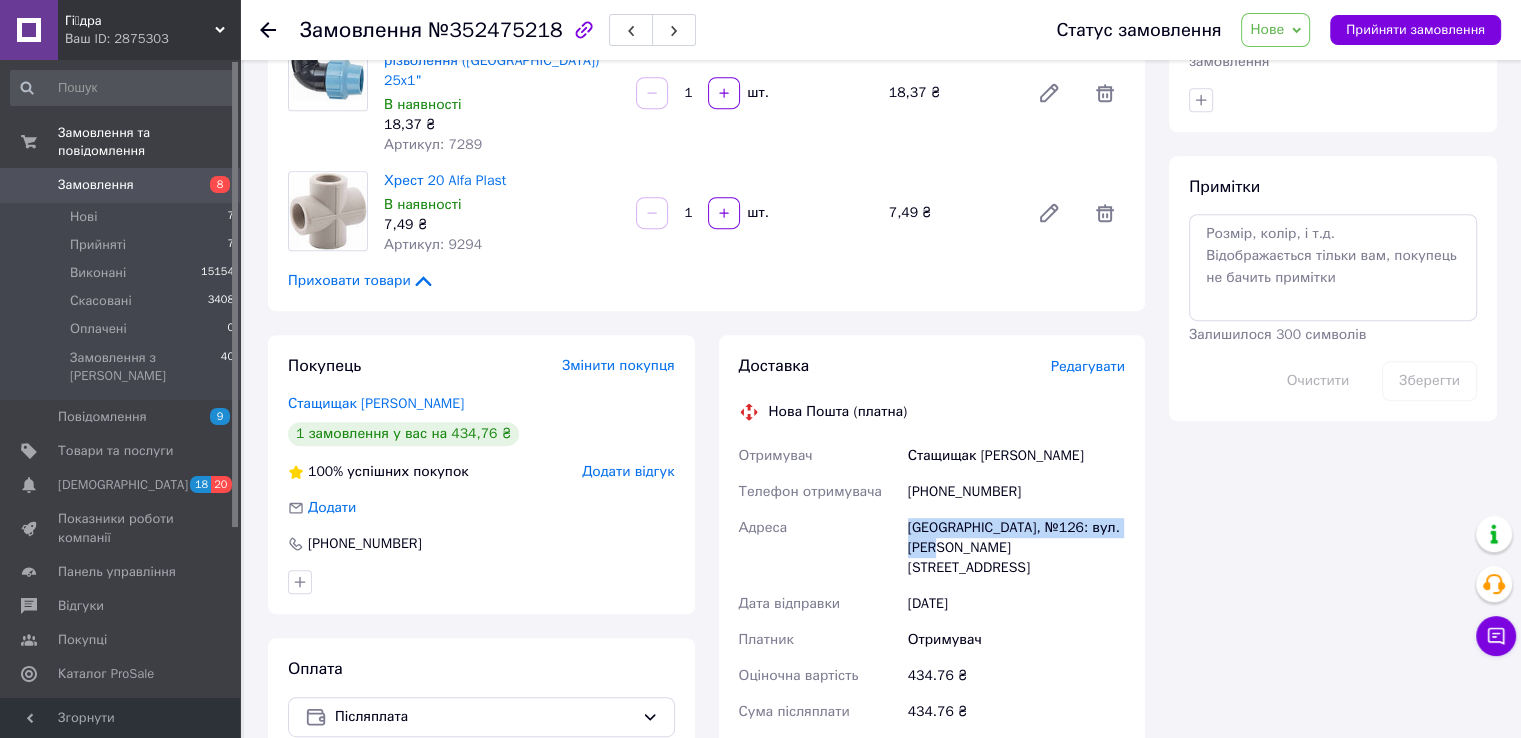 drag, startPoint x: 907, startPoint y: 515, endPoint x: 948, endPoint y: 526, distance: 42.44997 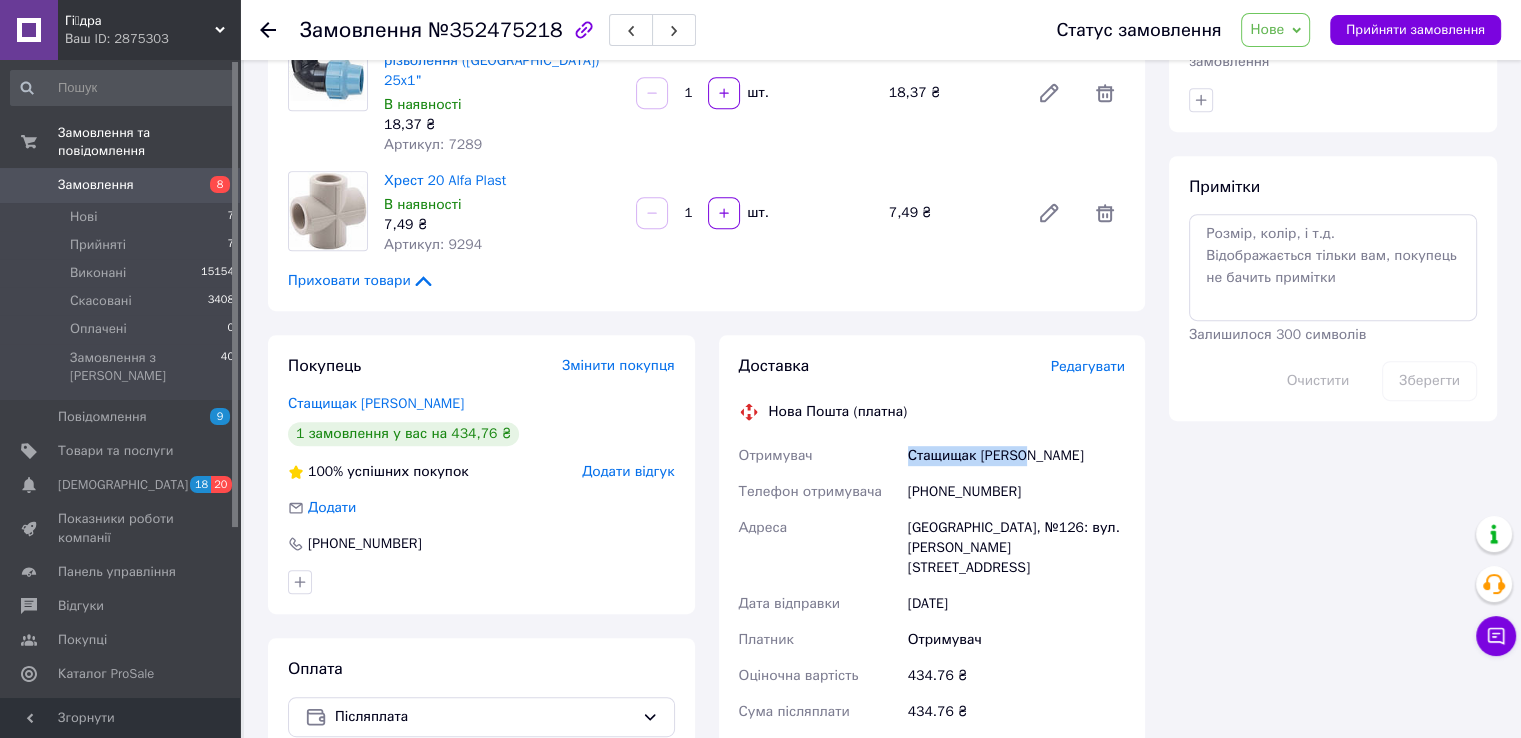 drag, startPoint x: 888, startPoint y: 431, endPoint x: 1054, endPoint y: 435, distance: 166.04819 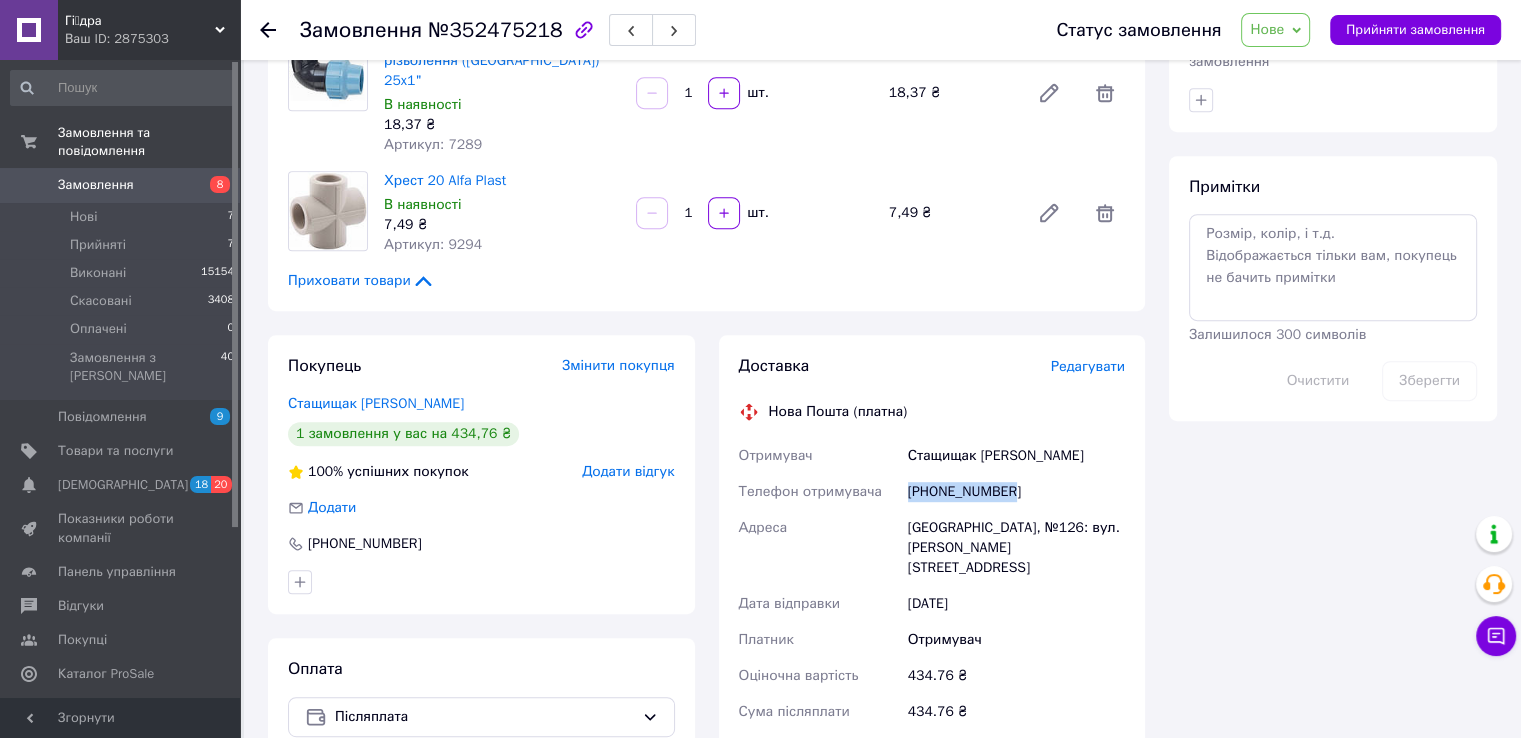 drag, startPoint x: 893, startPoint y: 474, endPoint x: 1006, endPoint y: 477, distance: 113.03982 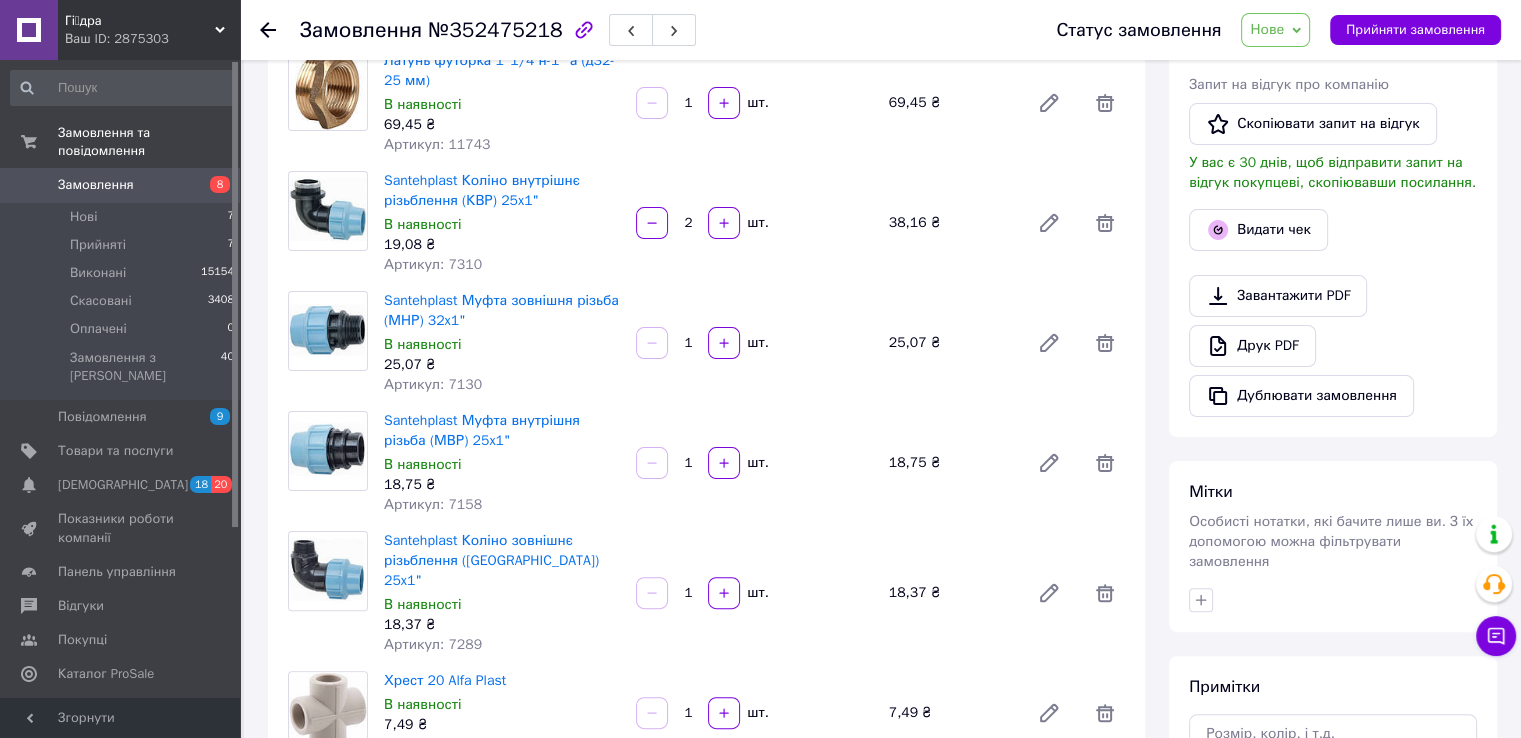 scroll, scrollTop: 800, scrollLeft: 0, axis: vertical 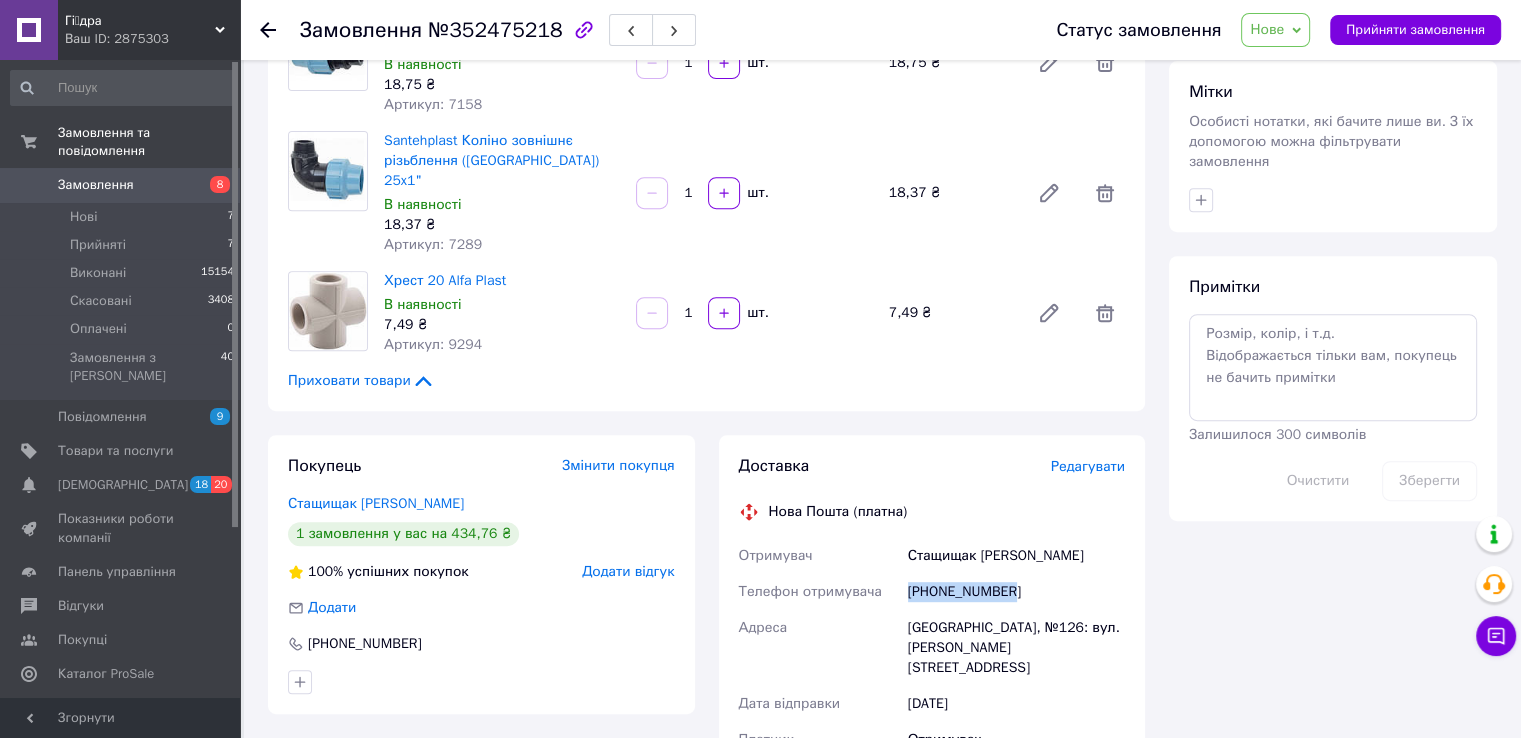 click on "Нове" at bounding box center (1267, 29) 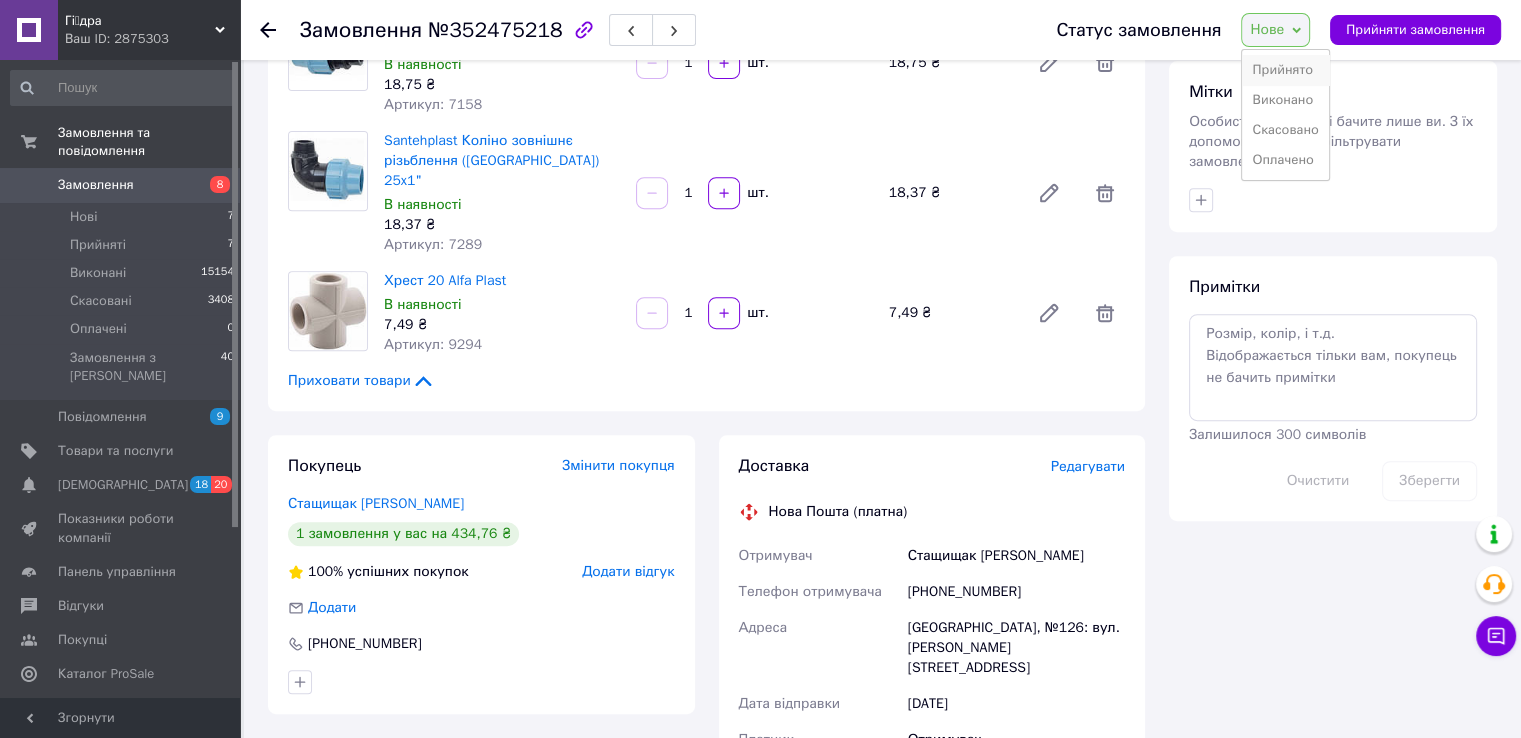 click on "Прийнято" at bounding box center [1285, 70] 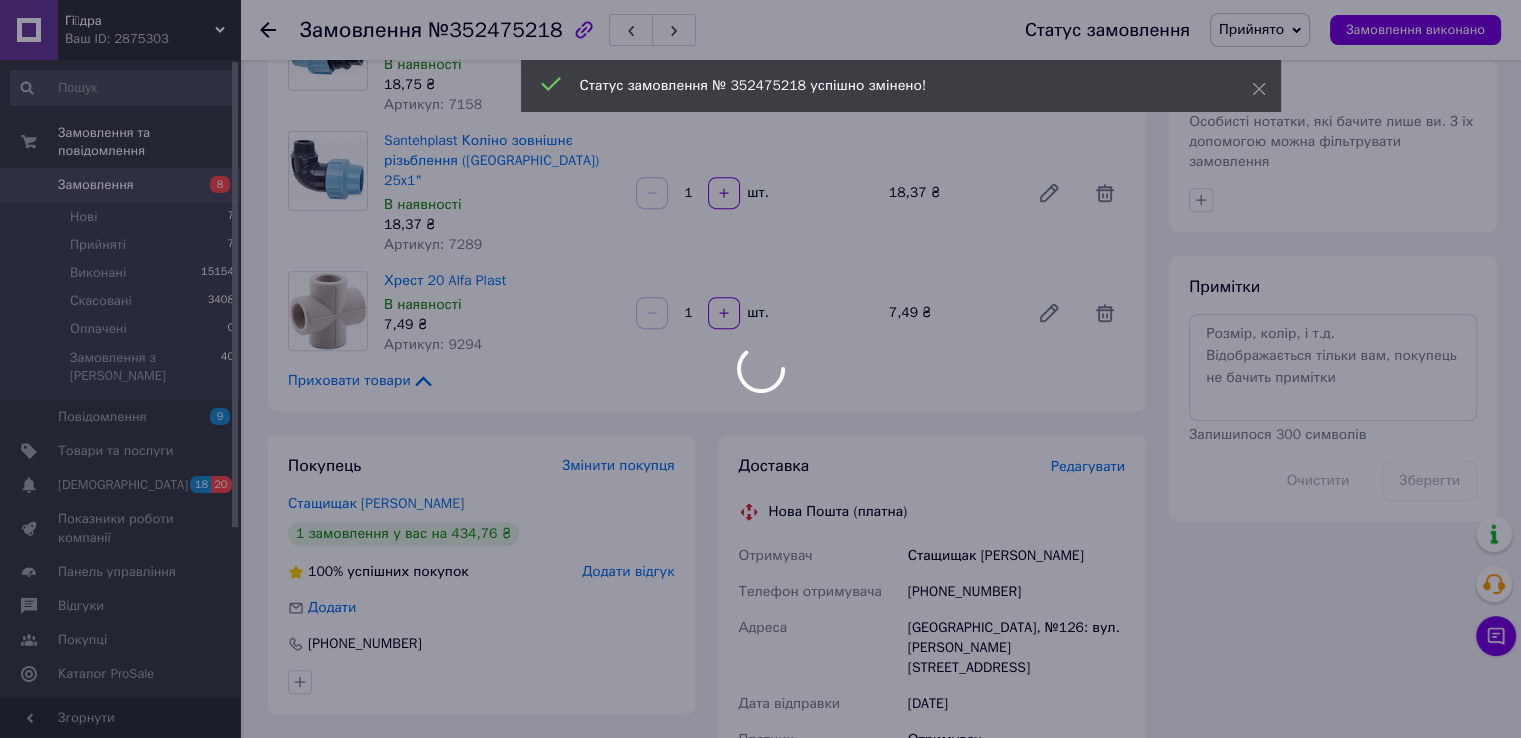 click 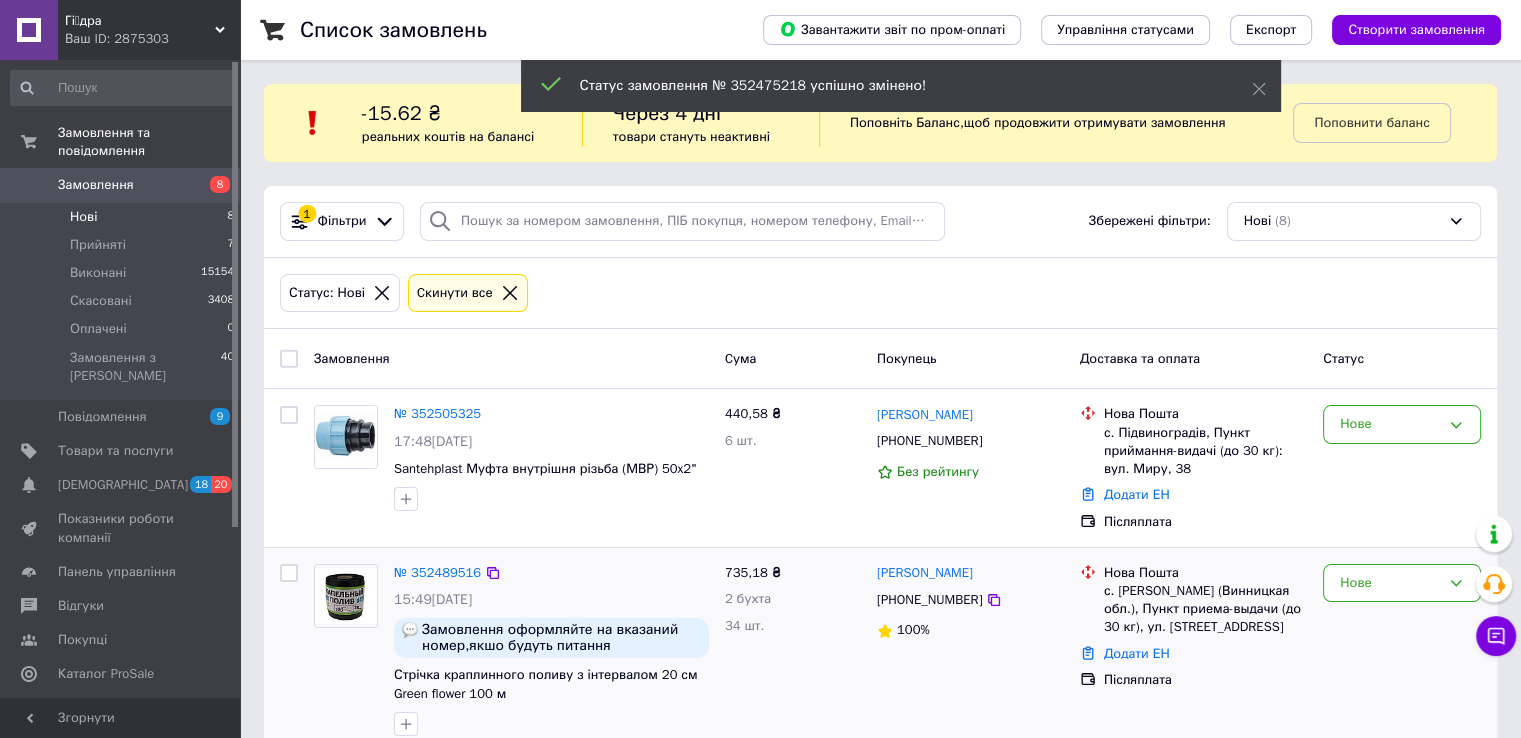 scroll, scrollTop: 200, scrollLeft: 0, axis: vertical 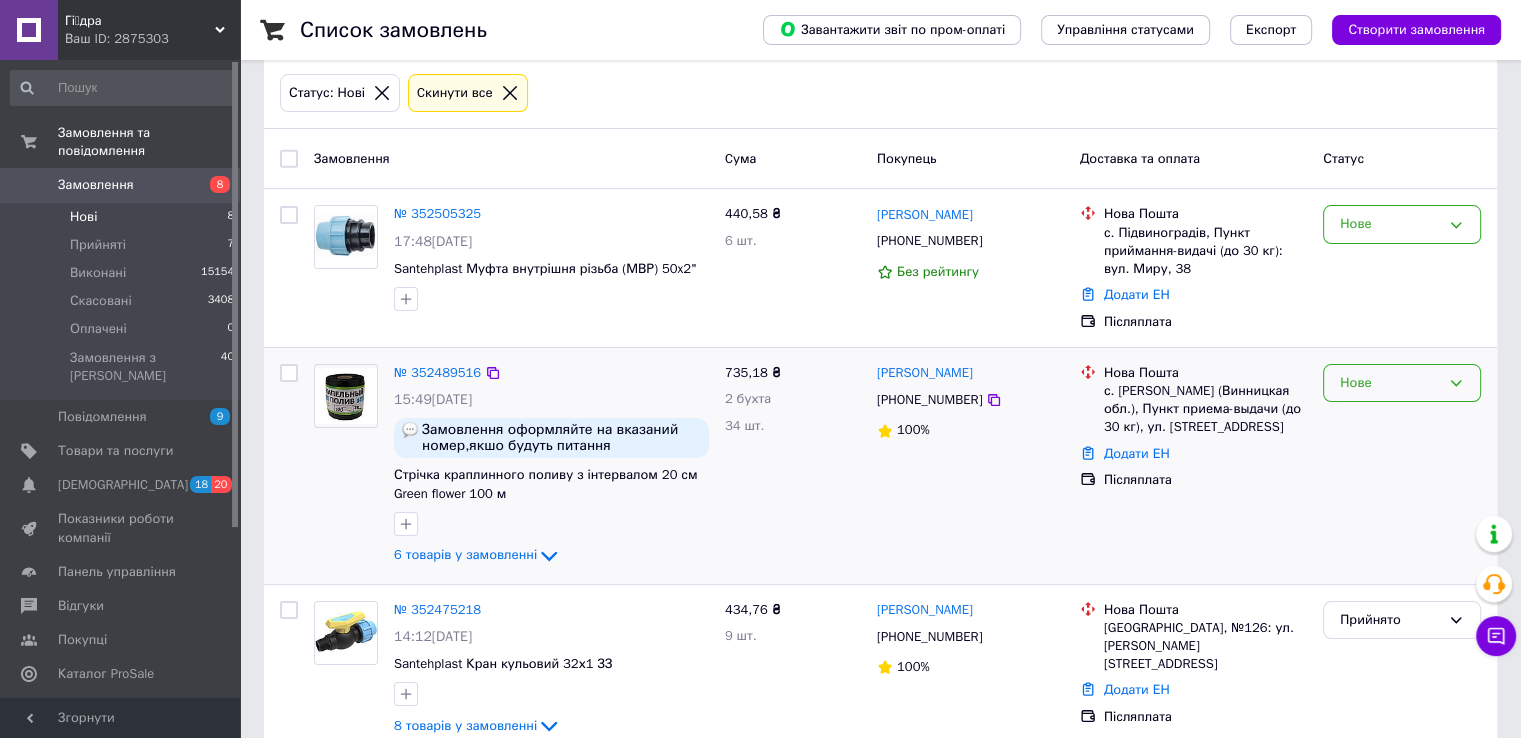click on "Нове" at bounding box center [1390, 383] 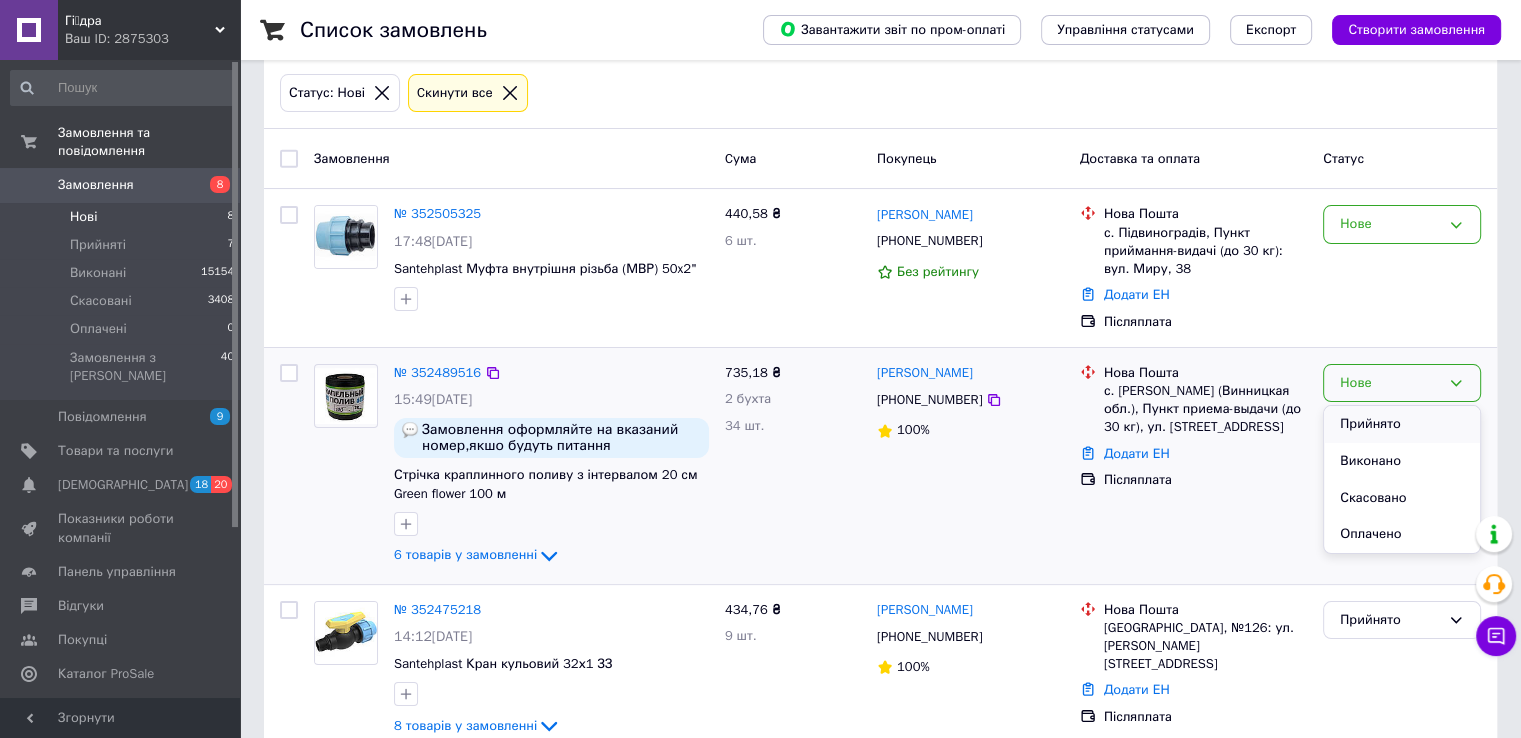 click on "Прийнято" at bounding box center (1402, 424) 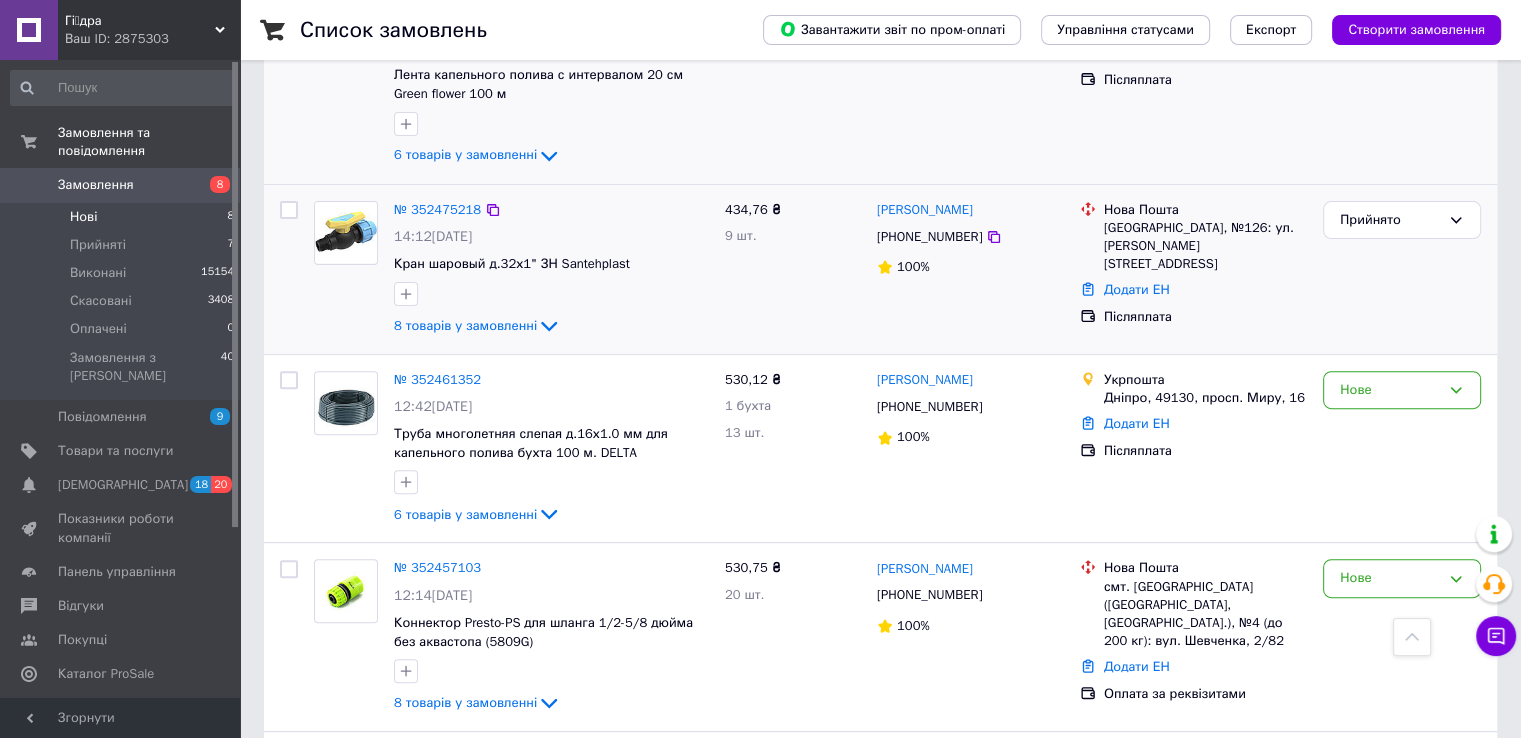 scroll, scrollTop: 200, scrollLeft: 0, axis: vertical 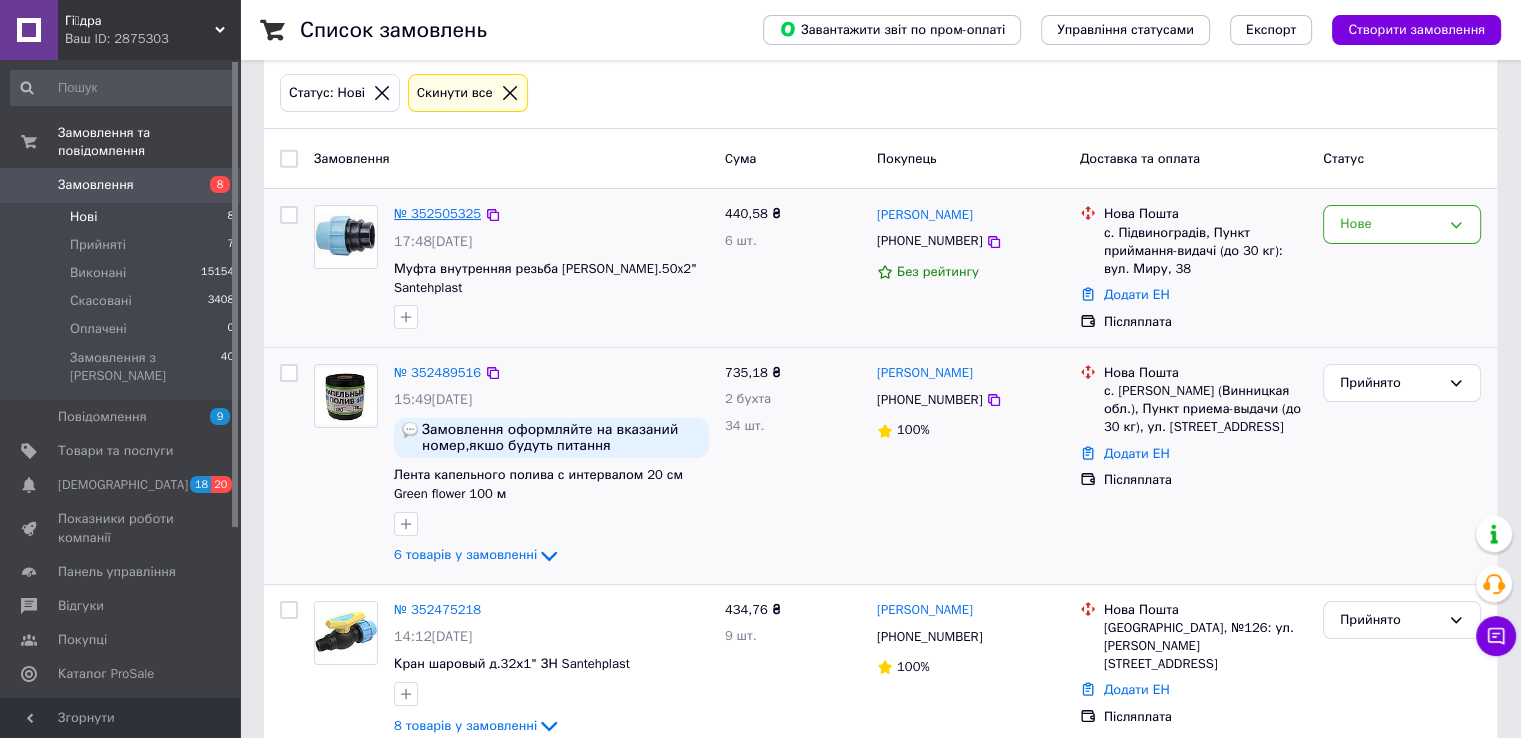 click on "№ 352505325" at bounding box center [437, 213] 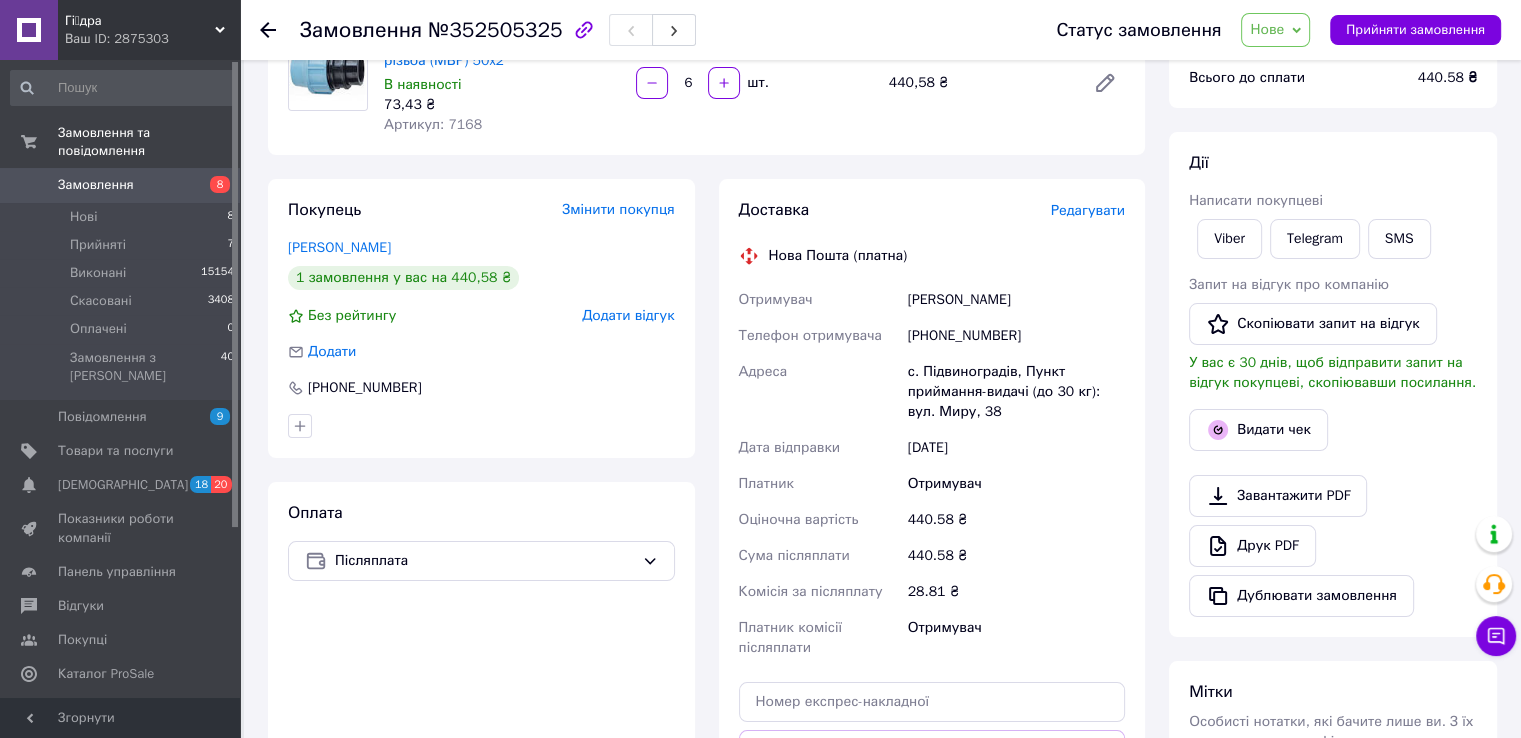 scroll, scrollTop: 0, scrollLeft: 0, axis: both 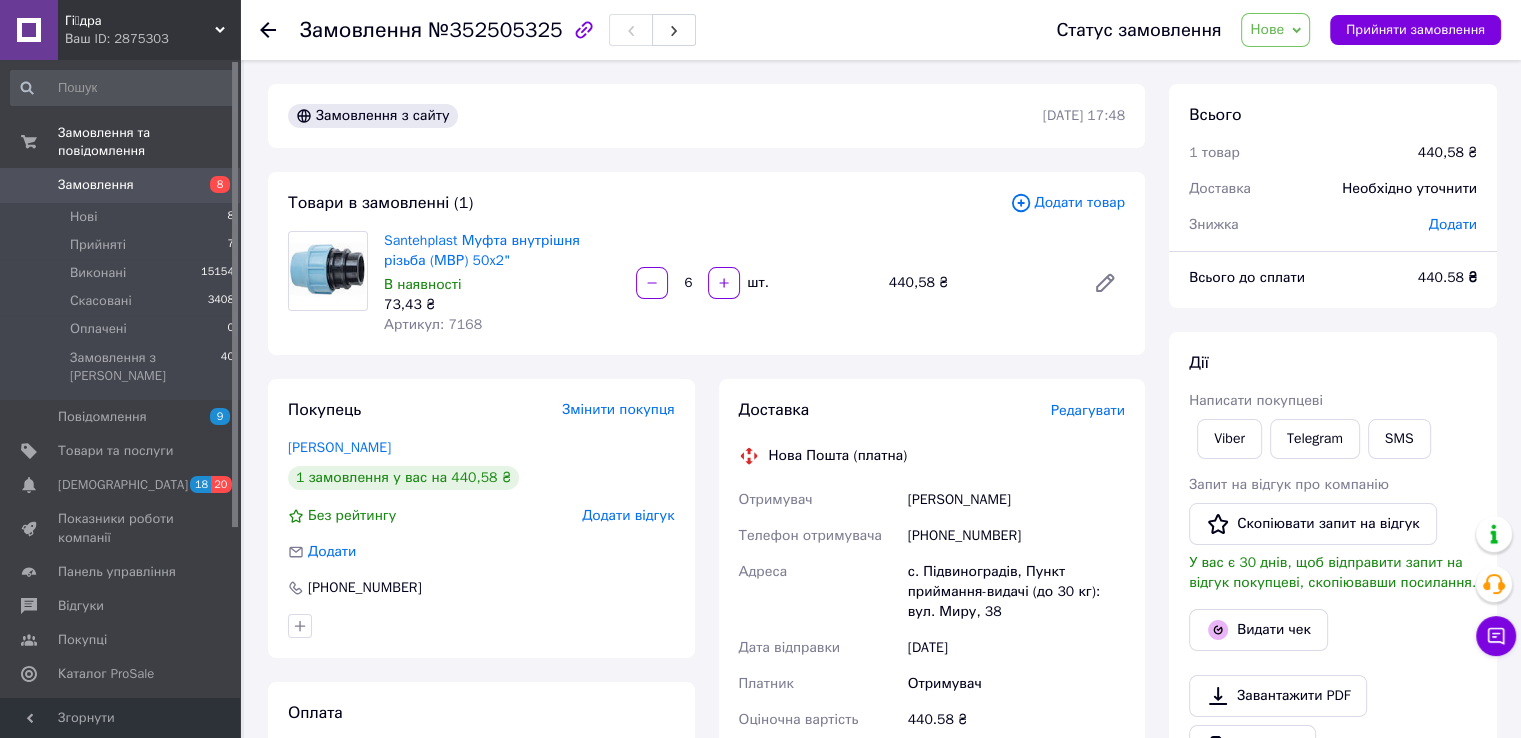 click on "Артикул: 7168" at bounding box center [433, 324] 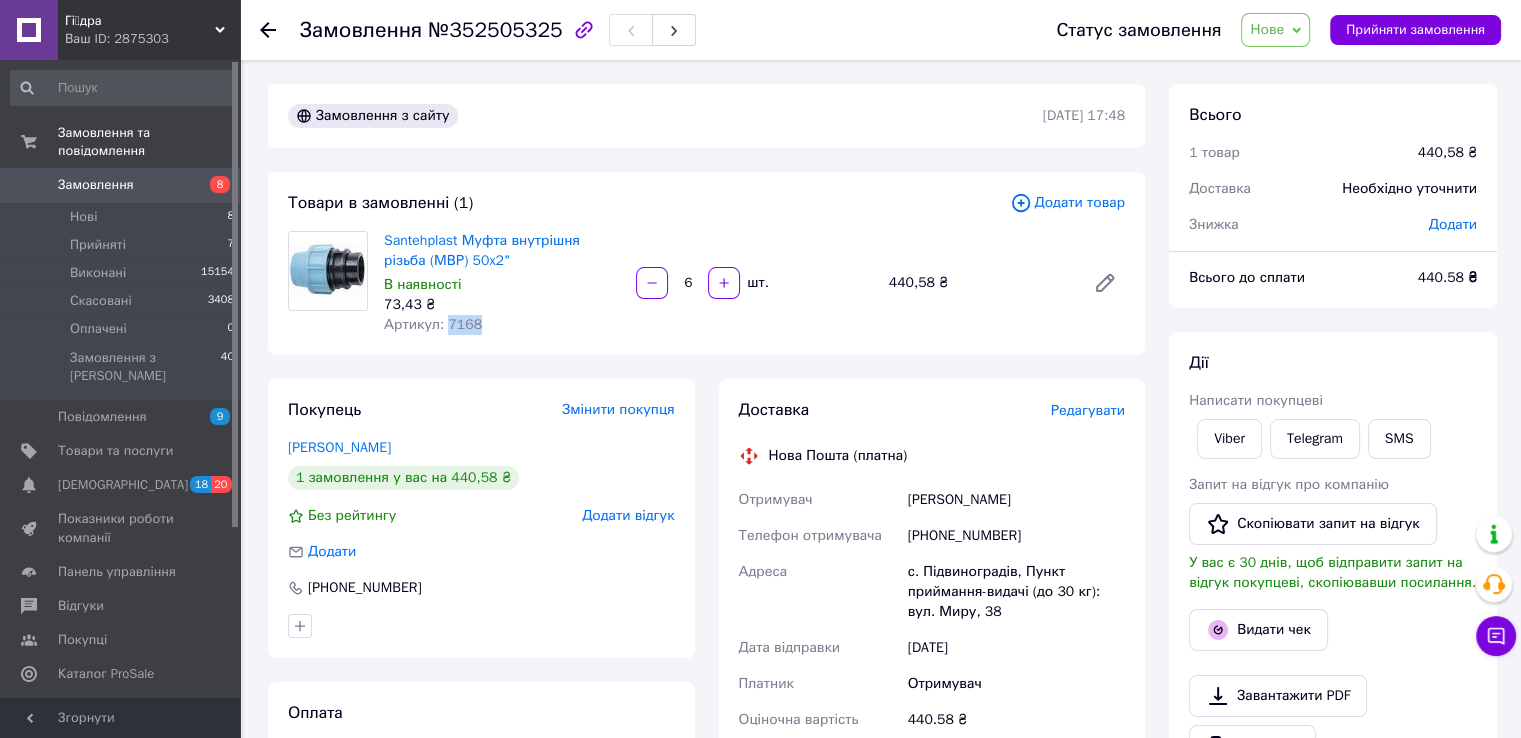 click on "Артикул: 7168" at bounding box center (433, 324) 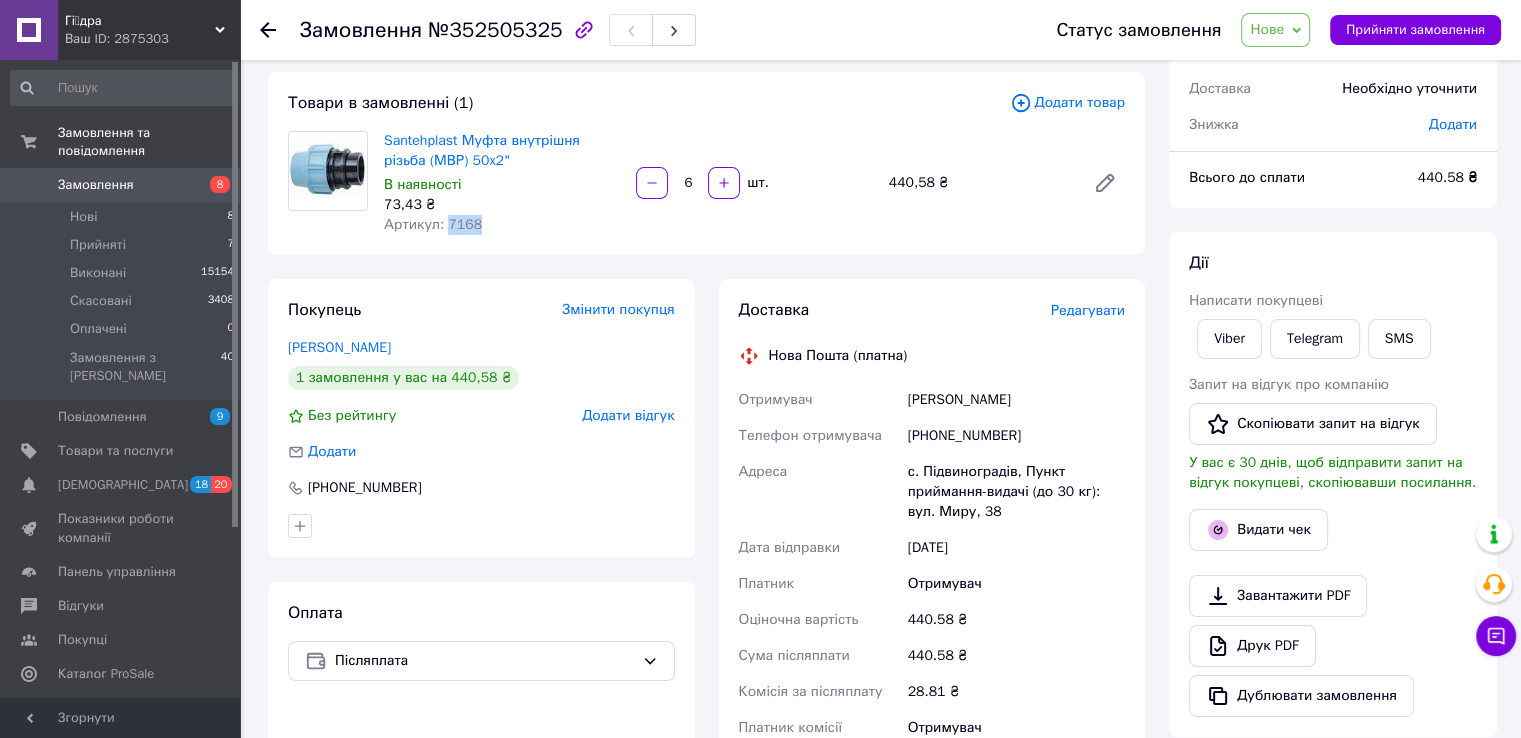 scroll, scrollTop: 200, scrollLeft: 0, axis: vertical 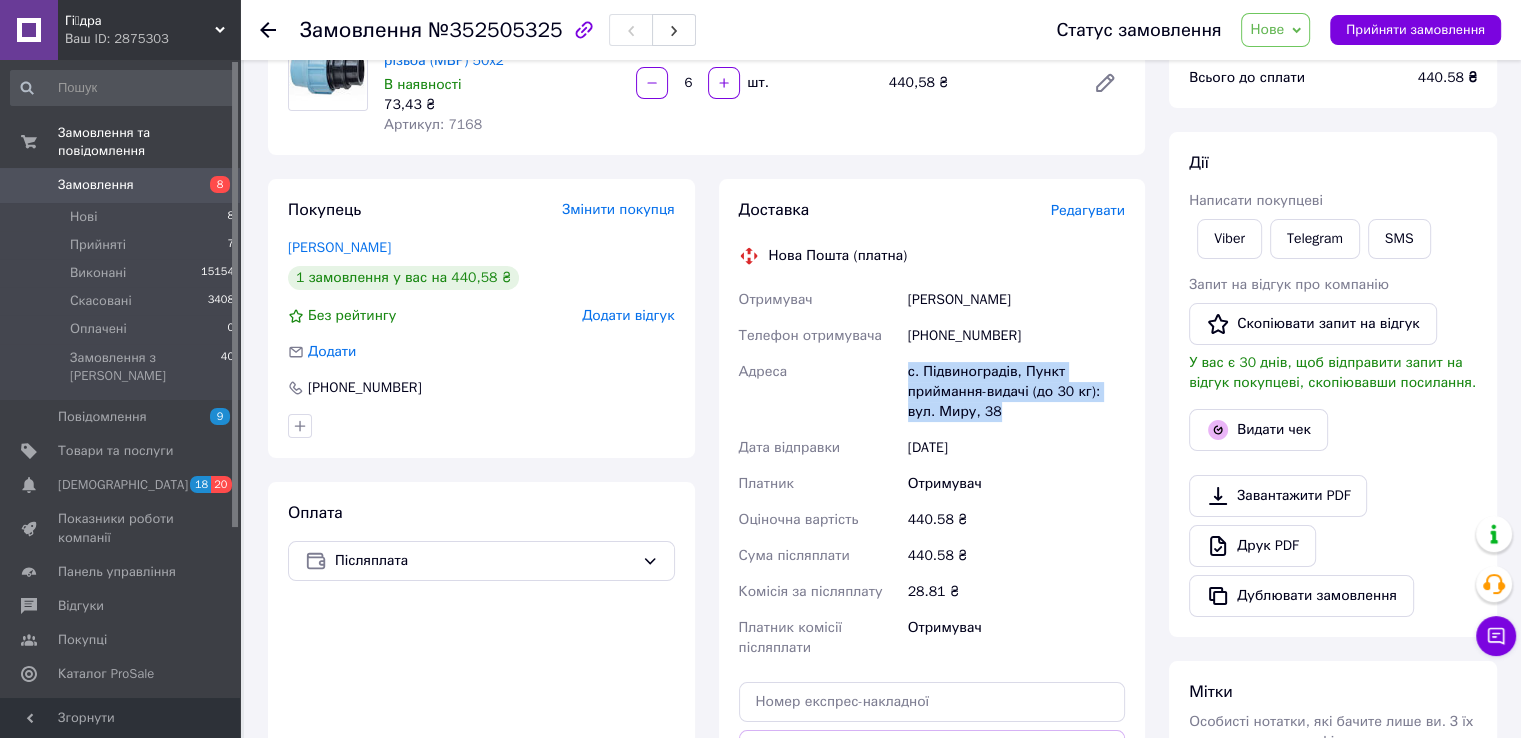 drag, startPoint x: 901, startPoint y: 368, endPoint x: 992, endPoint y: 410, distance: 100.22475 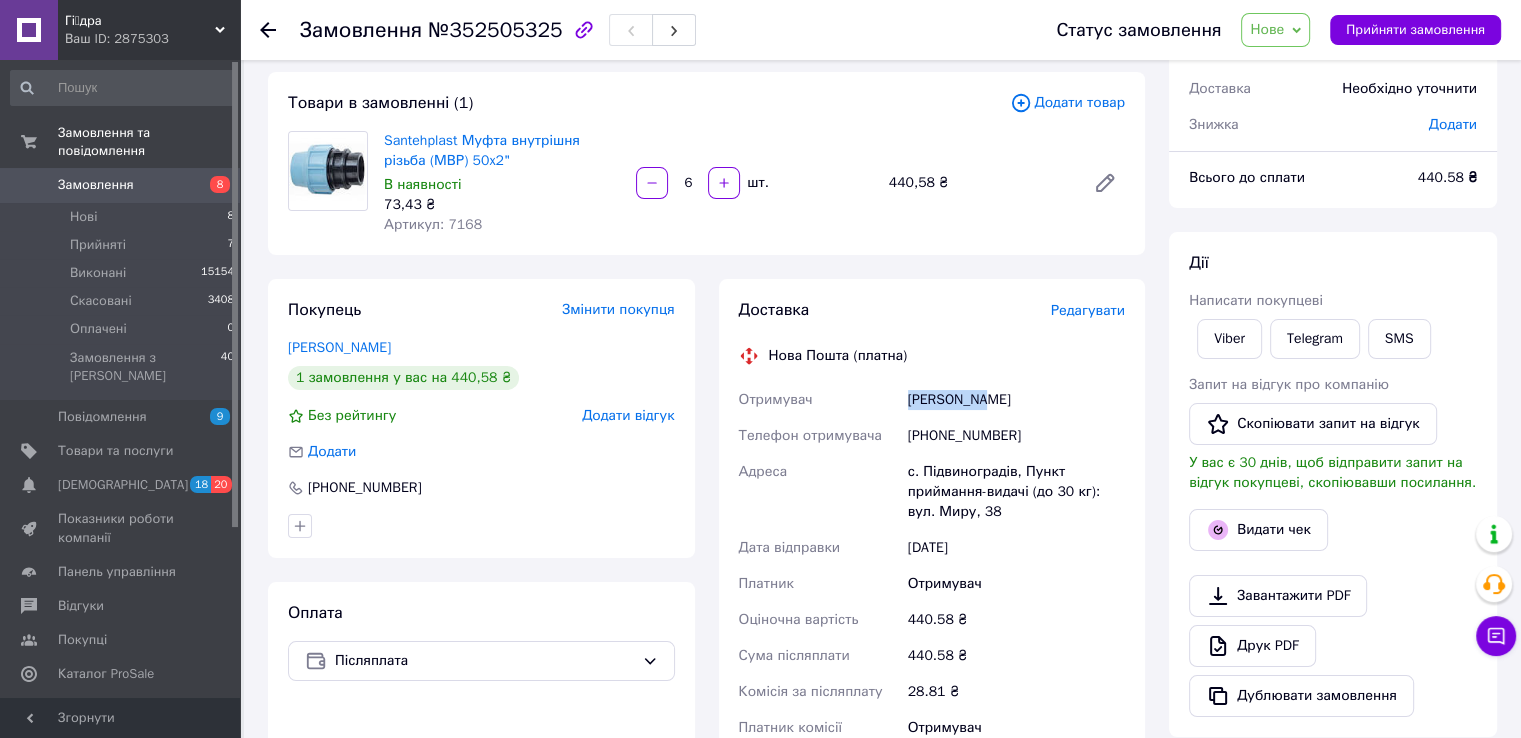 drag, startPoint x: 899, startPoint y: 399, endPoint x: 996, endPoint y: 392, distance: 97.25225 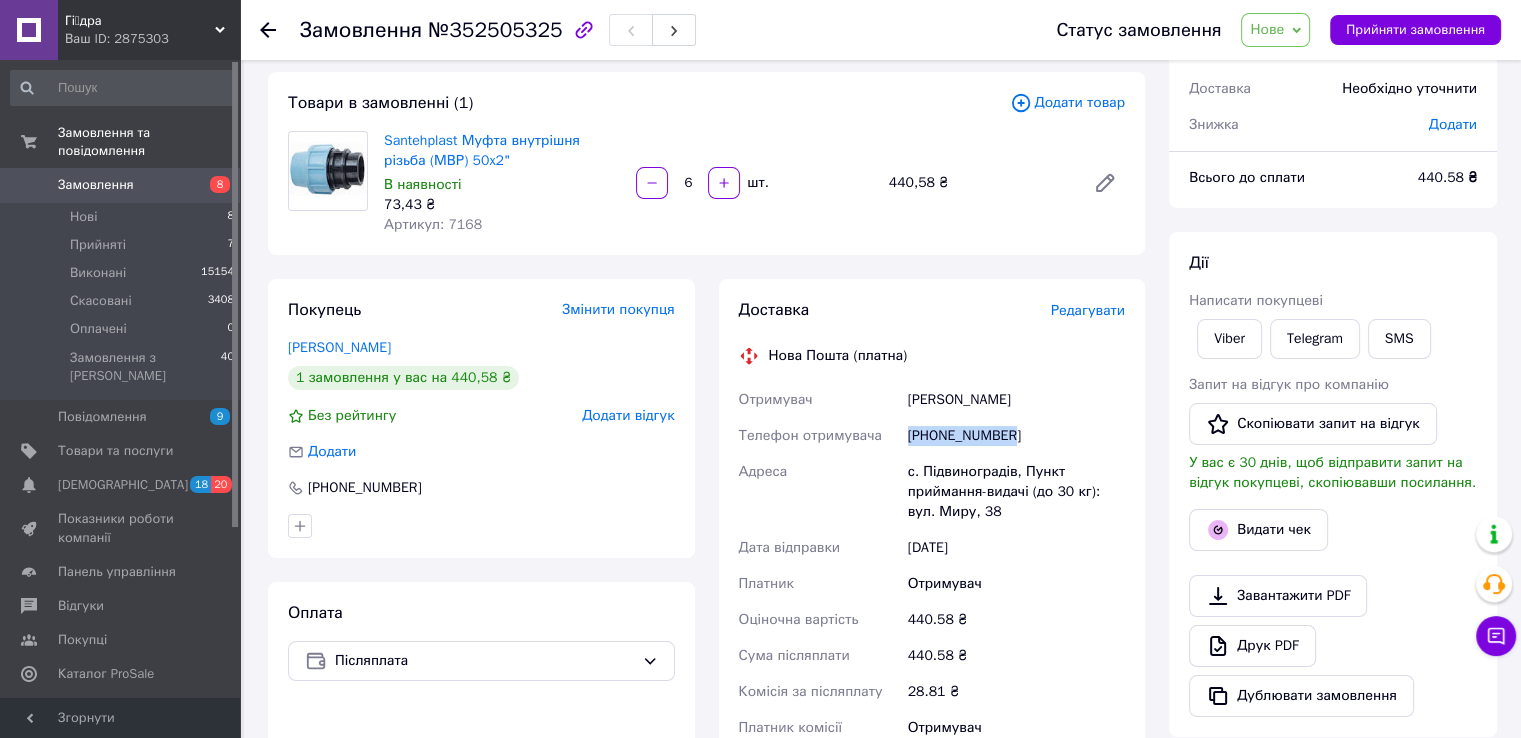 drag, startPoint x: 901, startPoint y: 434, endPoint x: 1037, endPoint y: 433, distance: 136.00368 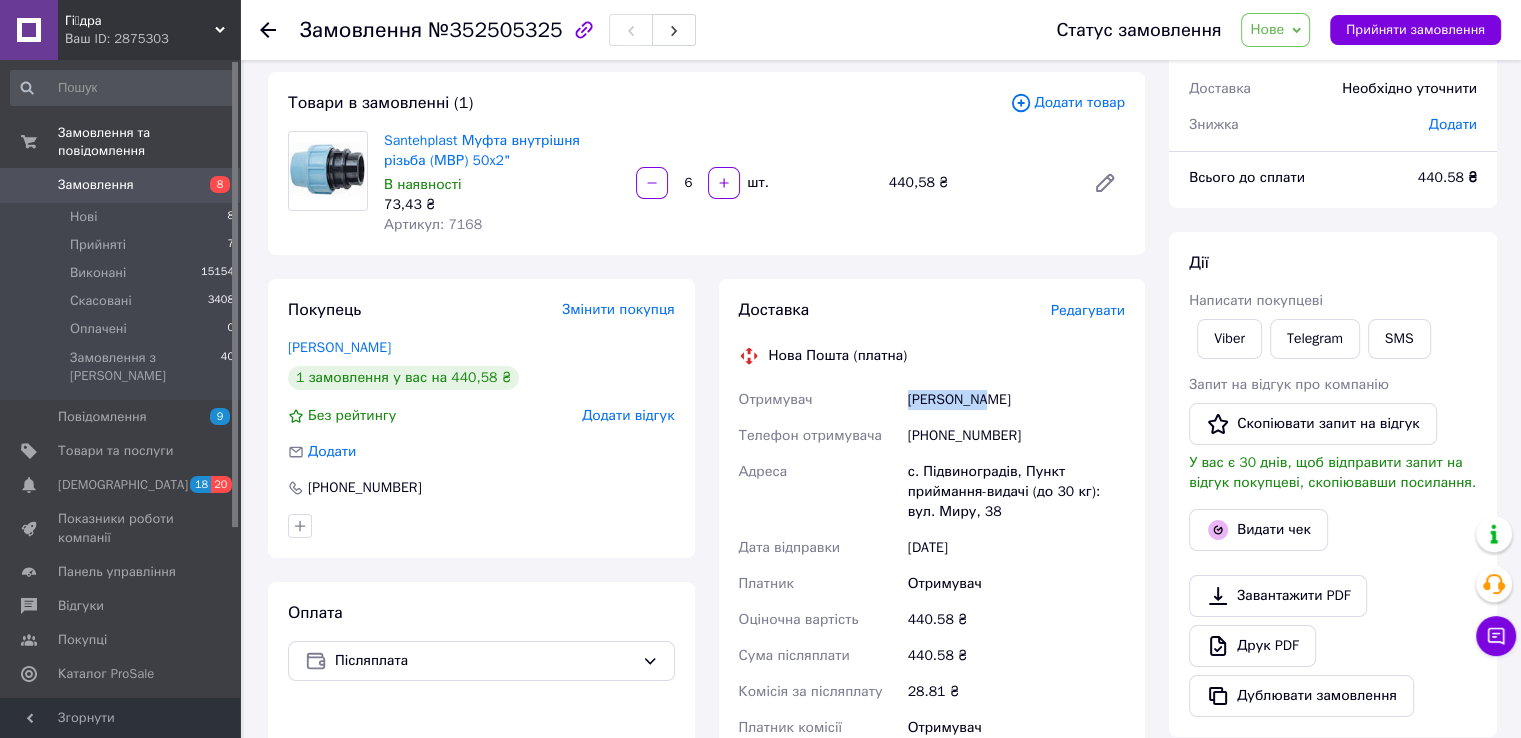drag, startPoint x: 900, startPoint y: 404, endPoint x: 1038, endPoint y: 393, distance: 138.43771 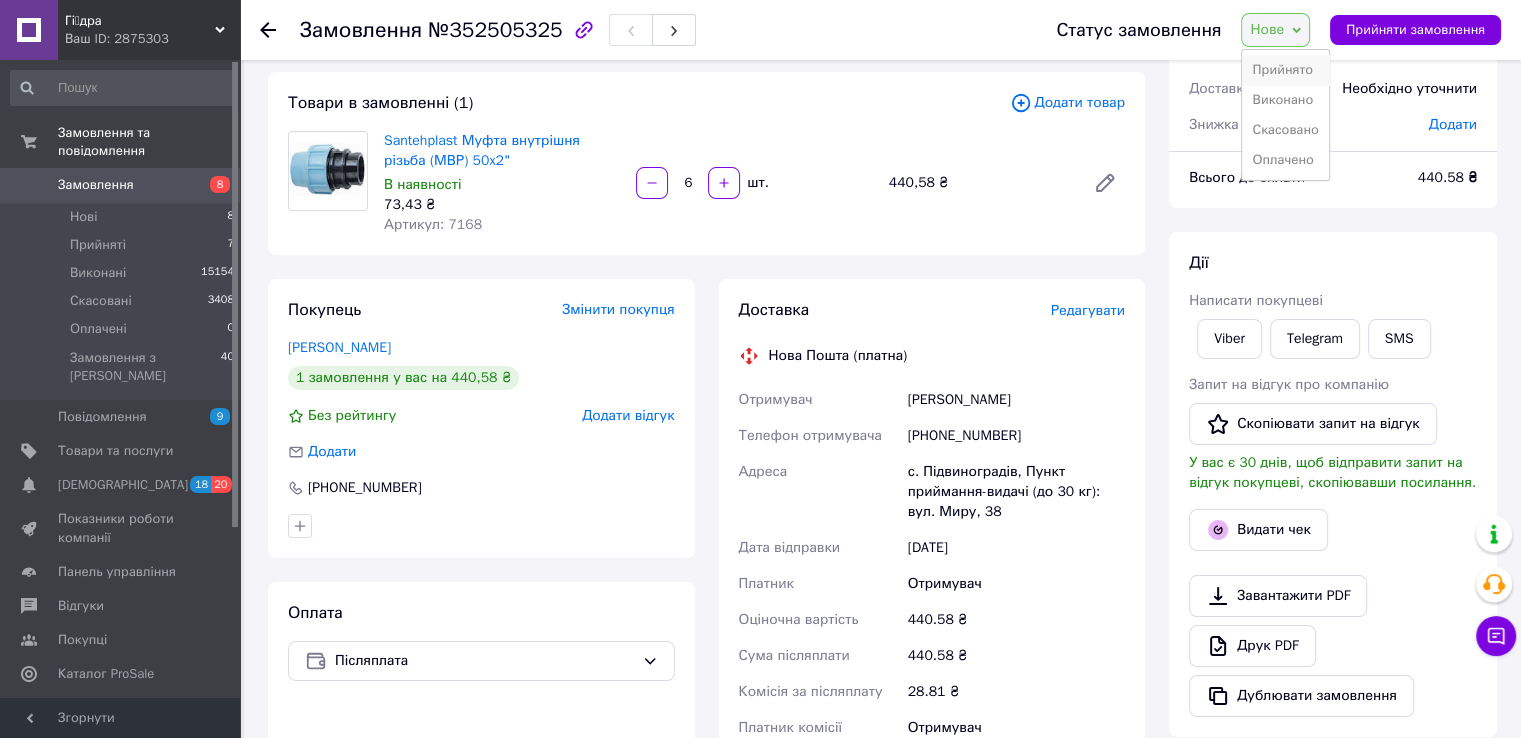 click on "Прийнято" at bounding box center [1285, 70] 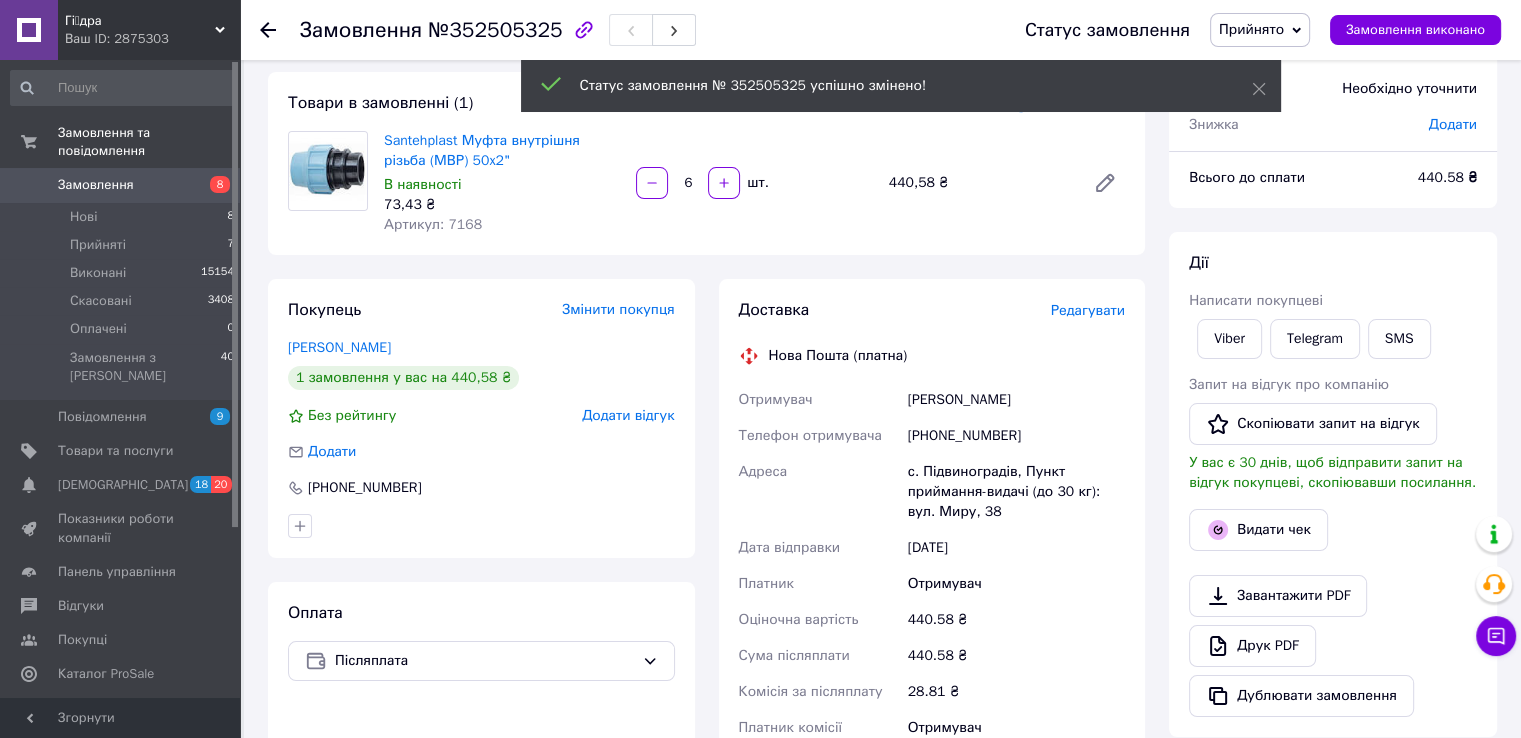 click 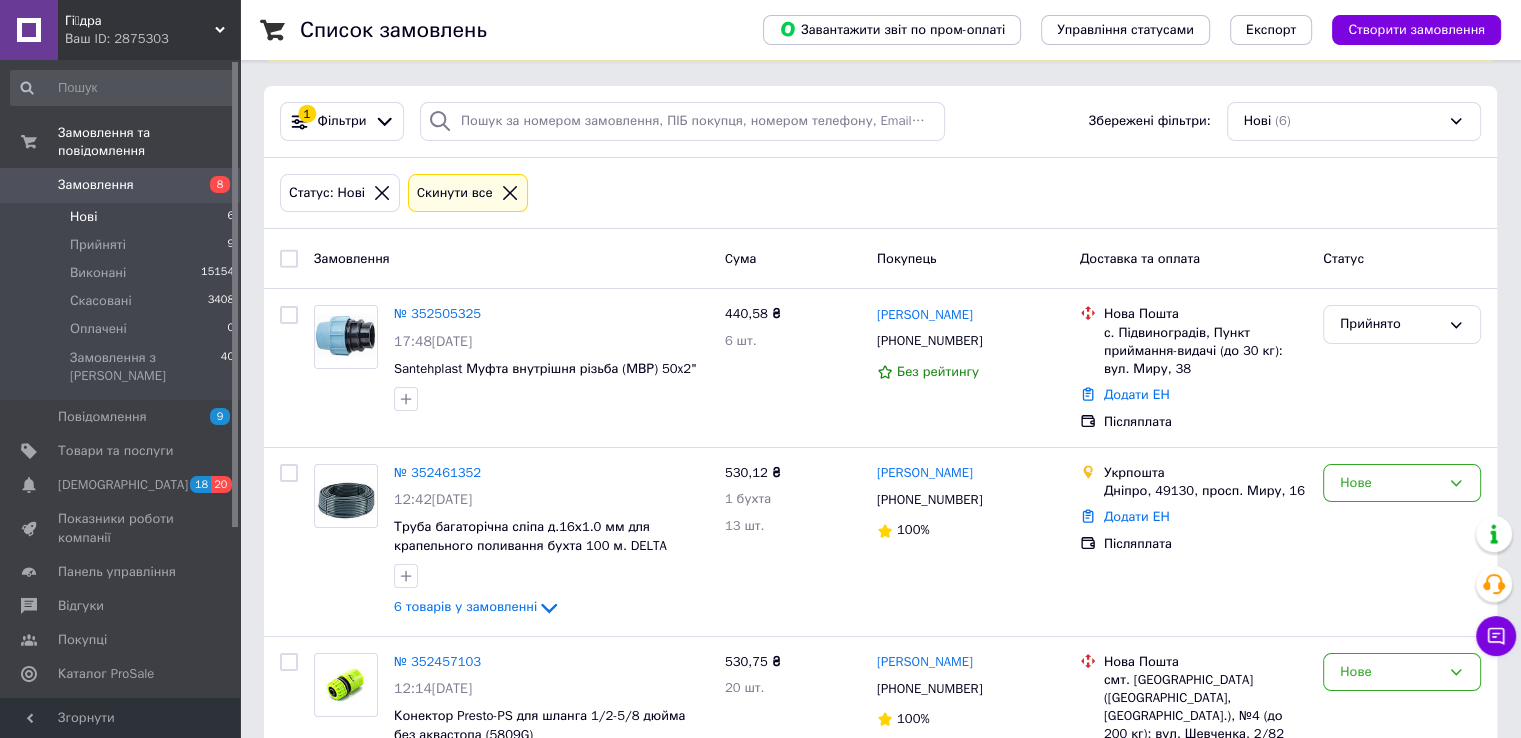 scroll, scrollTop: 200, scrollLeft: 0, axis: vertical 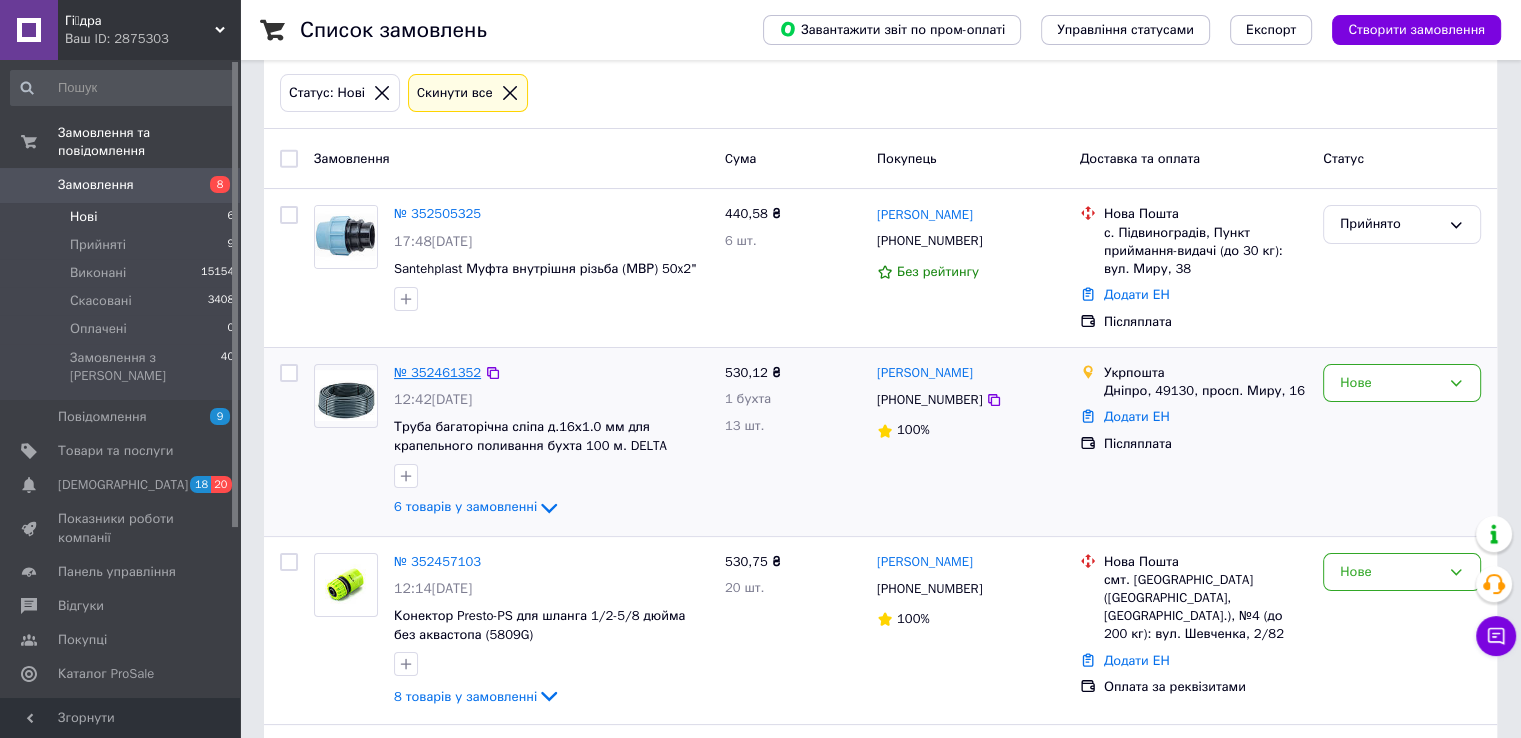 click on "№ 352461352" at bounding box center (437, 372) 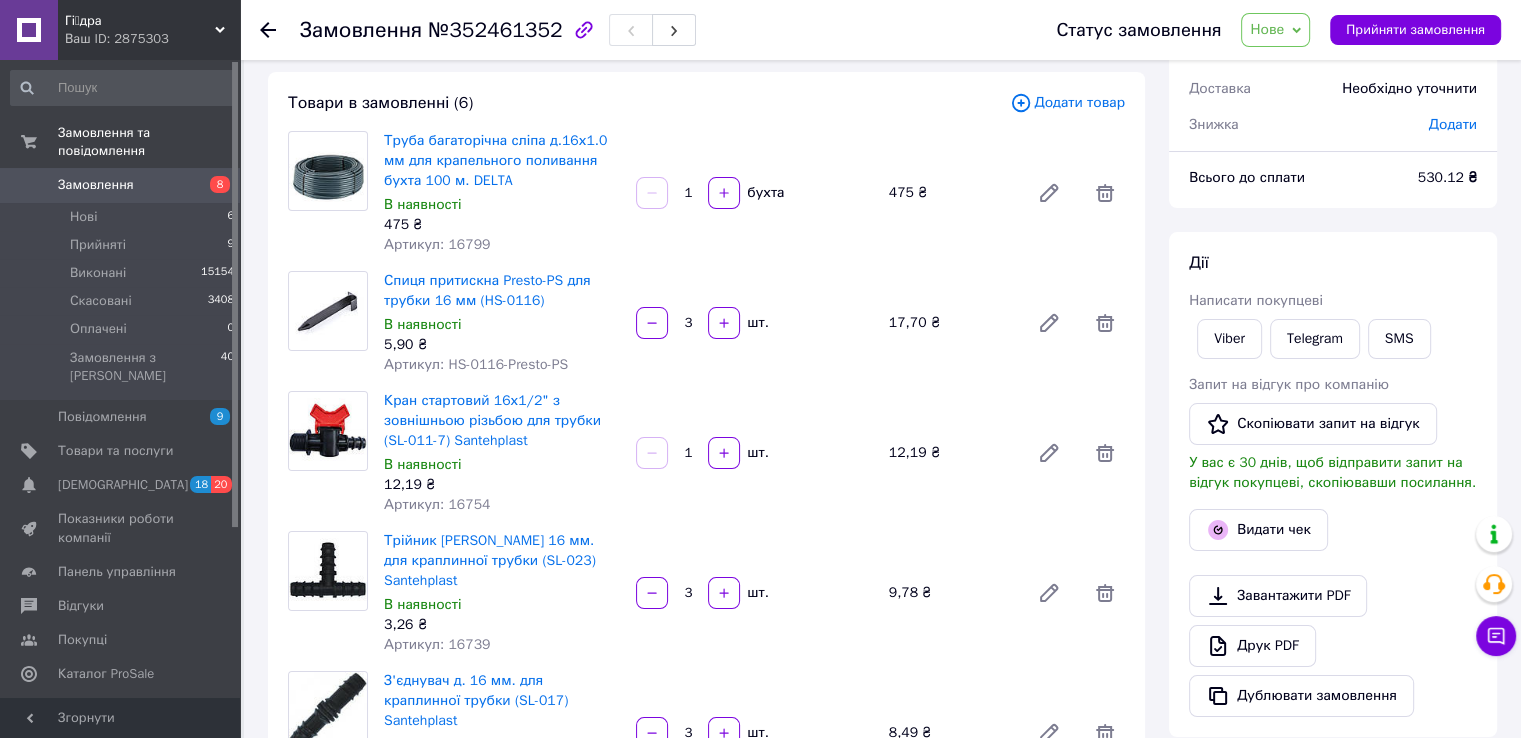 scroll, scrollTop: 0, scrollLeft: 0, axis: both 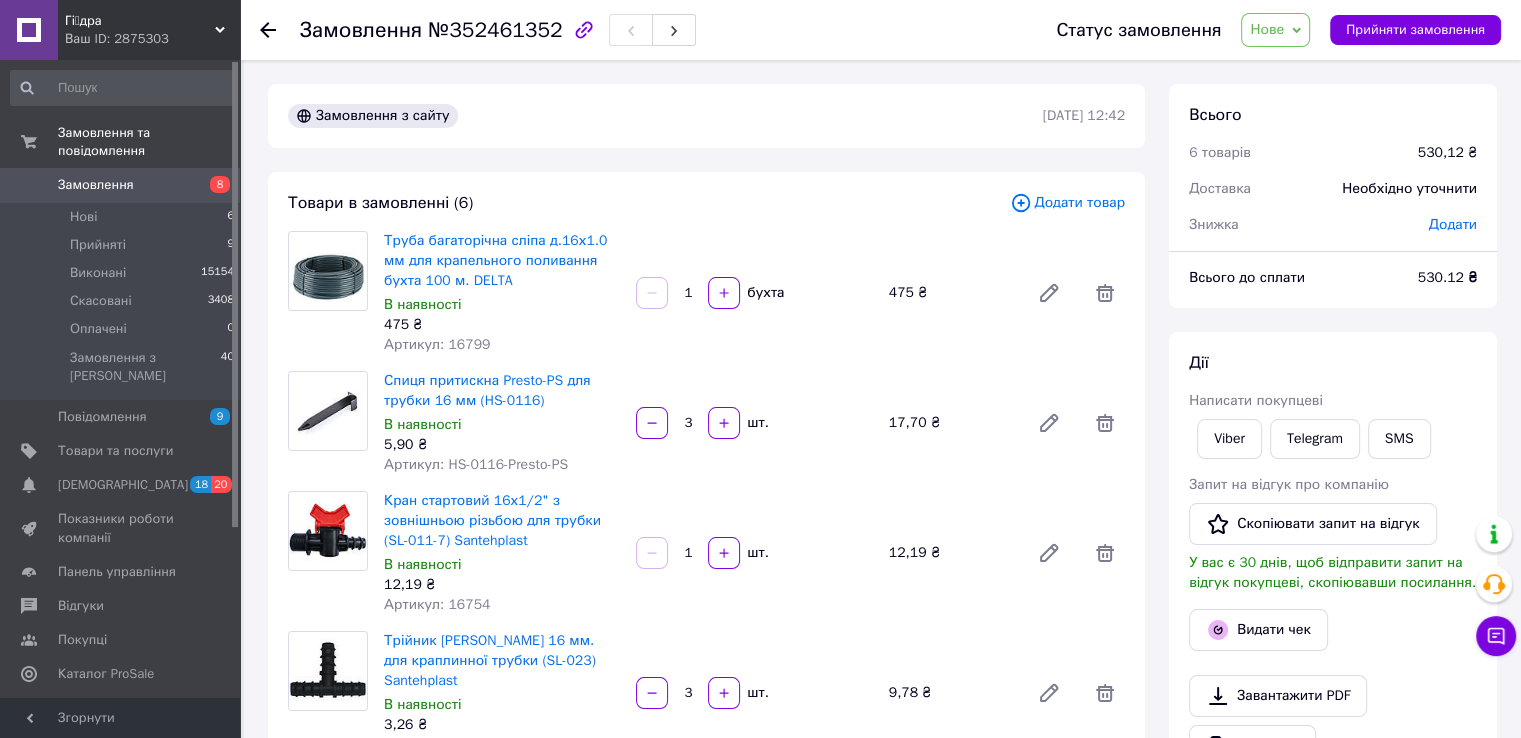 click on "Артикул: 16799" at bounding box center (437, 344) 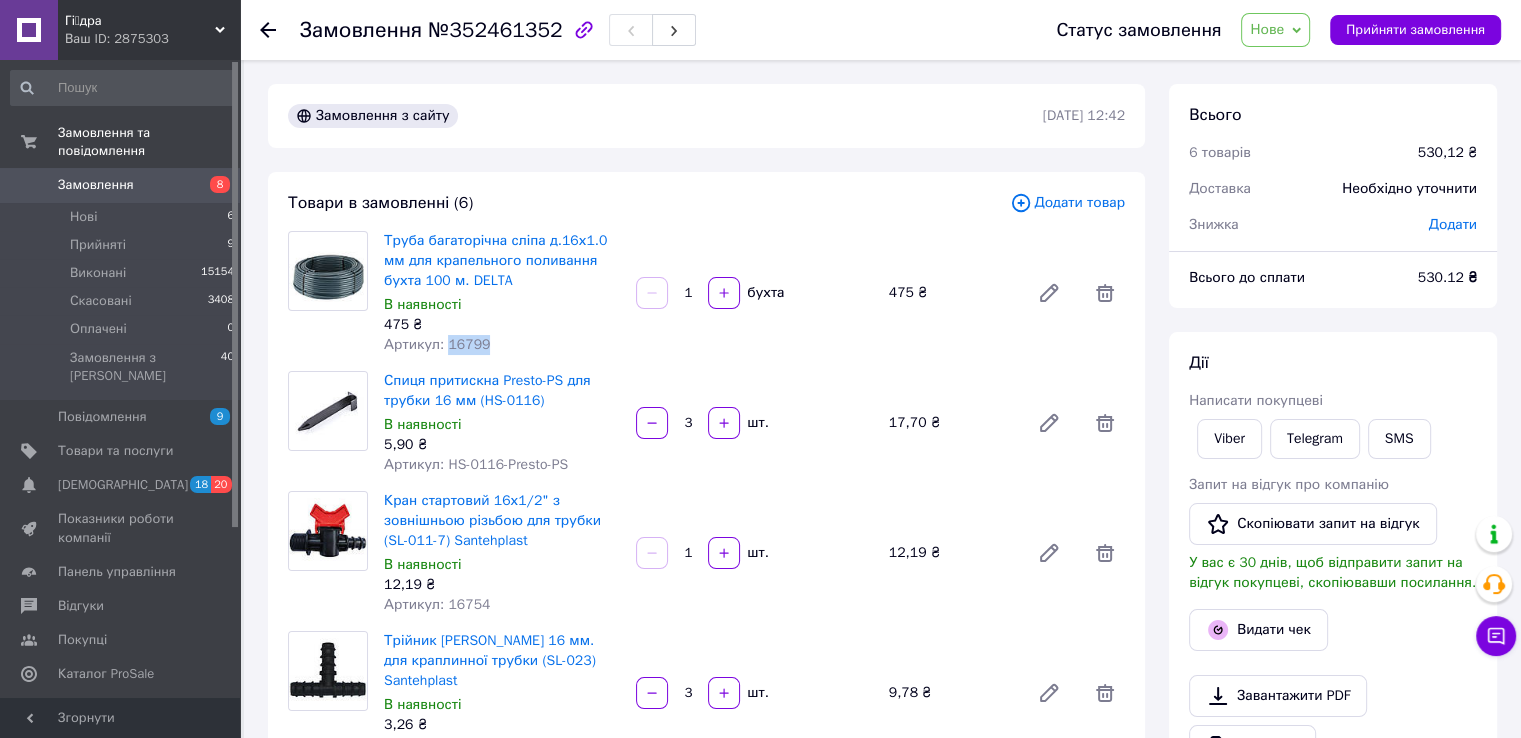 click on "Артикул: 16799" at bounding box center (437, 344) 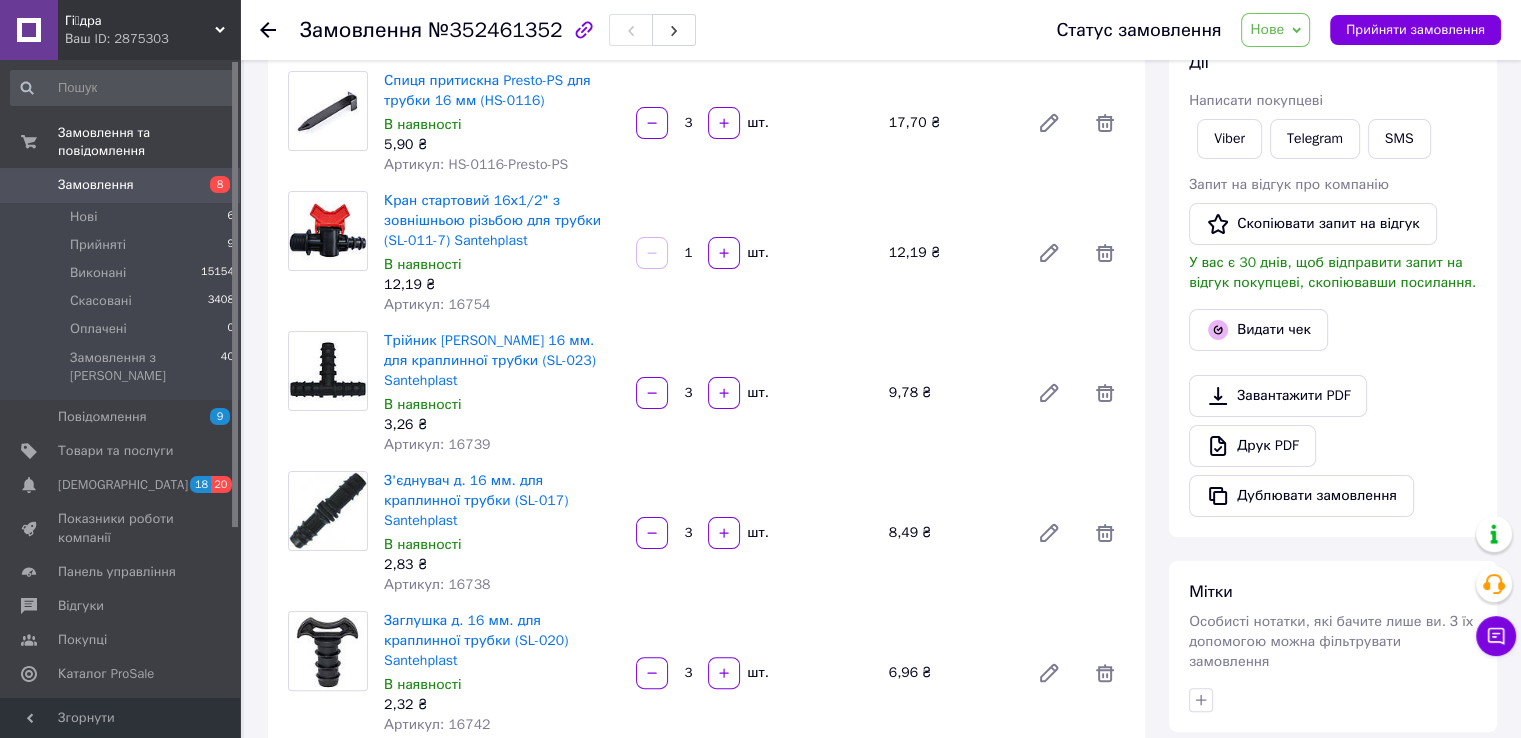 scroll, scrollTop: 100, scrollLeft: 0, axis: vertical 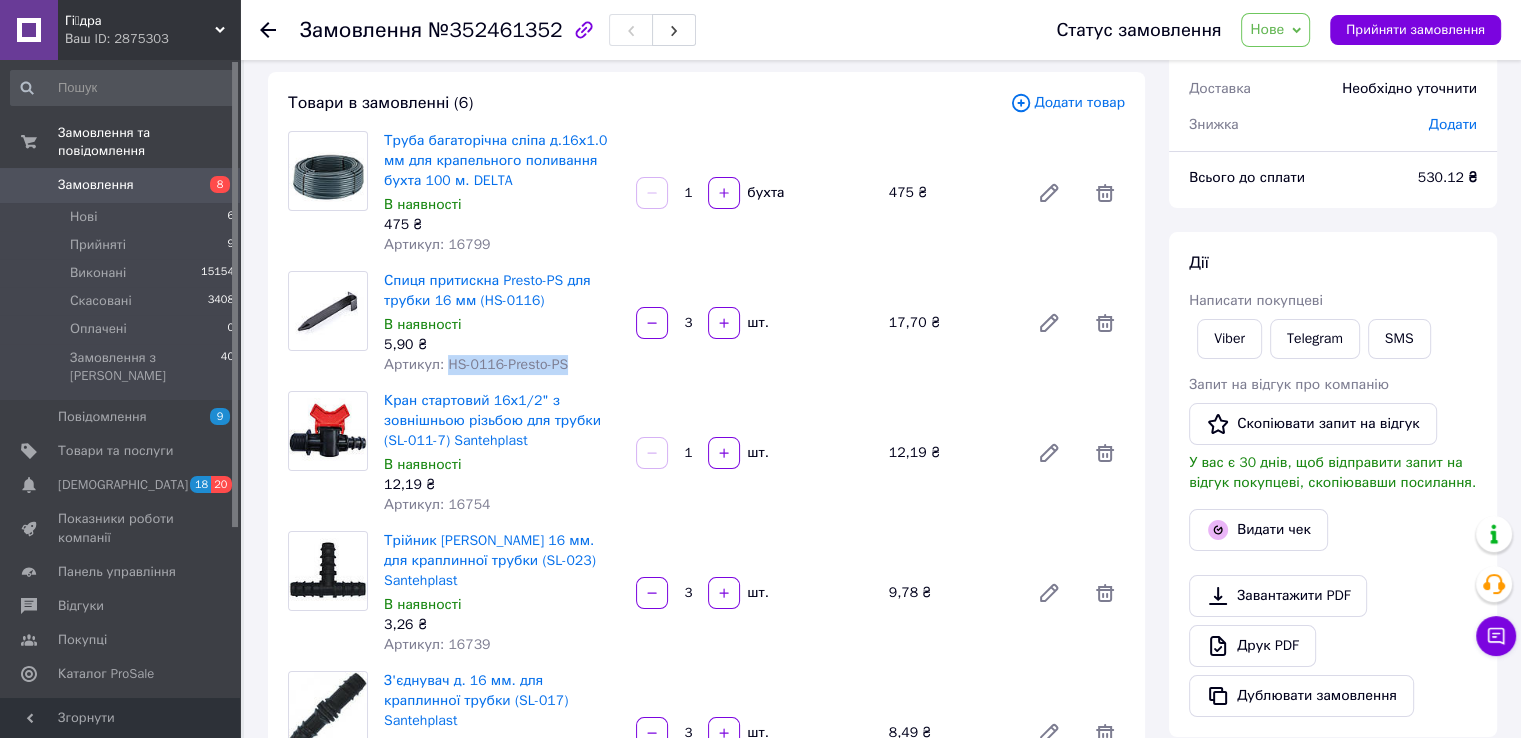 drag, startPoint x: 447, startPoint y: 365, endPoint x: 565, endPoint y: 361, distance: 118.06778 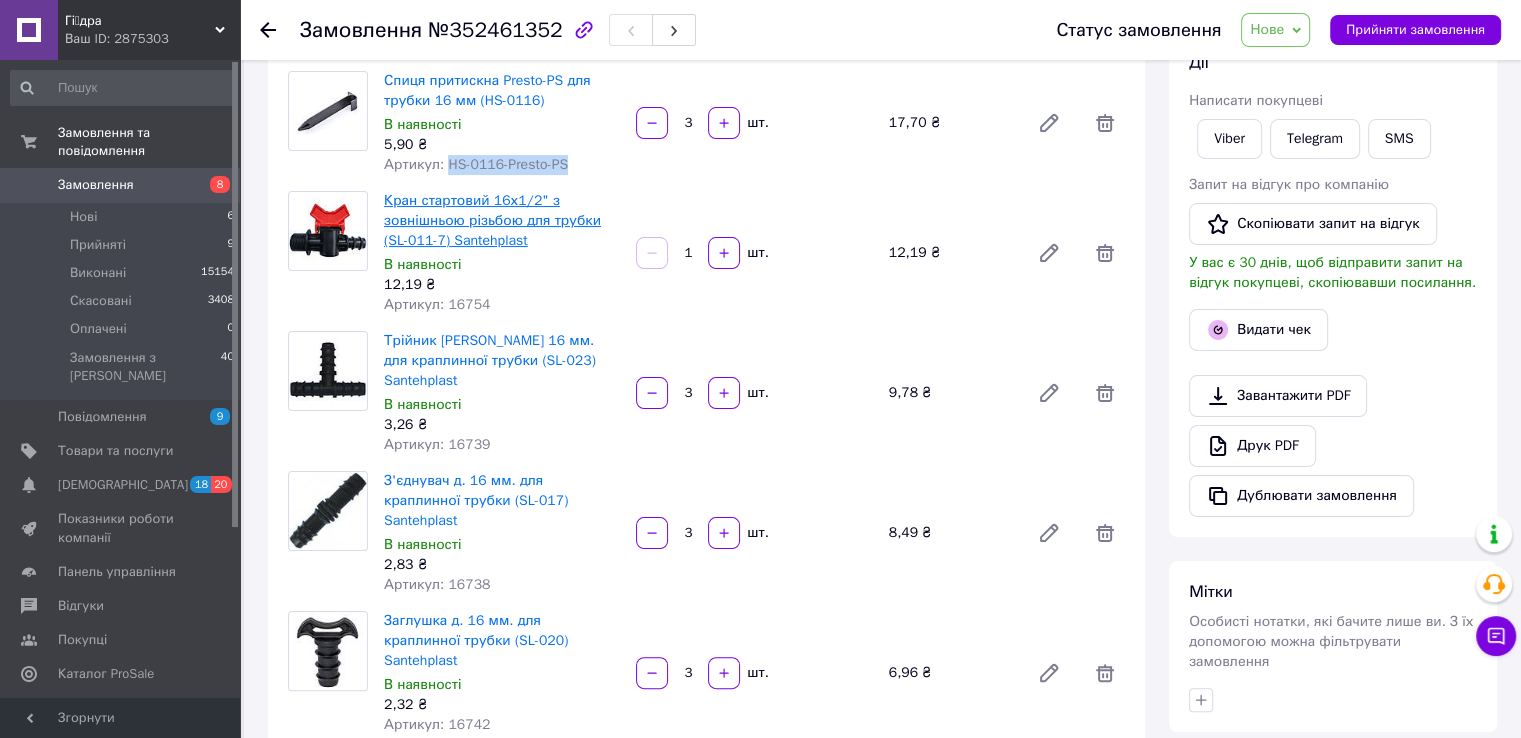 scroll, scrollTop: 100, scrollLeft: 0, axis: vertical 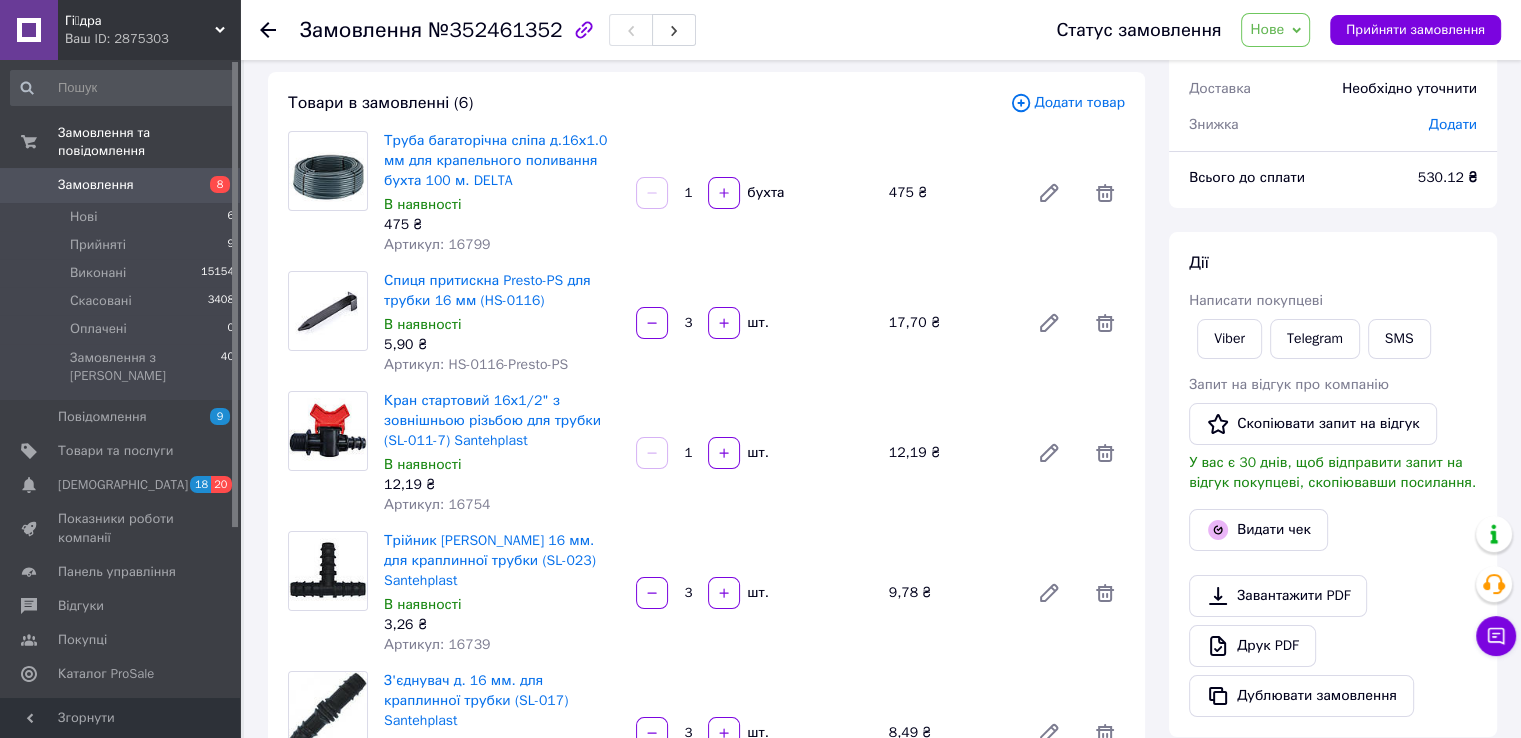 click on "Артикул: 16754" at bounding box center [437, 504] 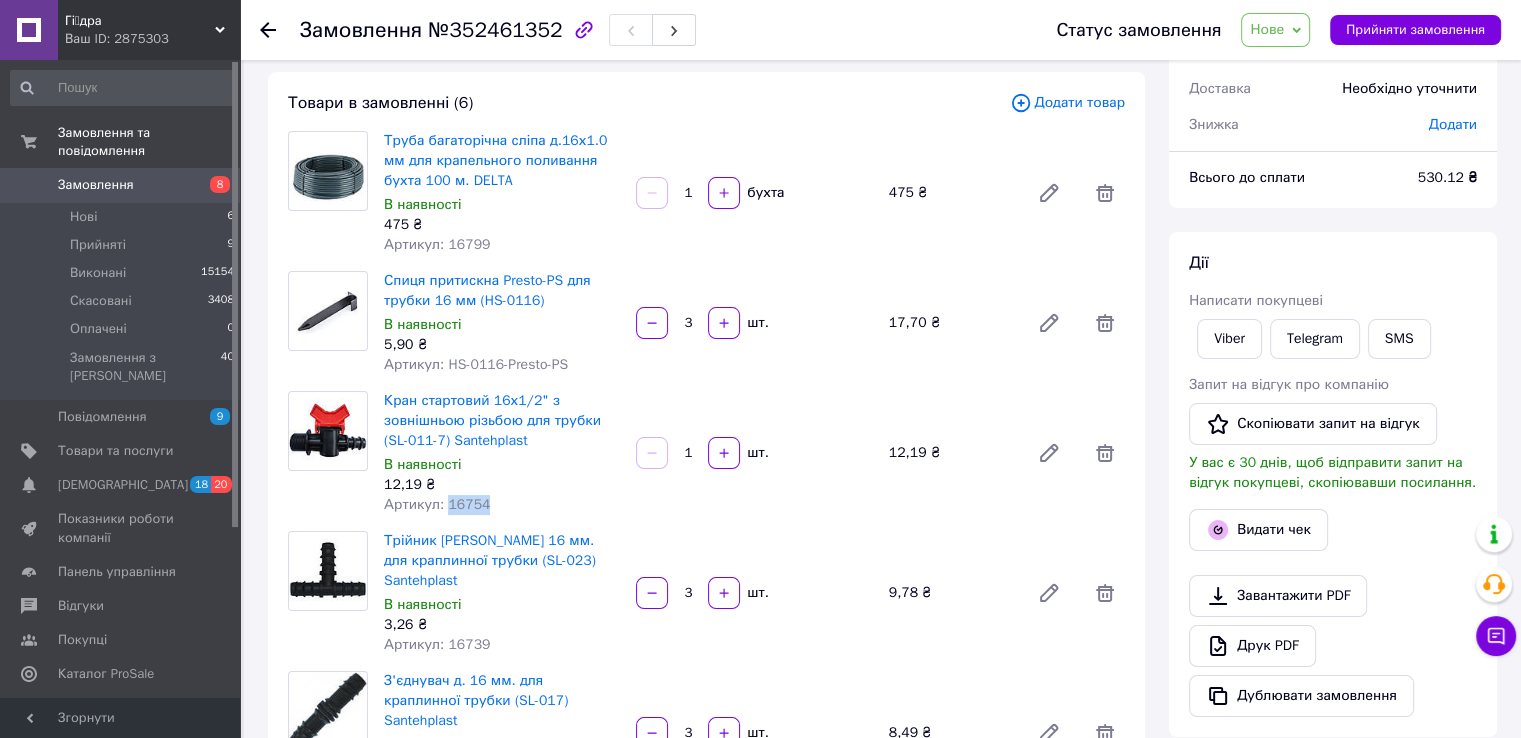 click on "Артикул: 16754" at bounding box center [437, 504] 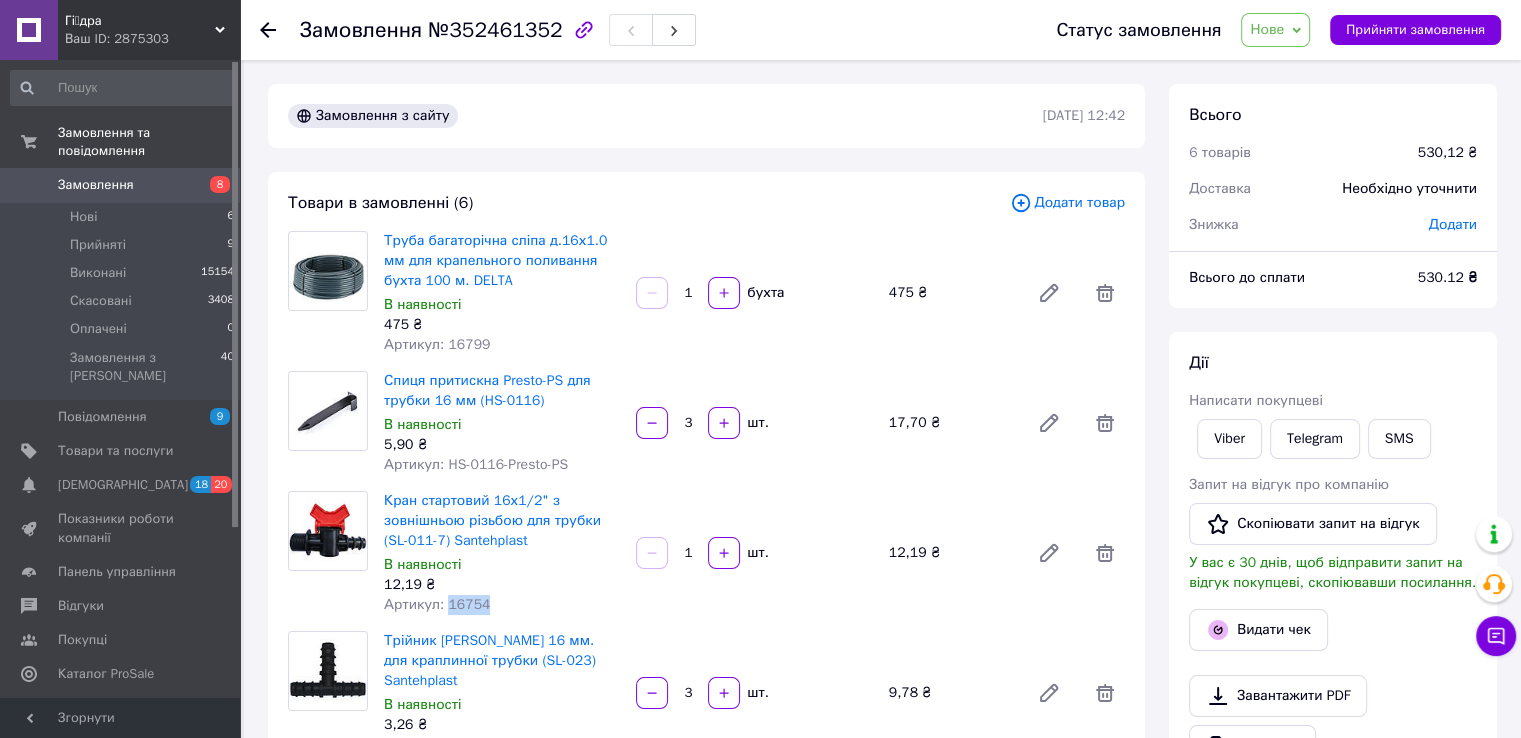 scroll, scrollTop: 200, scrollLeft: 0, axis: vertical 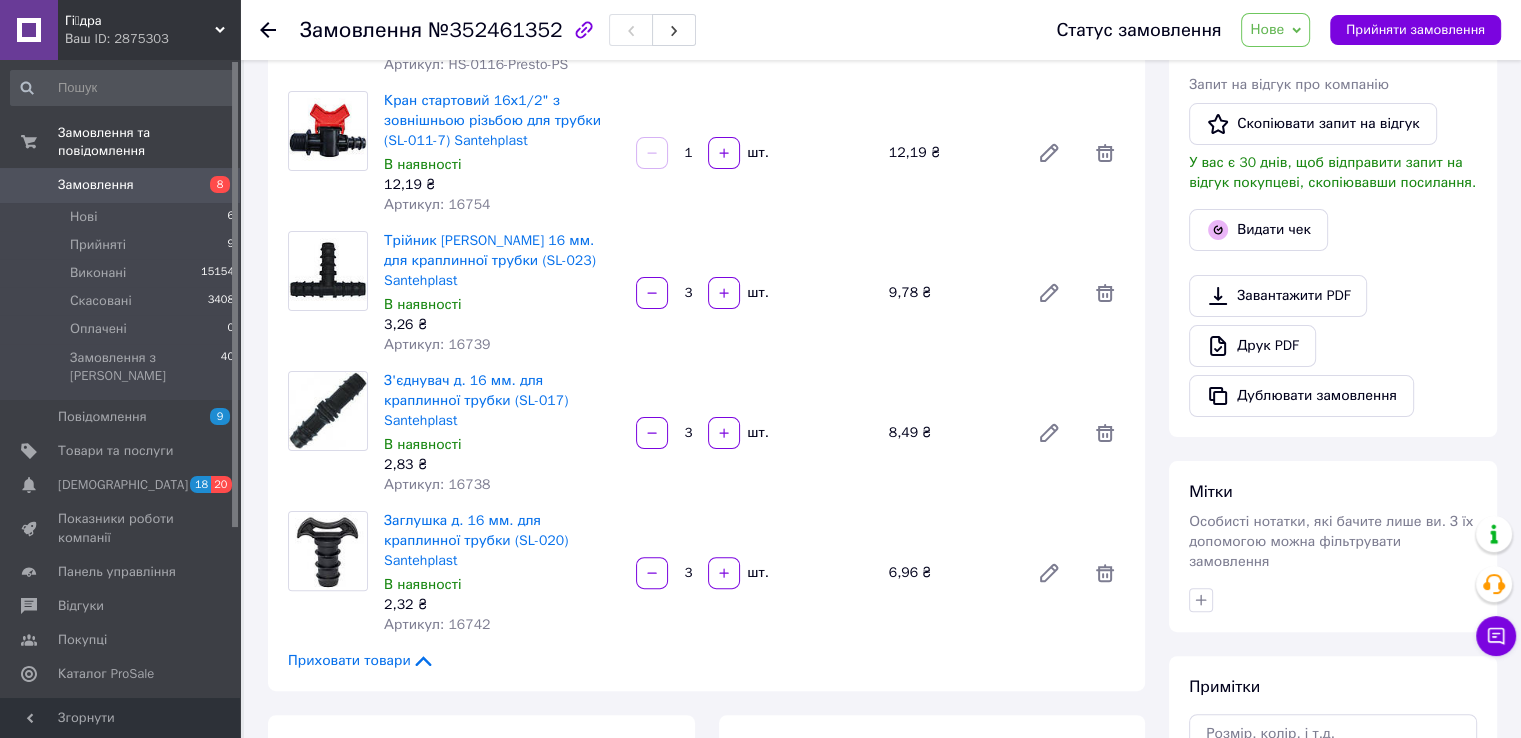 click on "Артикул: 16739" at bounding box center (437, 344) 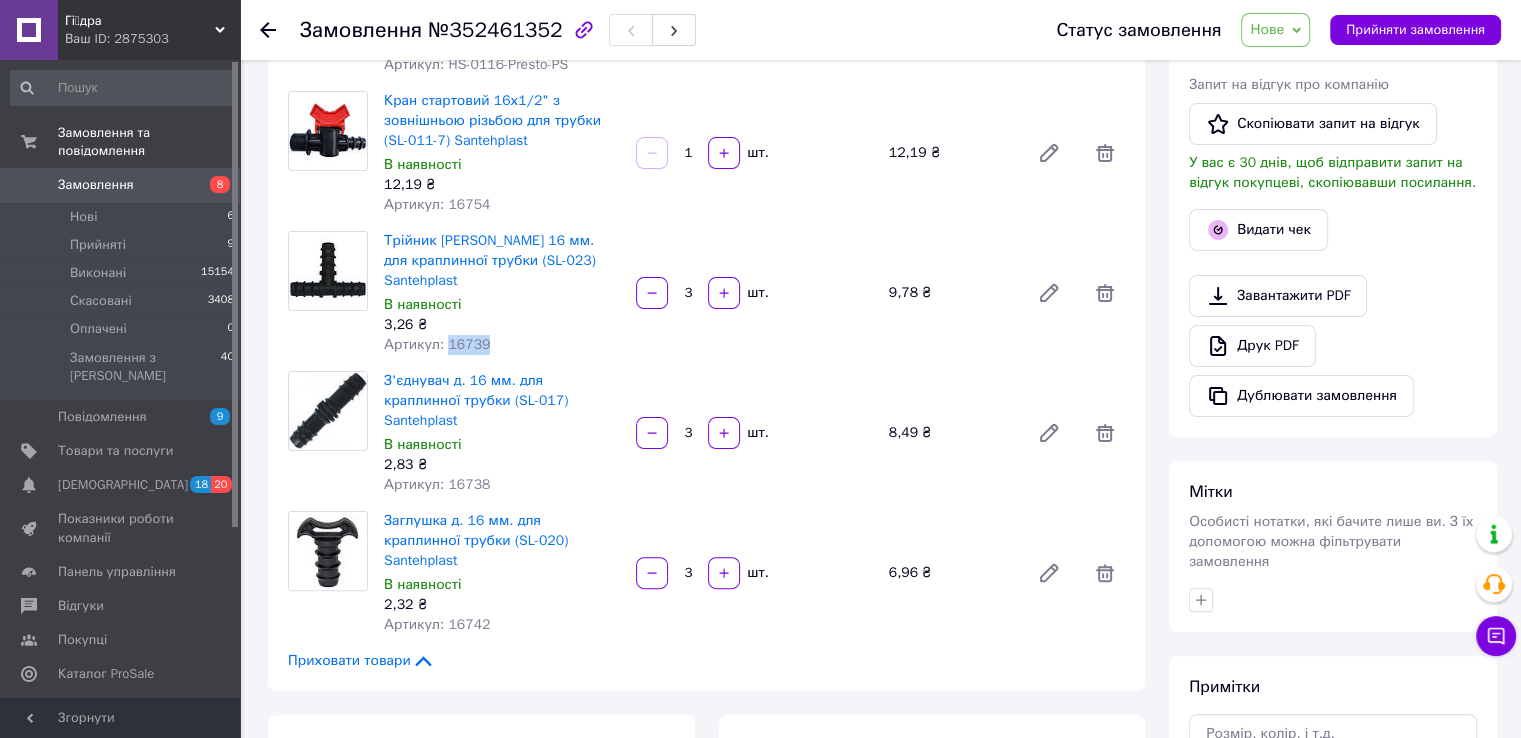 click on "Артикул: 16739" at bounding box center [437, 344] 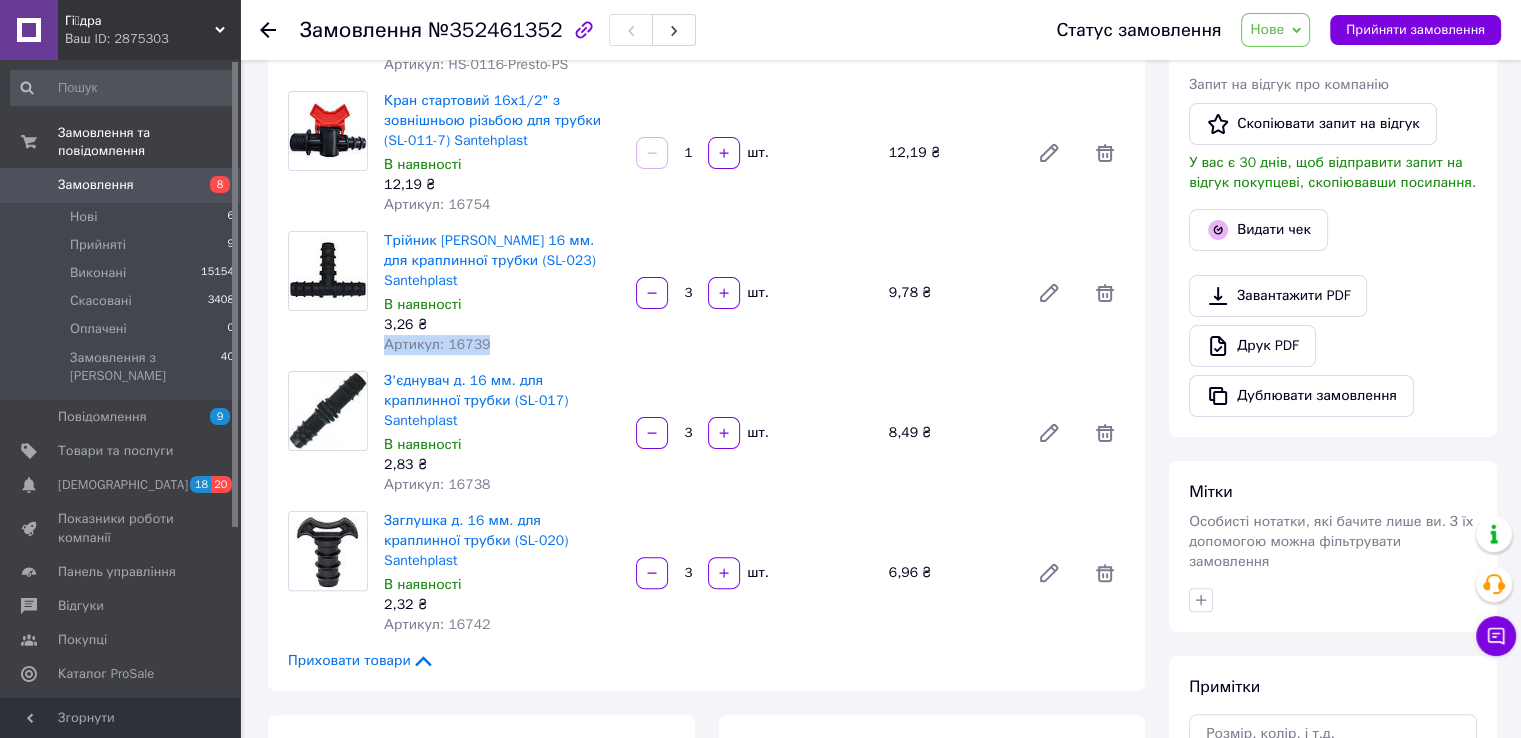 click on "Артикул: 16739" at bounding box center (437, 344) 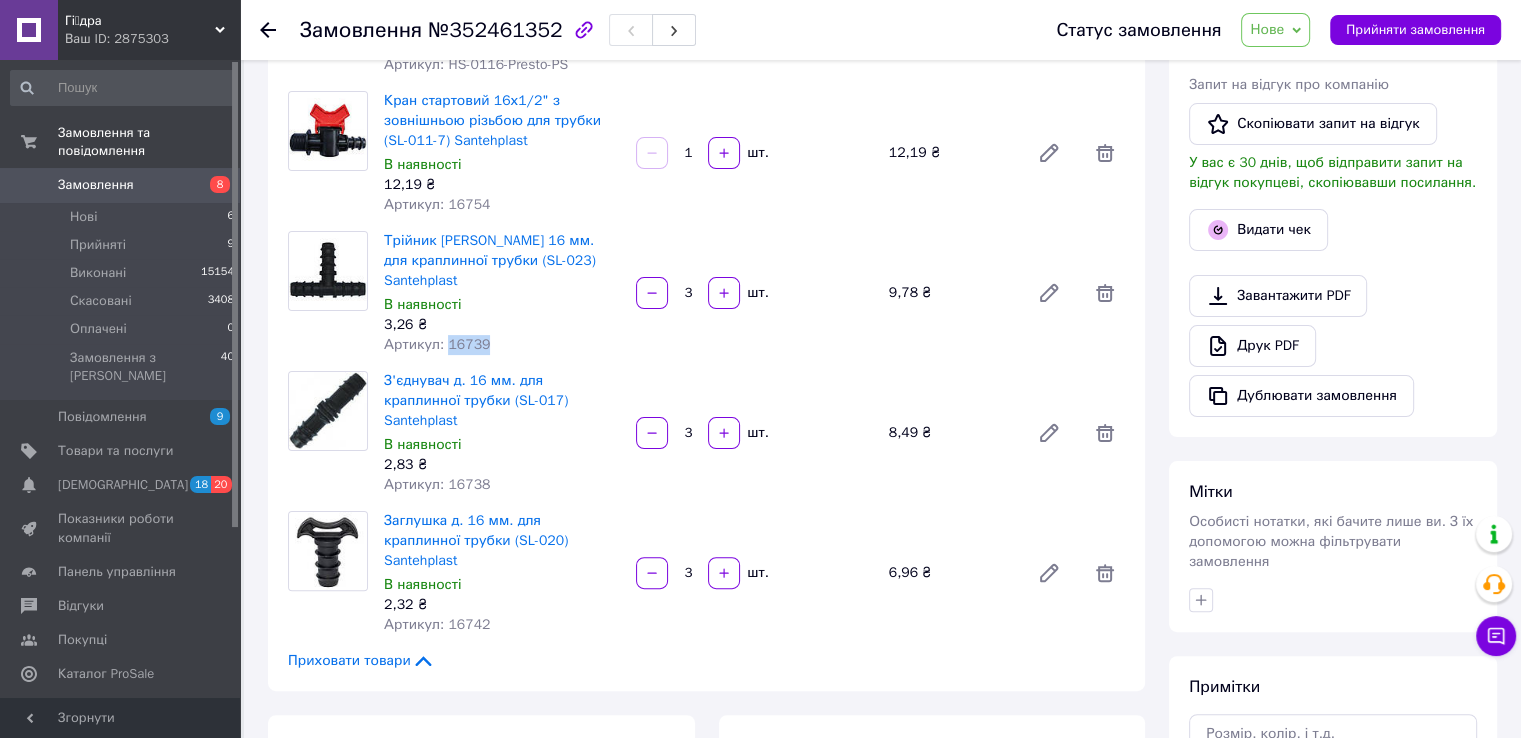 click on "Артикул: 16739" at bounding box center (437, 344) 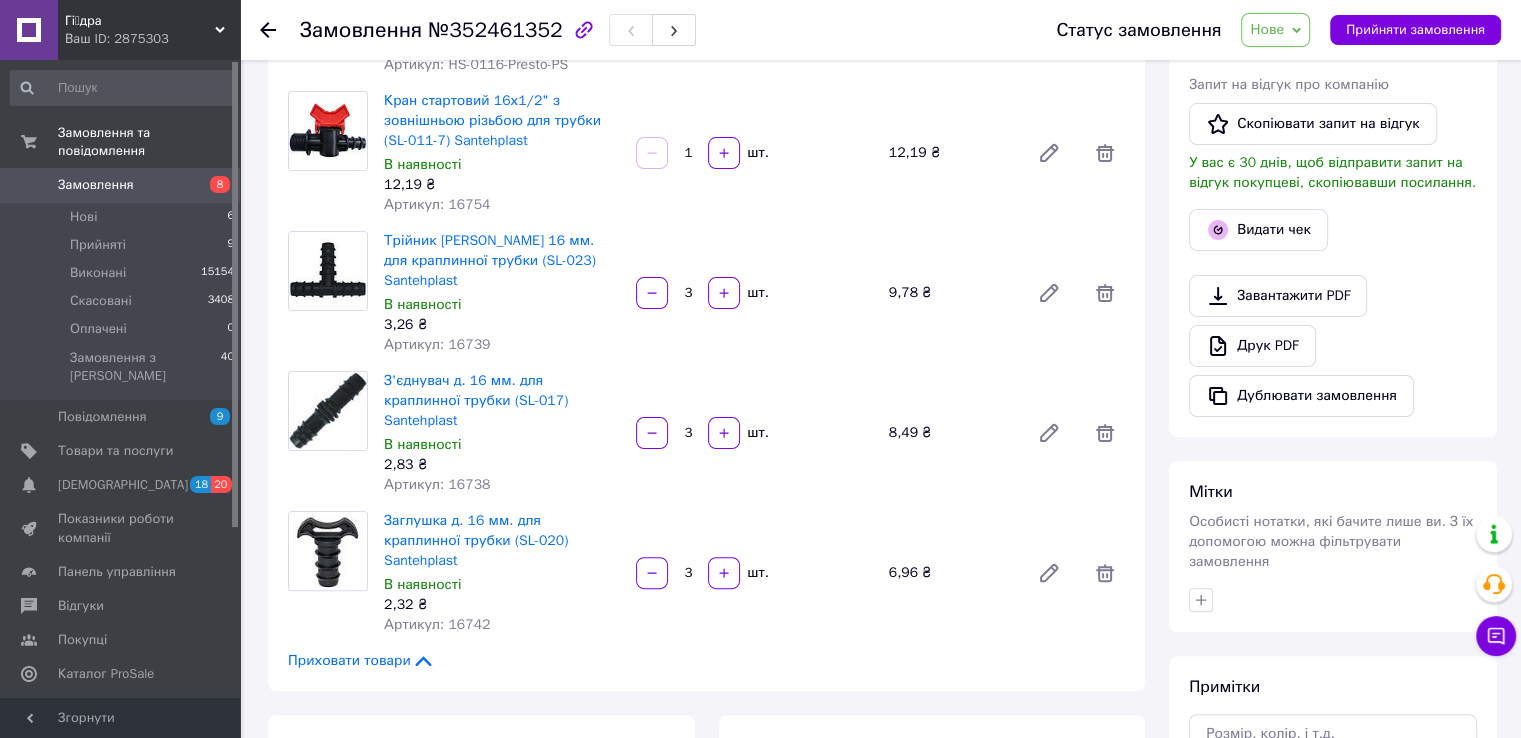 click on "Артикул: 16738" at bounding box center [437, 484] 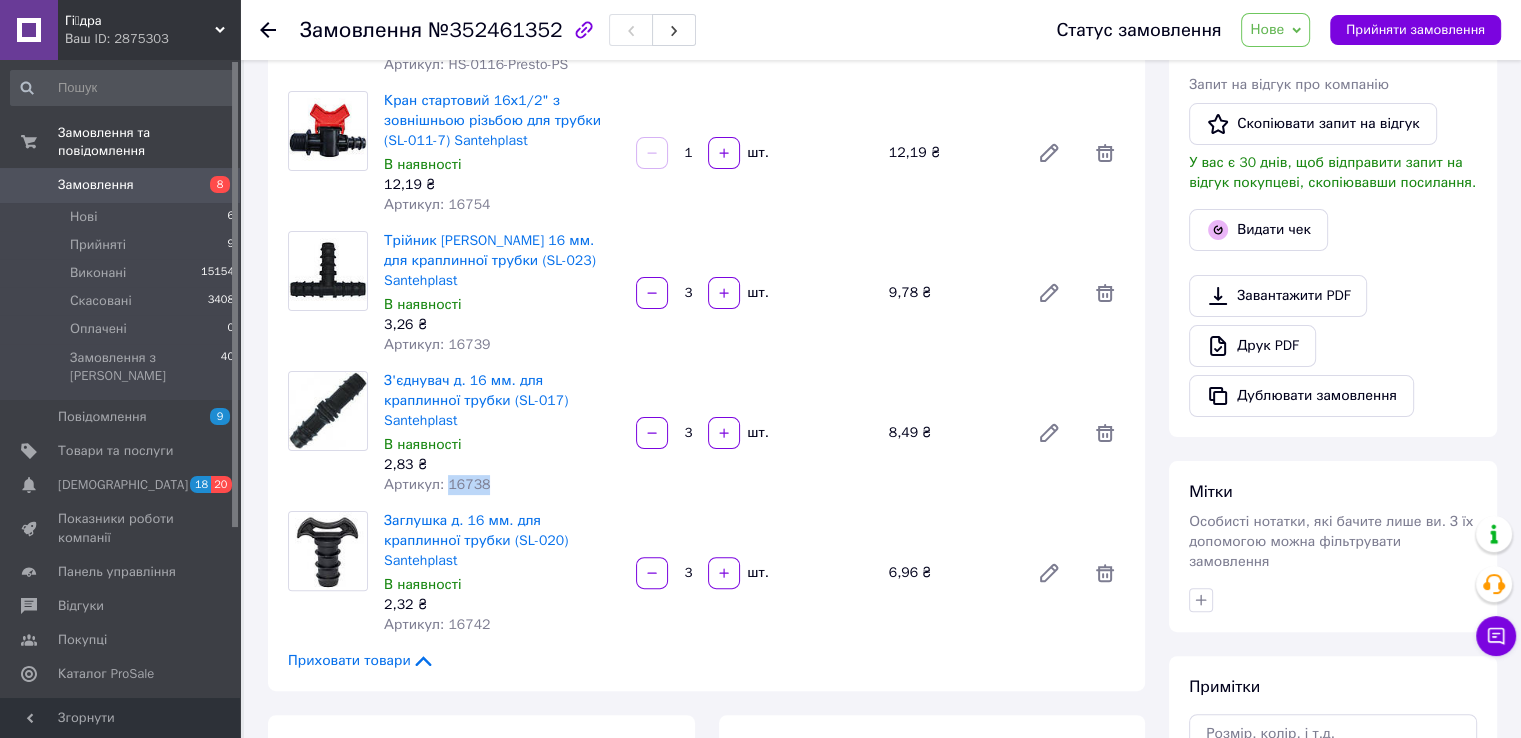 click on "Артикул: 16738" at bounding box center (437, 484) 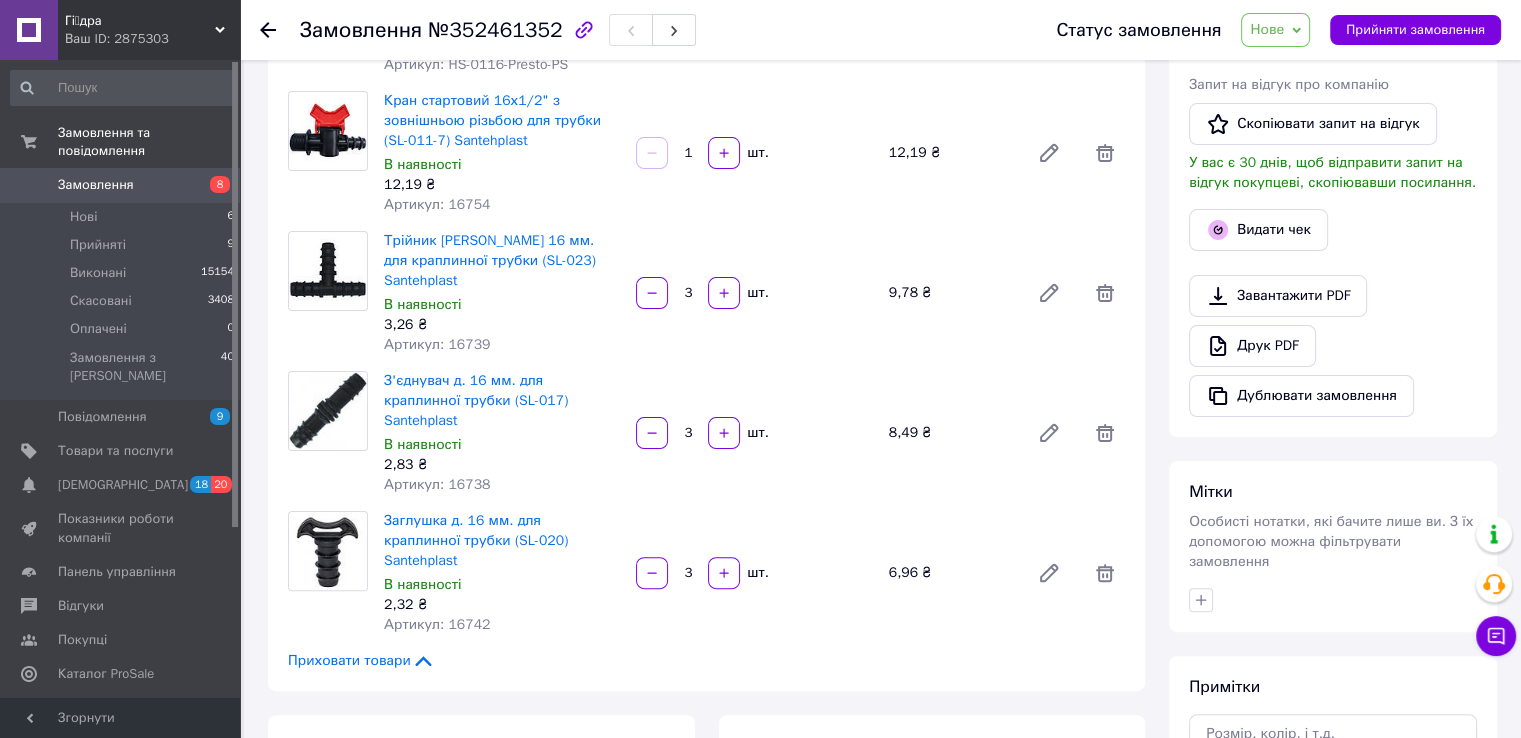 click on "Артикул: 16742" at bounding box center (437, 624) 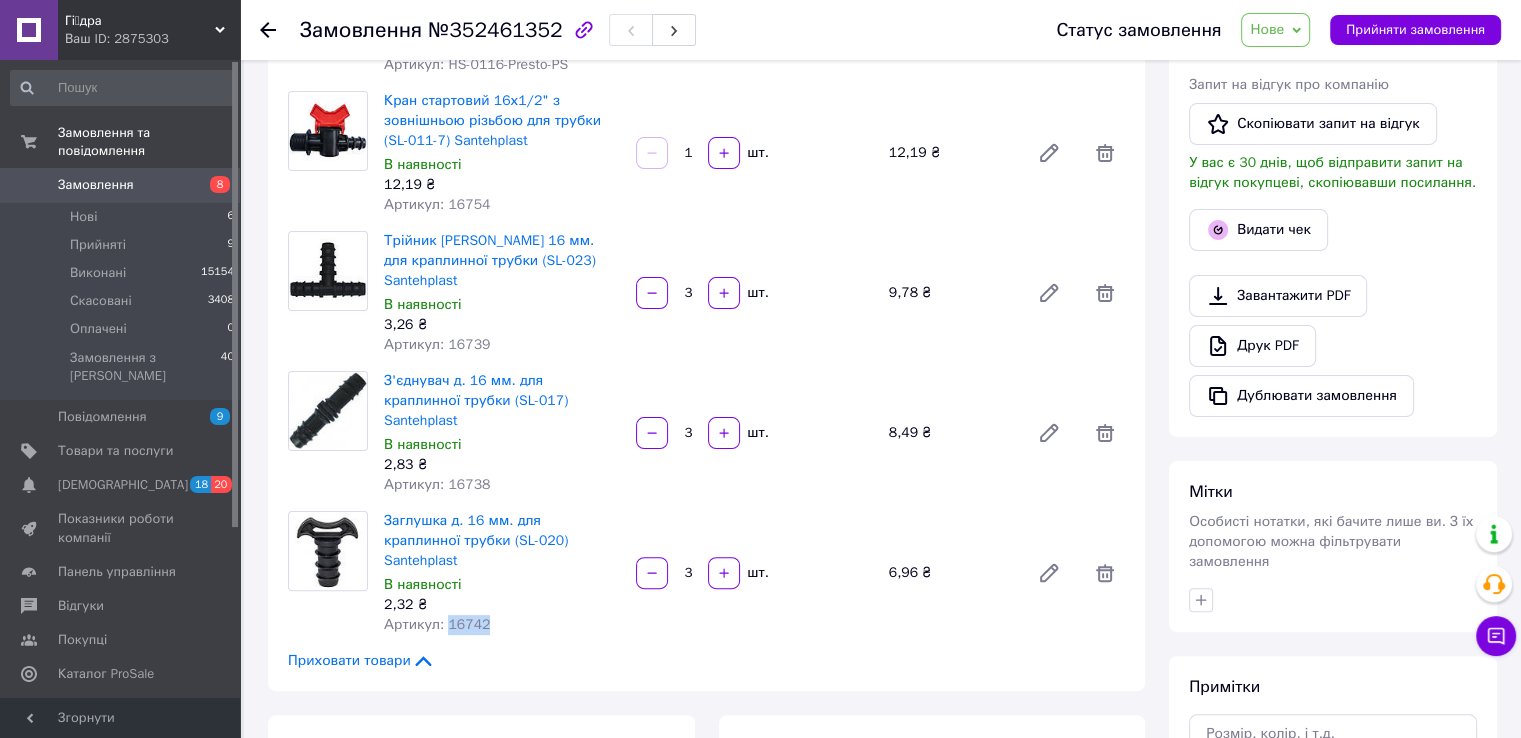 click on "Артикул: 16742" at bounding box center [437, 624] 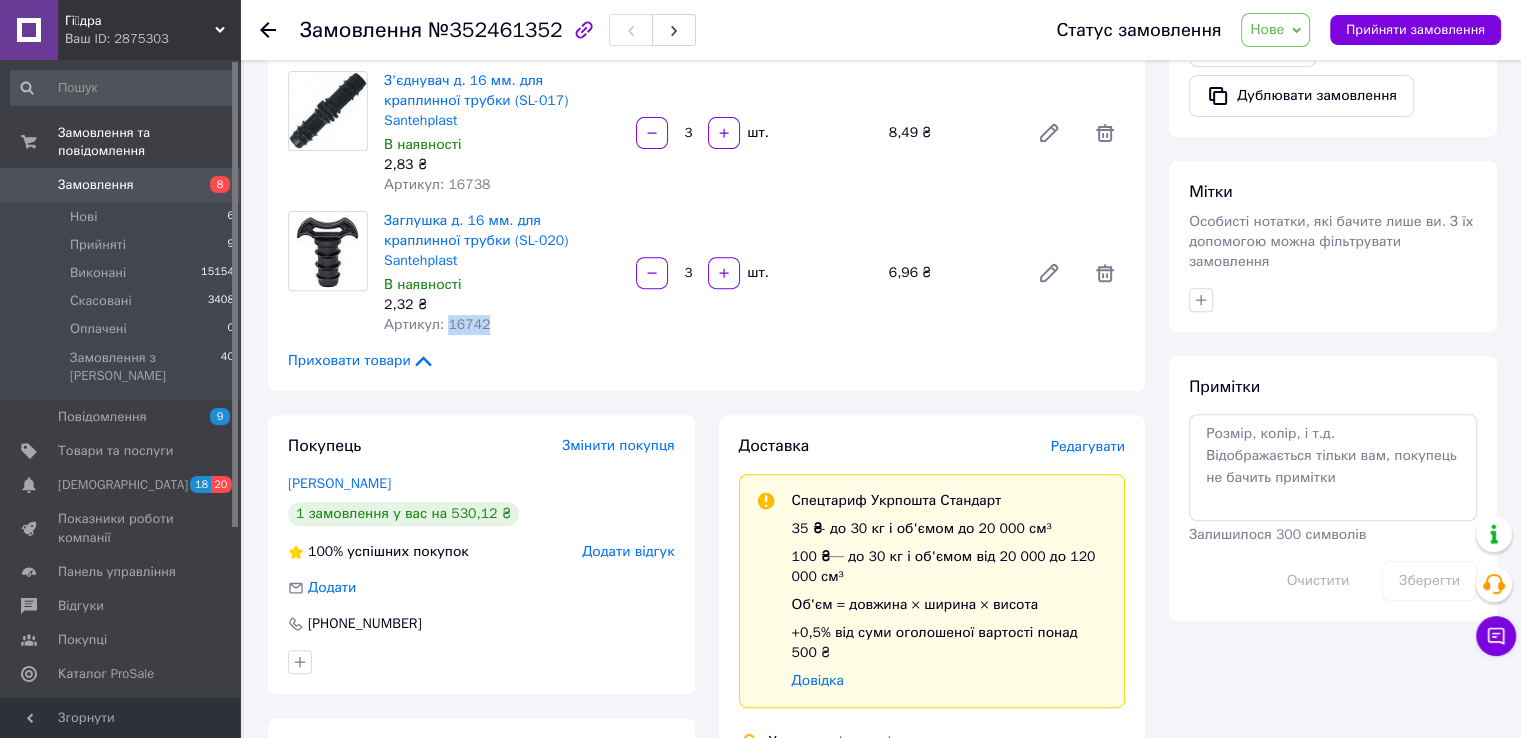 scroll, scrollTop: 1000, scrollLeft: 0, axis: vertical 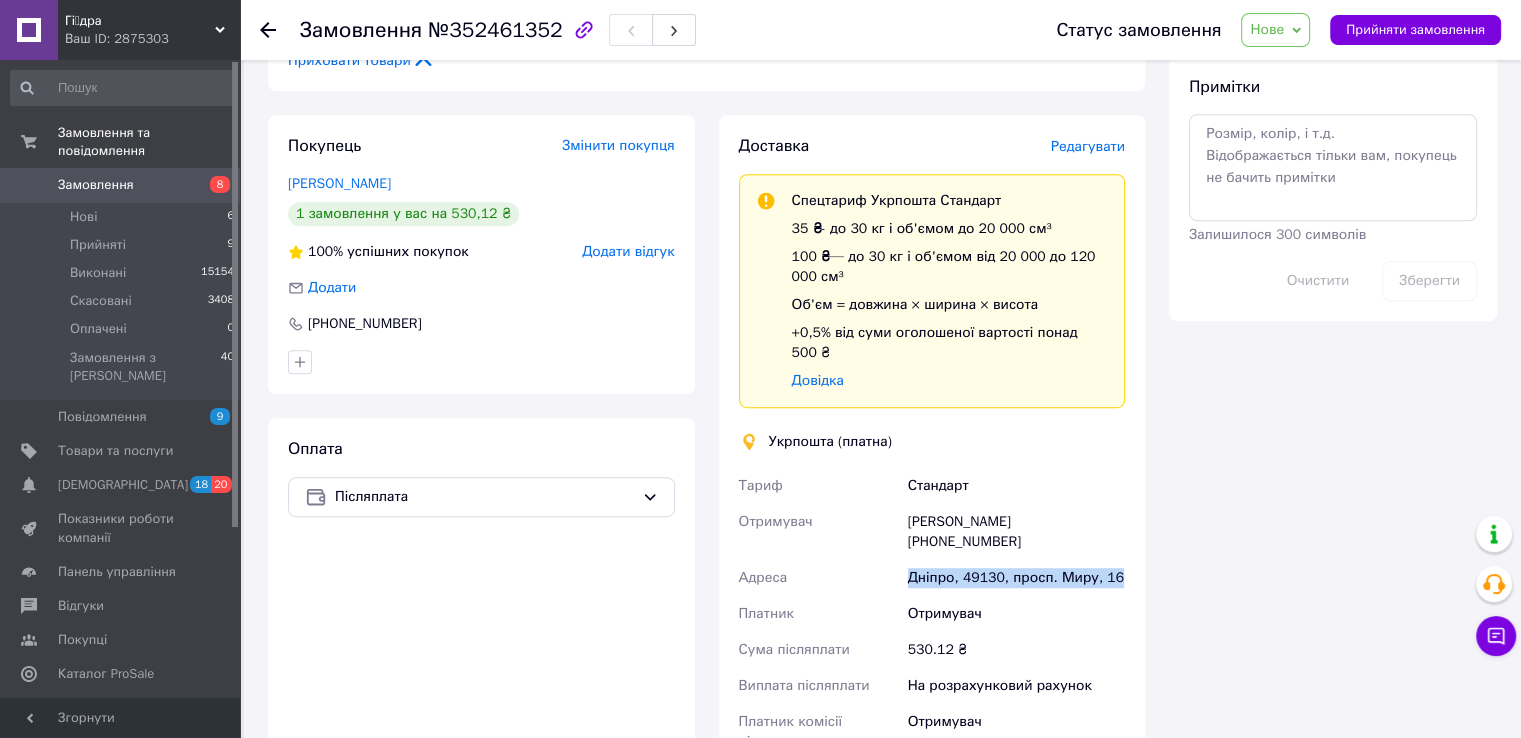 drag, startPoint x: 900, startPoint y: 478, endPoint x: 1120, endPoint y: 473, distance: 220.05681 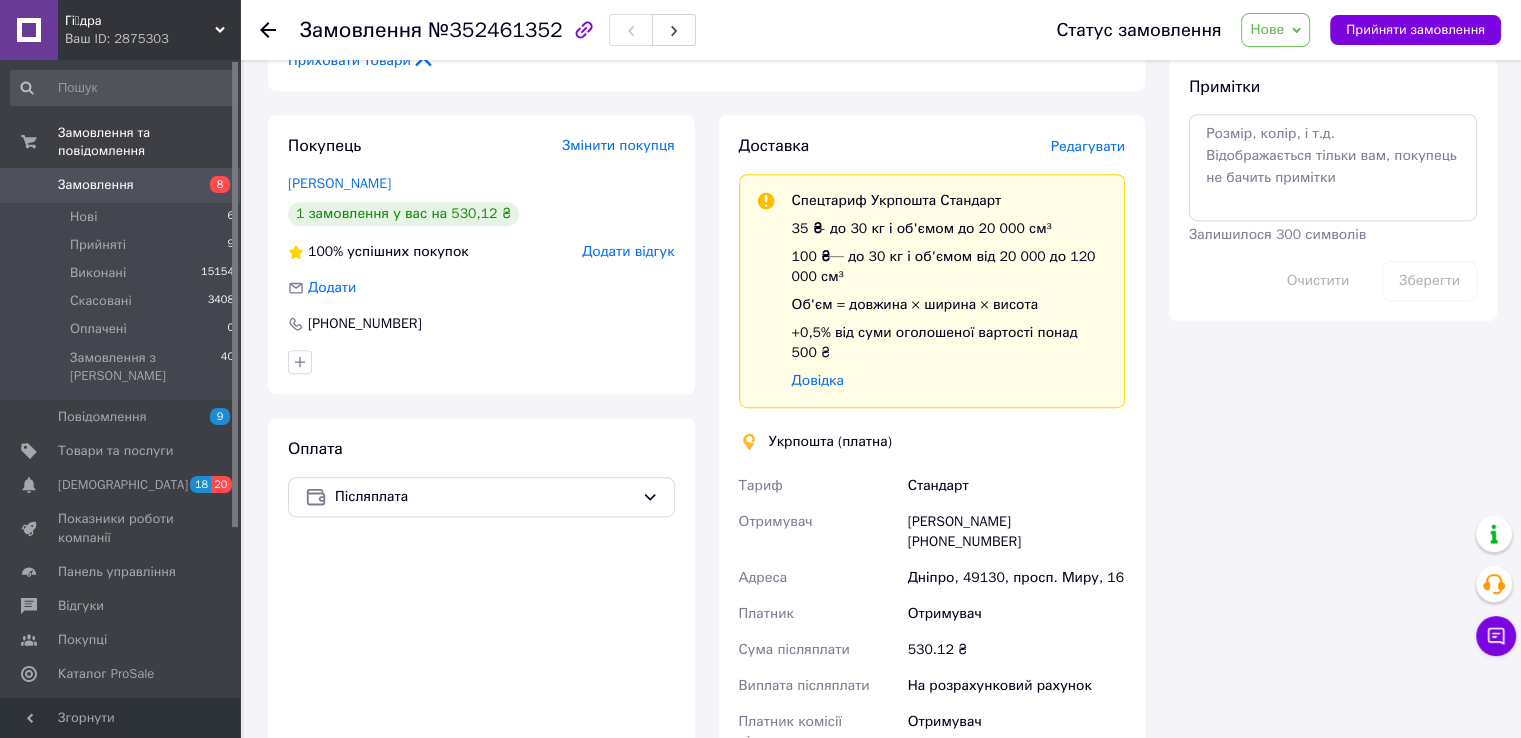 click on "Спецтариф Укрпошта Стандарт" at bounding box center (897, 200) 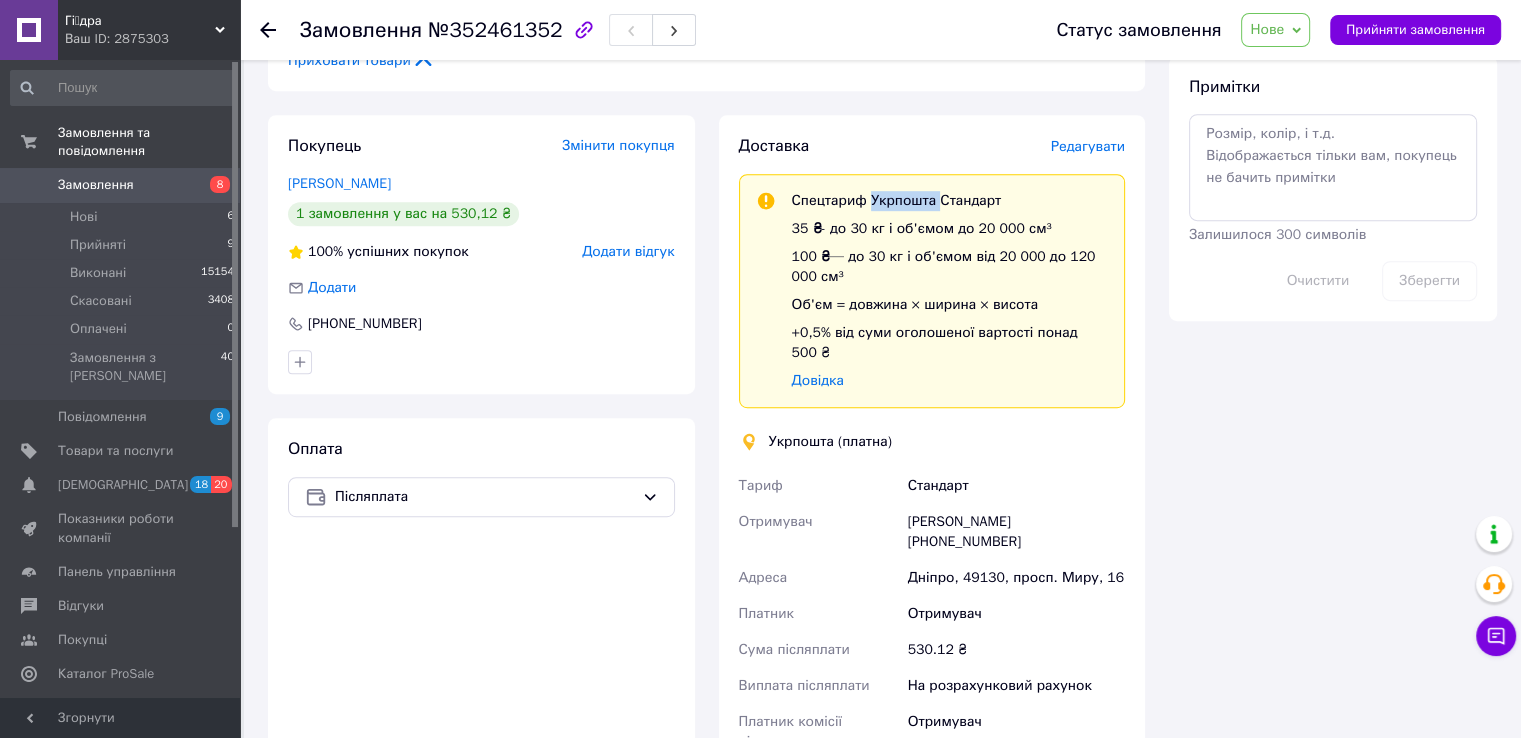 click on "Спецтариф Укрпошта Стандарт" at bounding box center (897, 200) 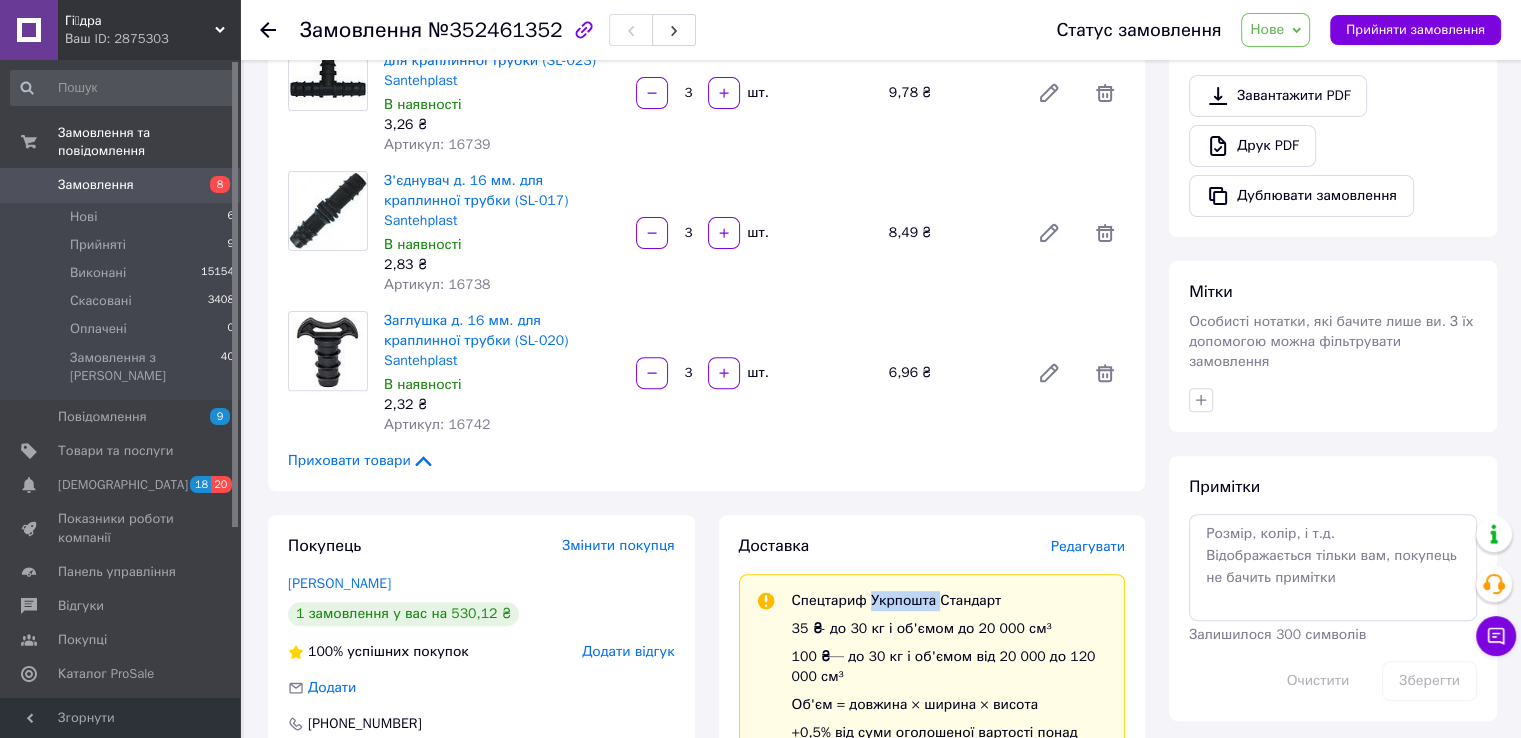 scroll, scrollTop: 100, scrollLeft: 0, axis: vertical 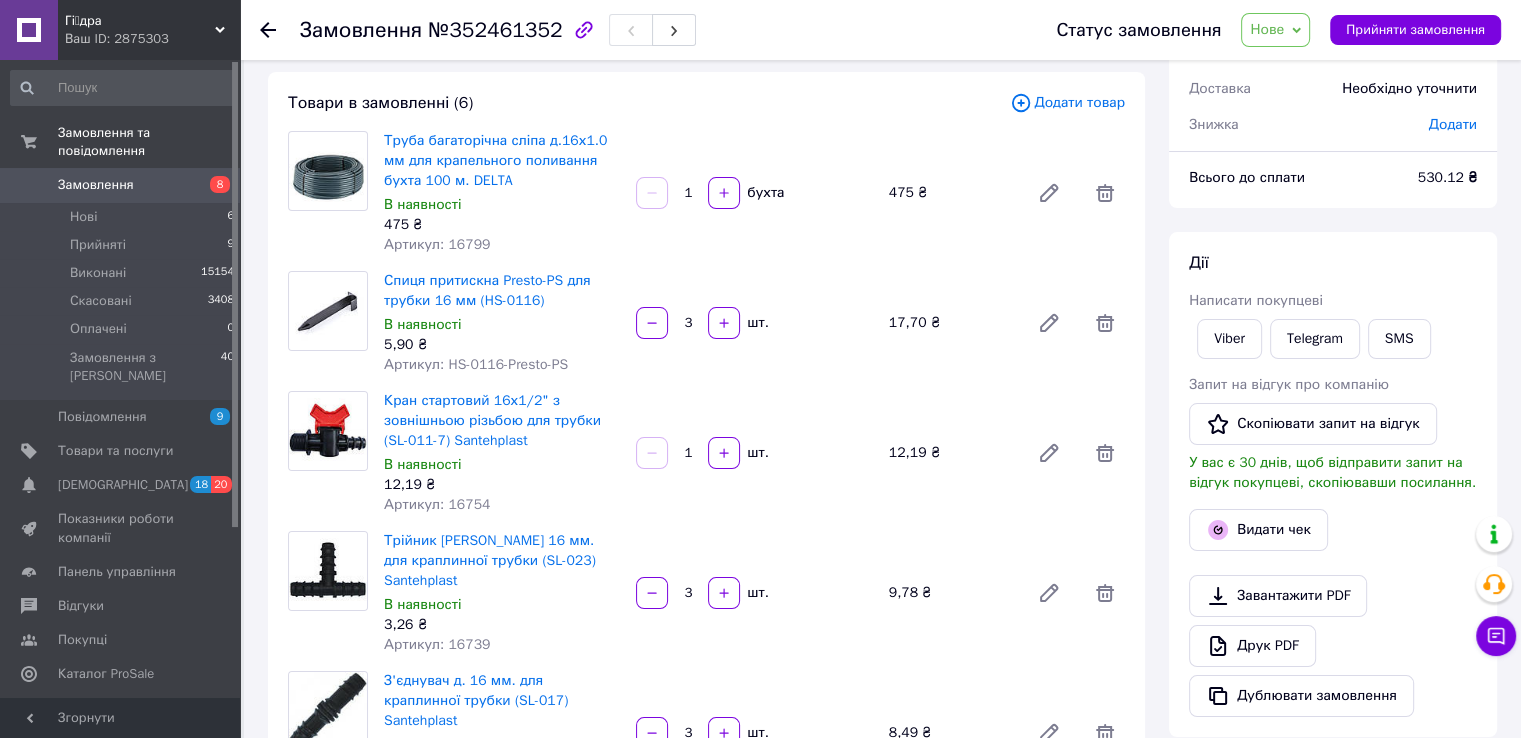 click on "Нове" at bounding box center [1267, 29] 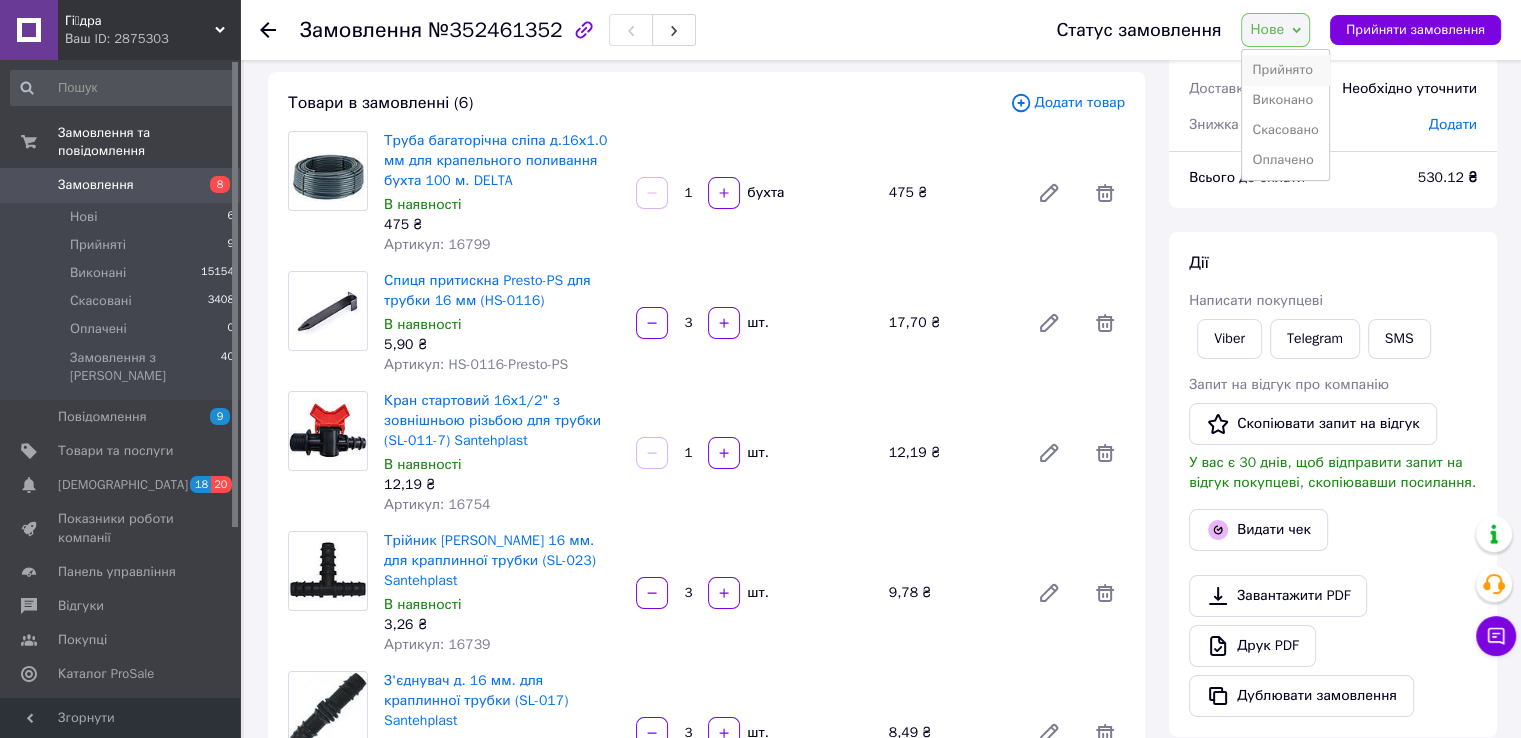 click on "Прийнято" at bounding box center (1285, 70) 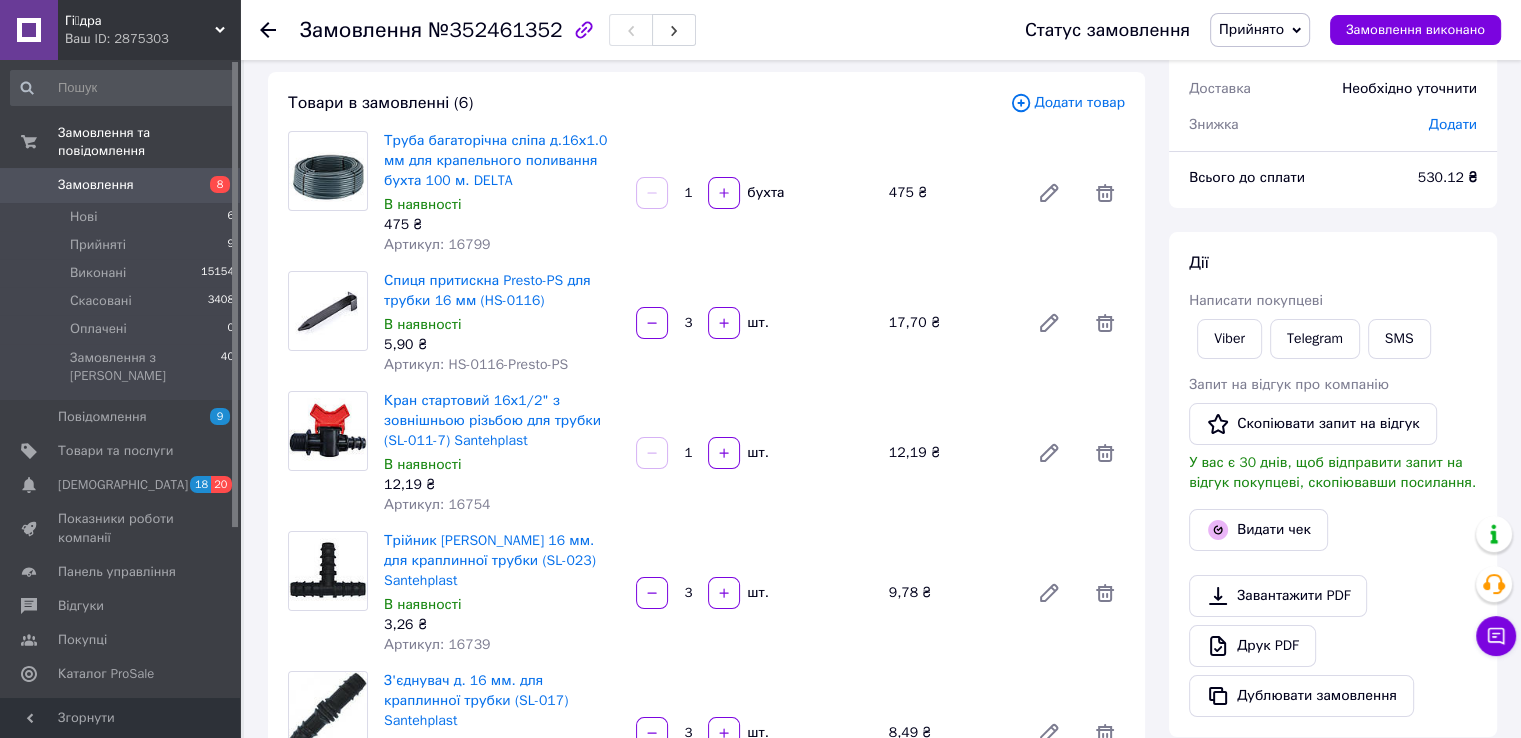 scroll, scrollTop: 0, scrollLeft: 0, axis: both 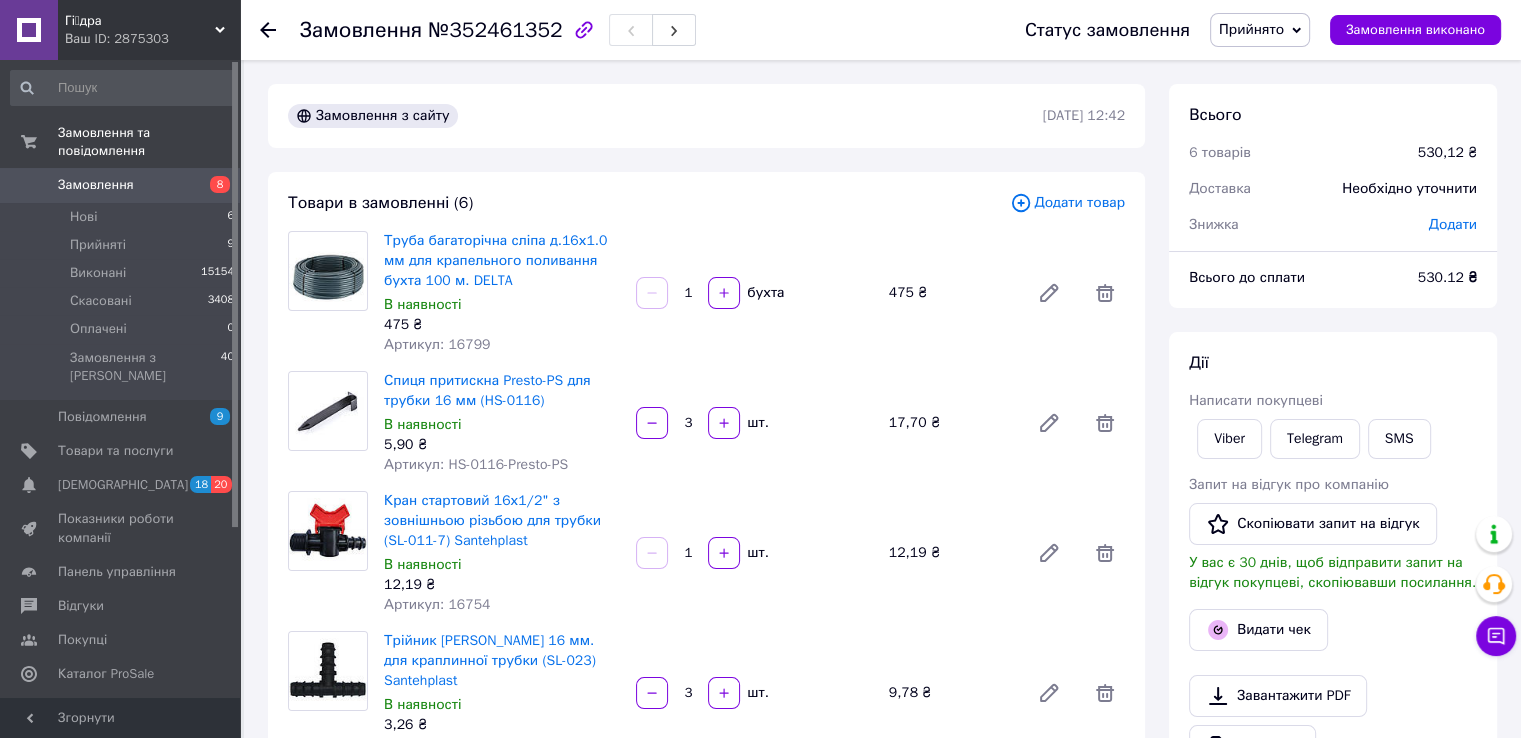 click 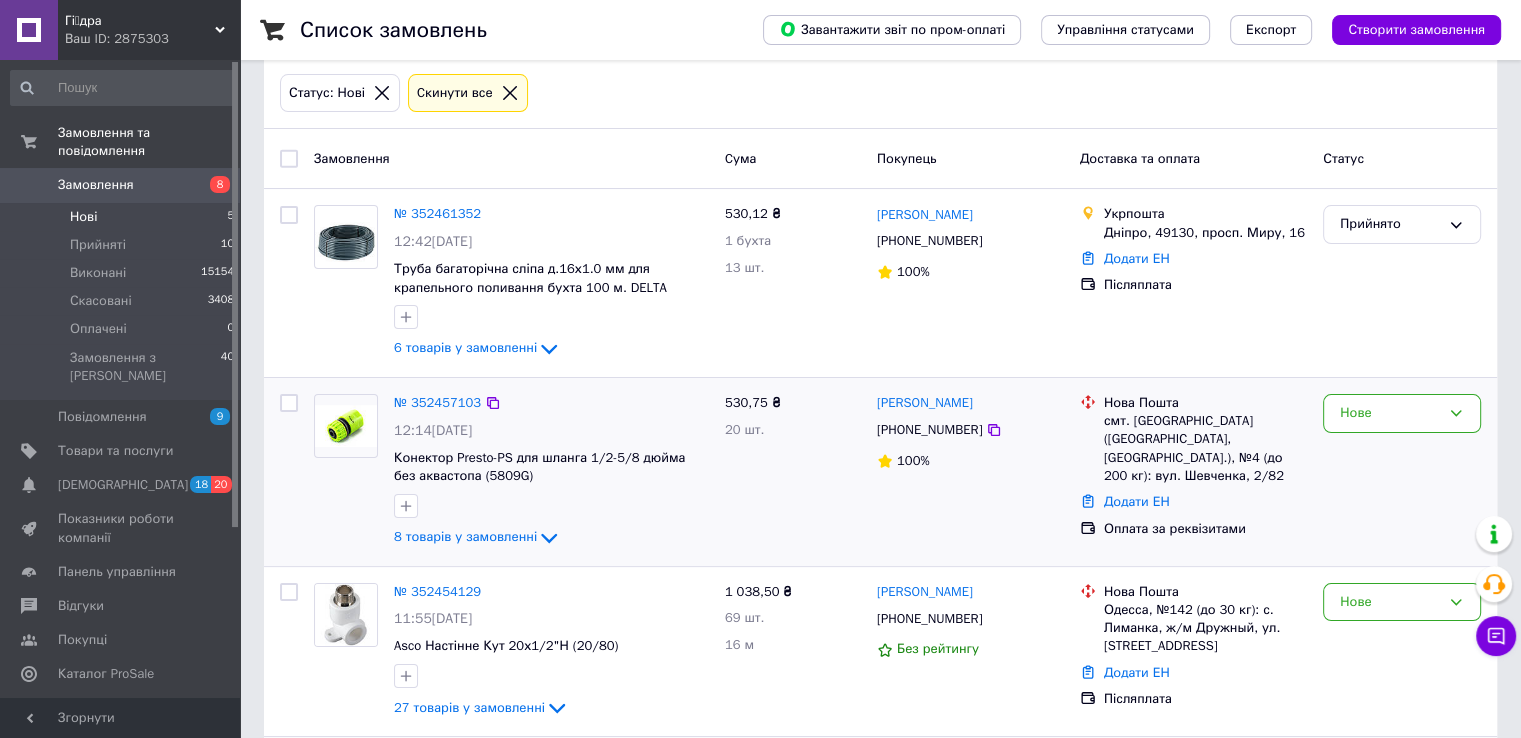 scroll, scrollTop: 300, scrollLeft: 0, axis: vertical 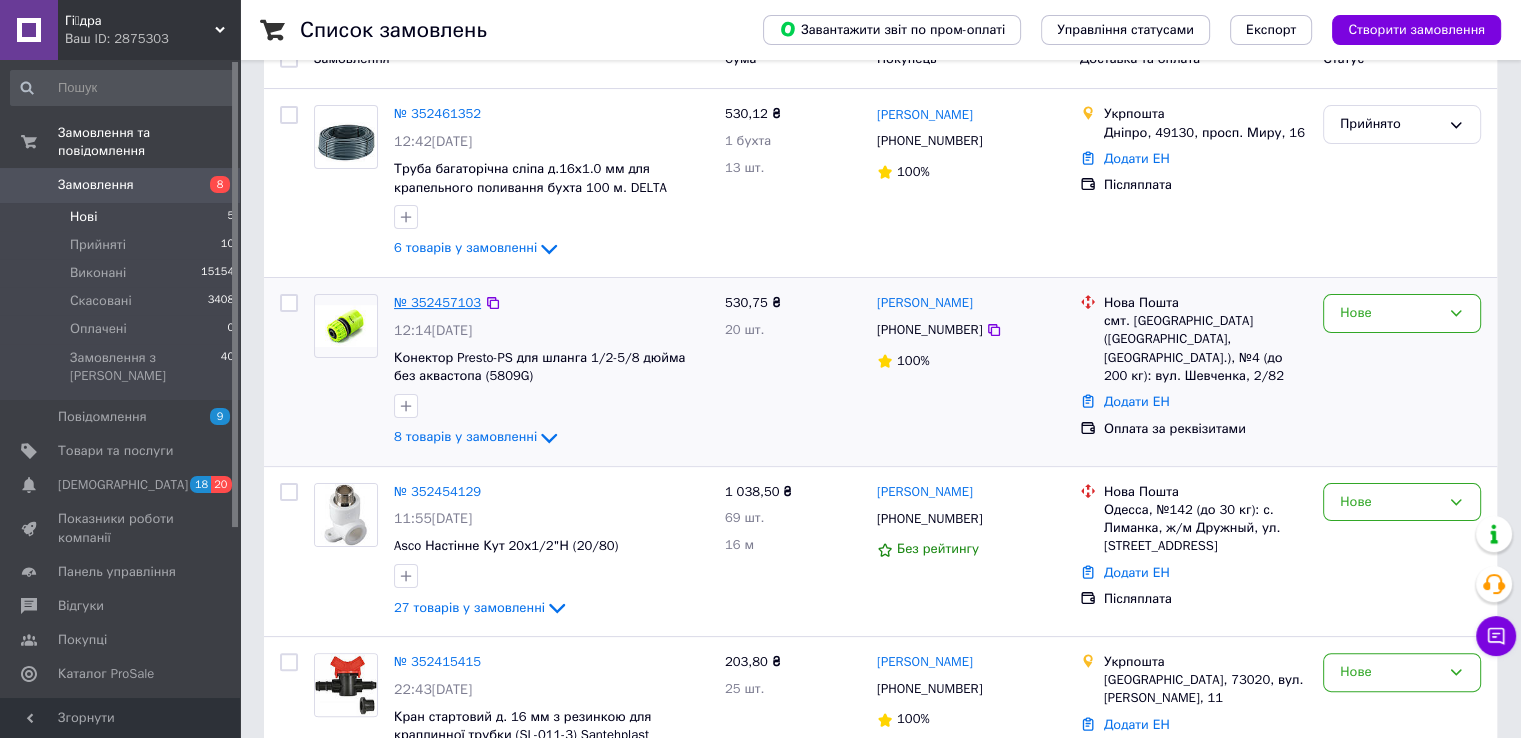 click on "№ 352457103" at bounding box center [437, 302] 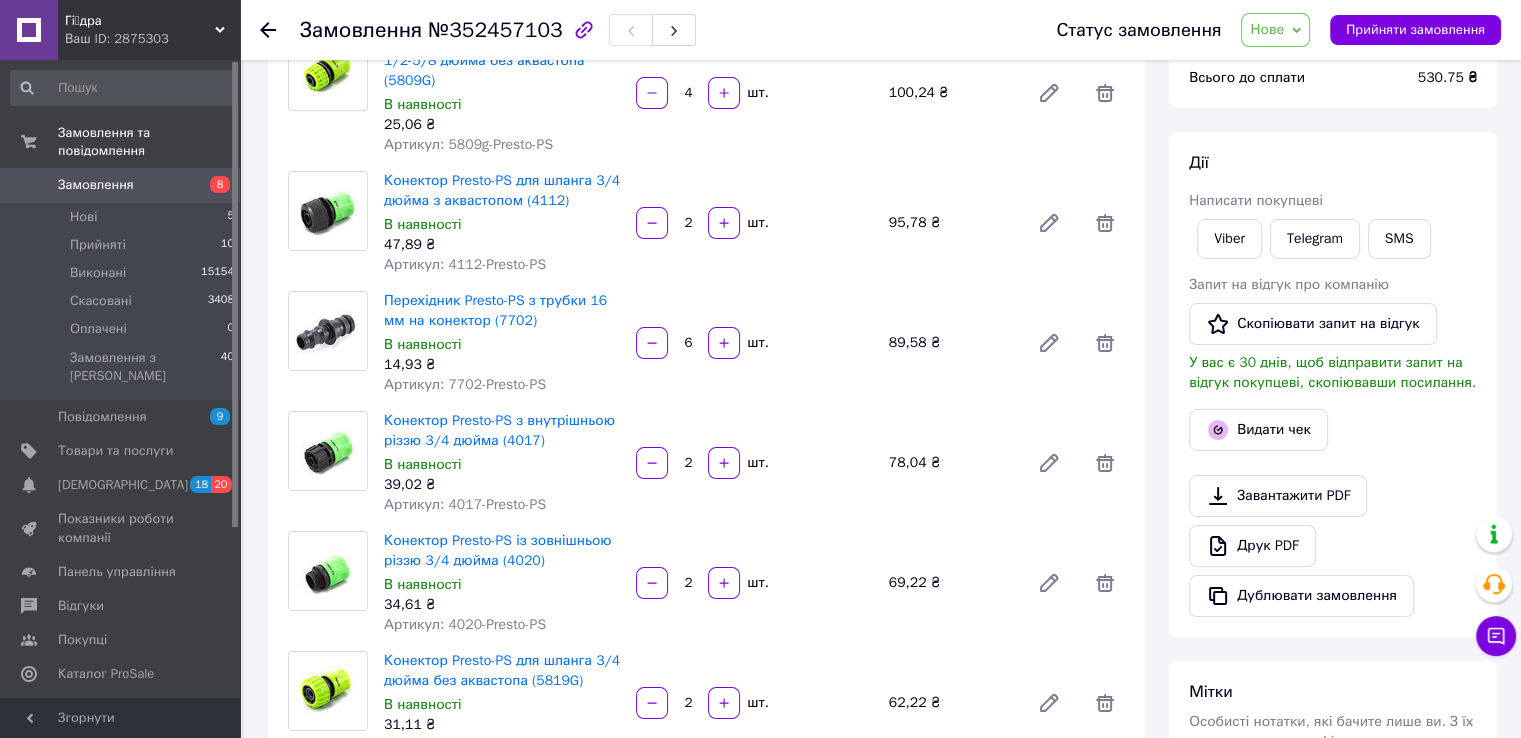 scroll, scrollTop: 100, scrollLeft: 0, axis: vertical 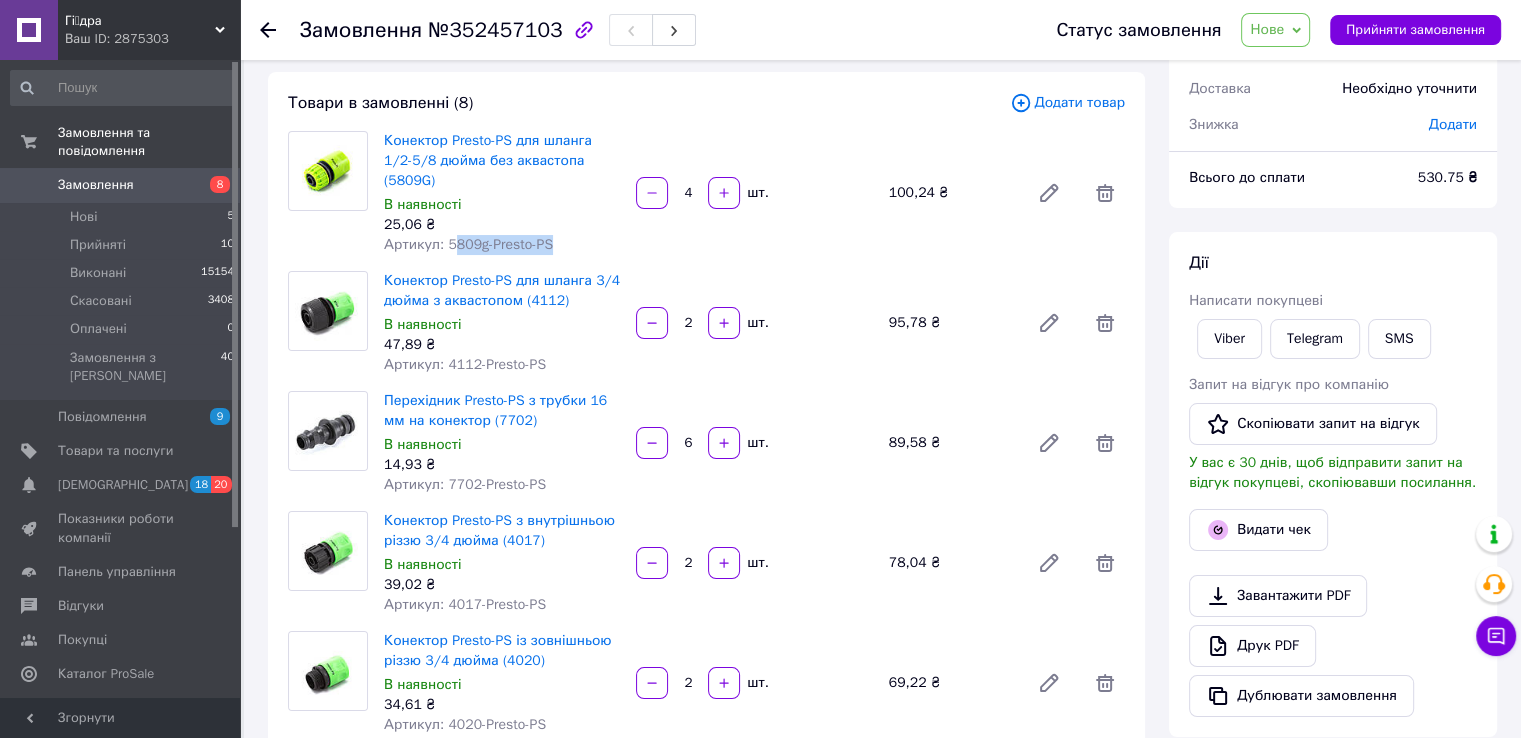 drag, startPoint x: 447, startPoint y: 226, endPoint x: 492, endPoint y: 221, distance: 45.276924 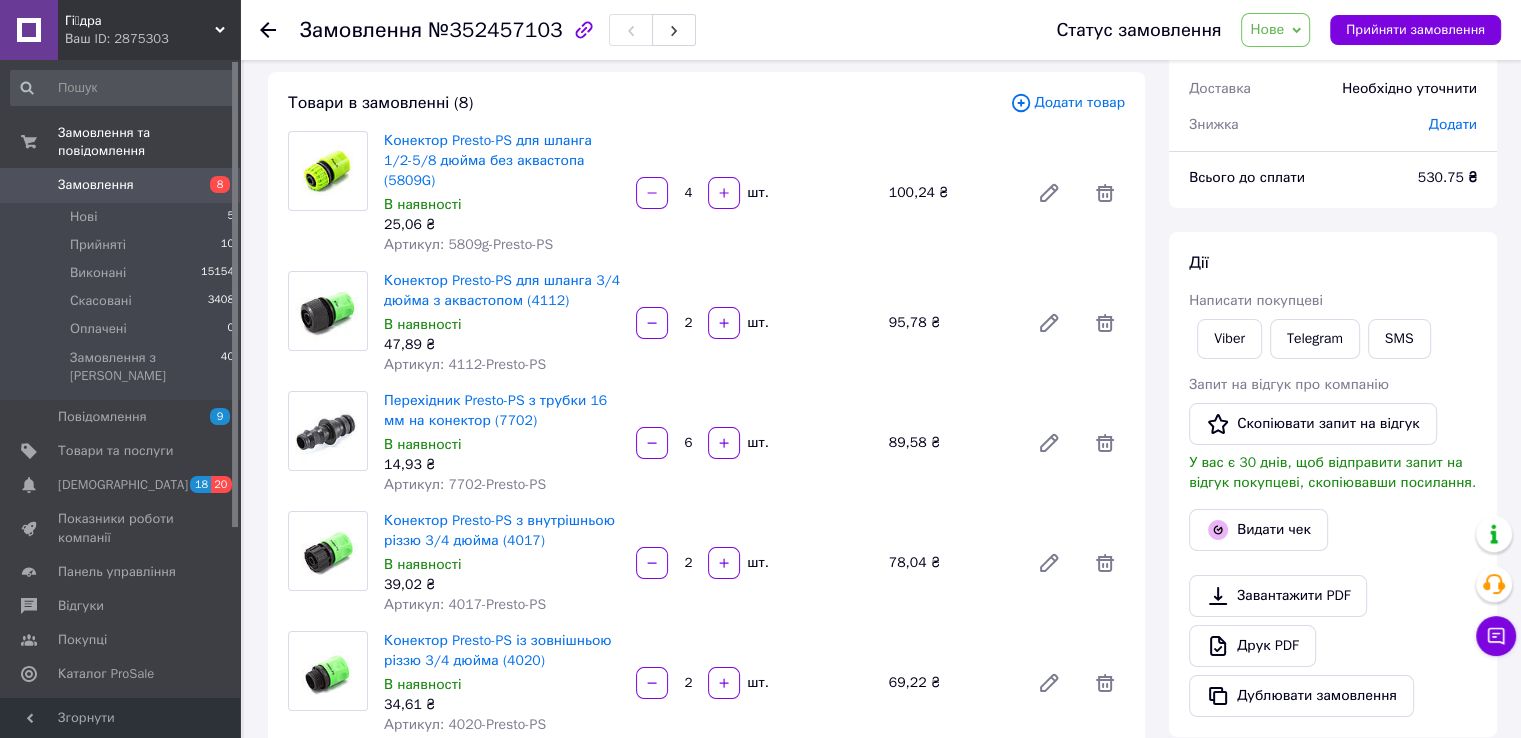 click on "Артикул: 5809g-Presto-PS" at bounding box center [468, 244] 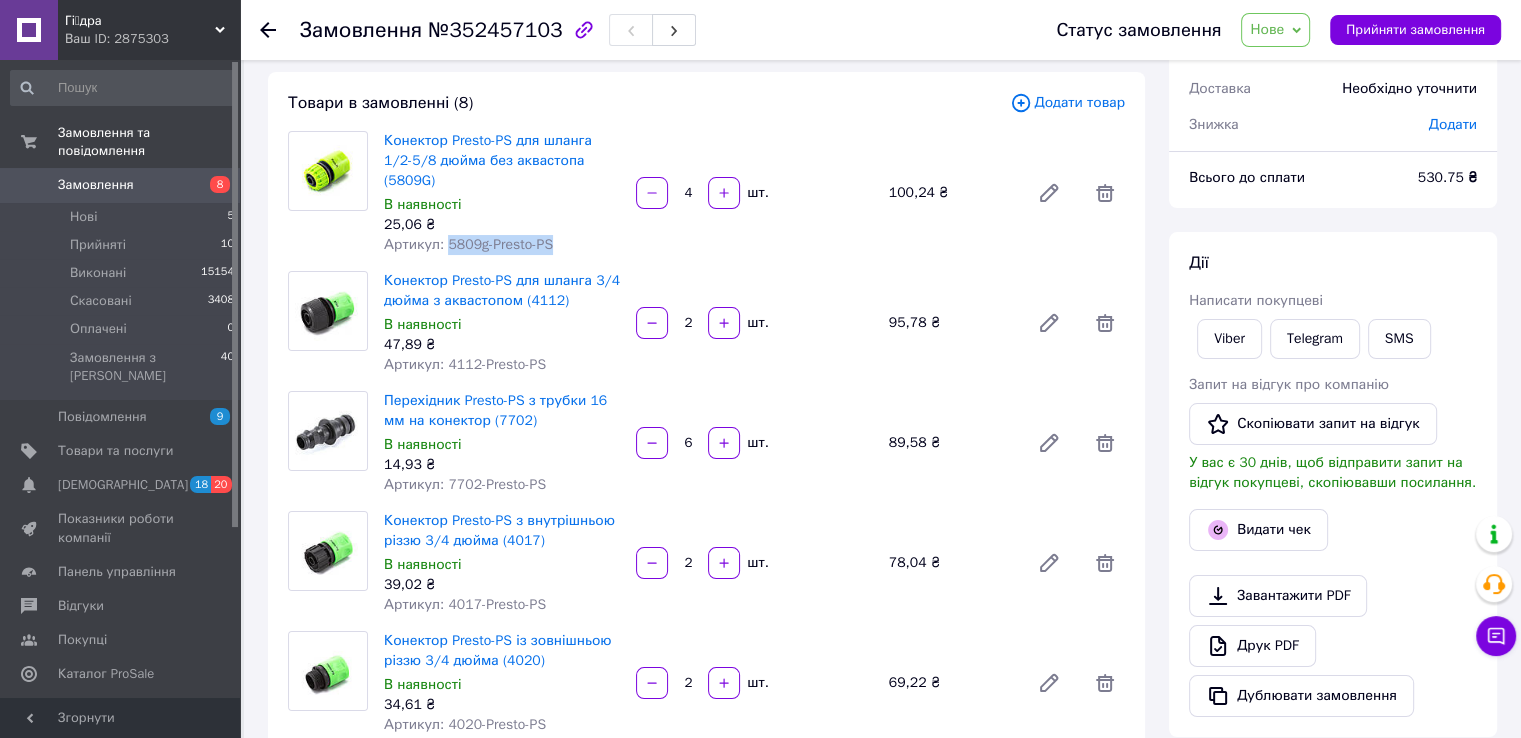 drag, startPoint x: 444, startPoint y: 225, endPoint x: 578, endPoint y: 226, distance: 134.00374 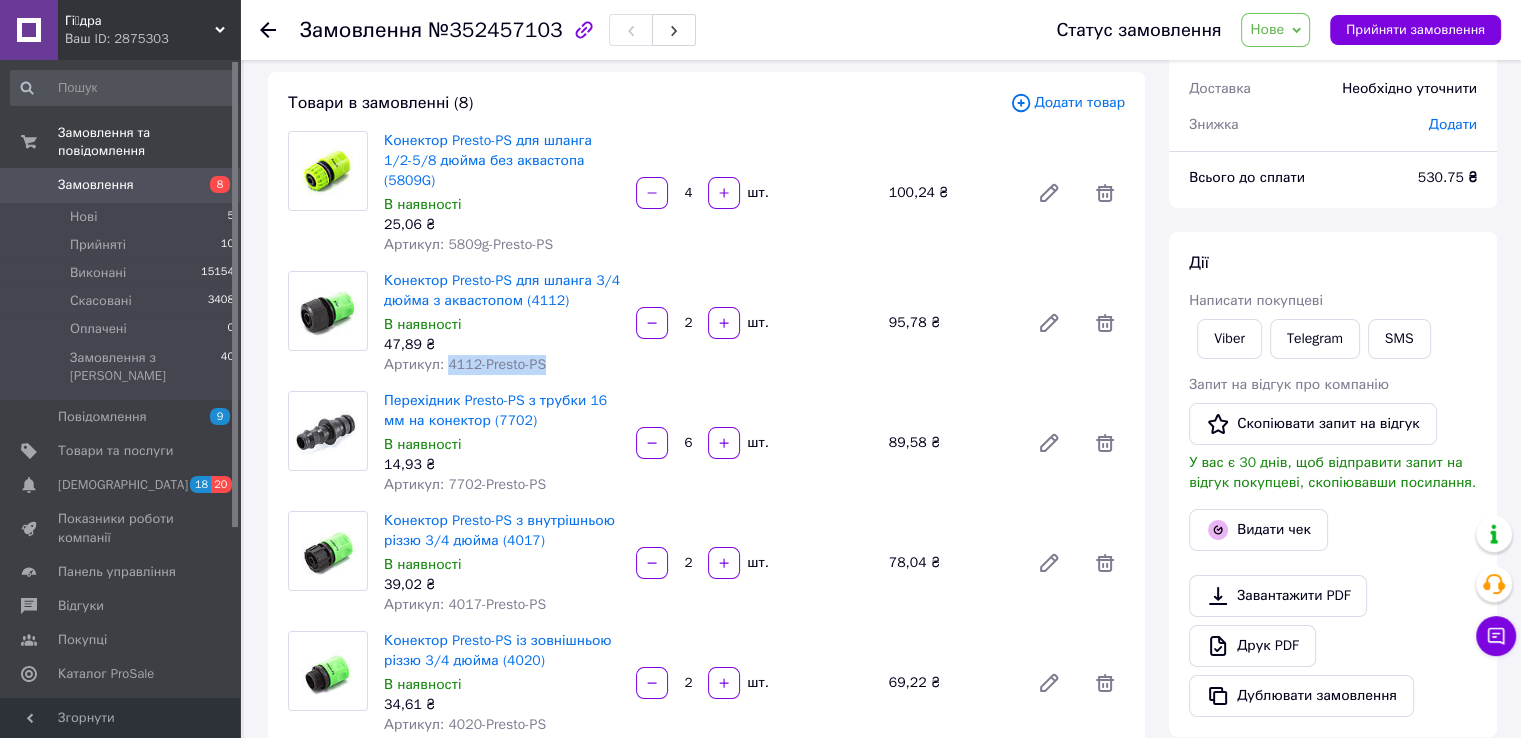 drag, startPoint x: 445, startPoint y: 345, endPoint x: 558, endPoint y: 345, distance: 113 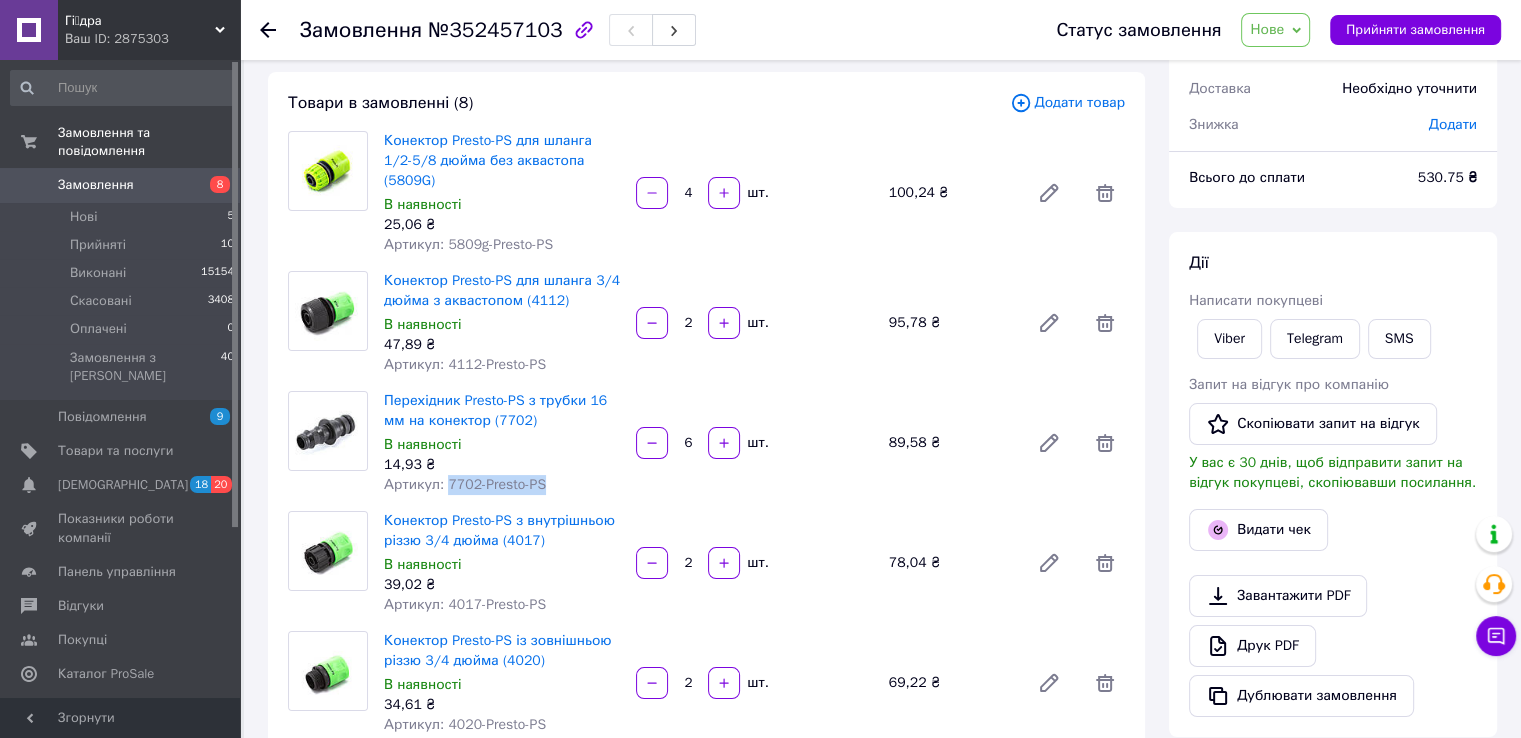 drag, startPoint x: 444, startPoint y: 465, endPoint x: 520, endPoint y: 468, distance: 76.05919 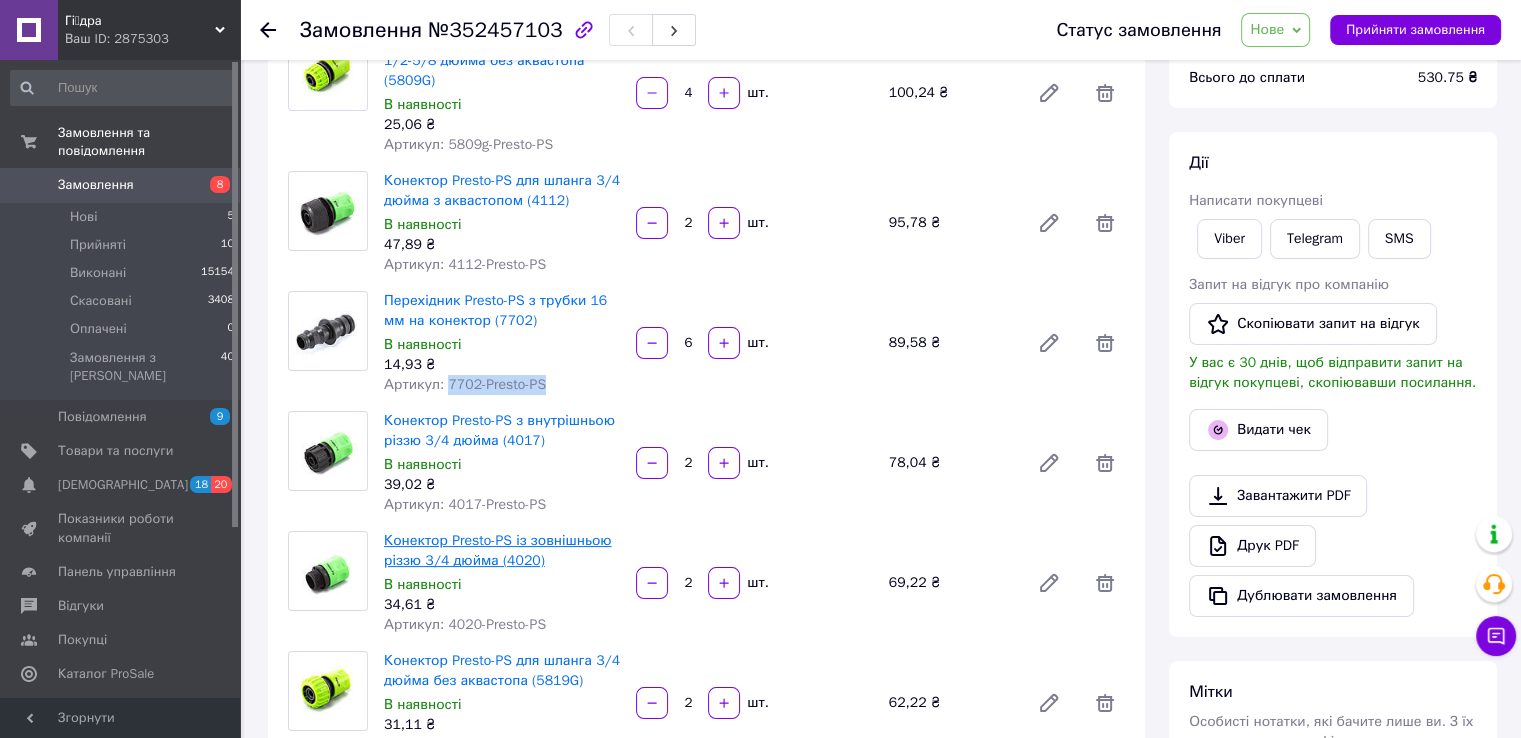 scroll, scrollTop: 300, scrollLeft: 0, axis: vertical 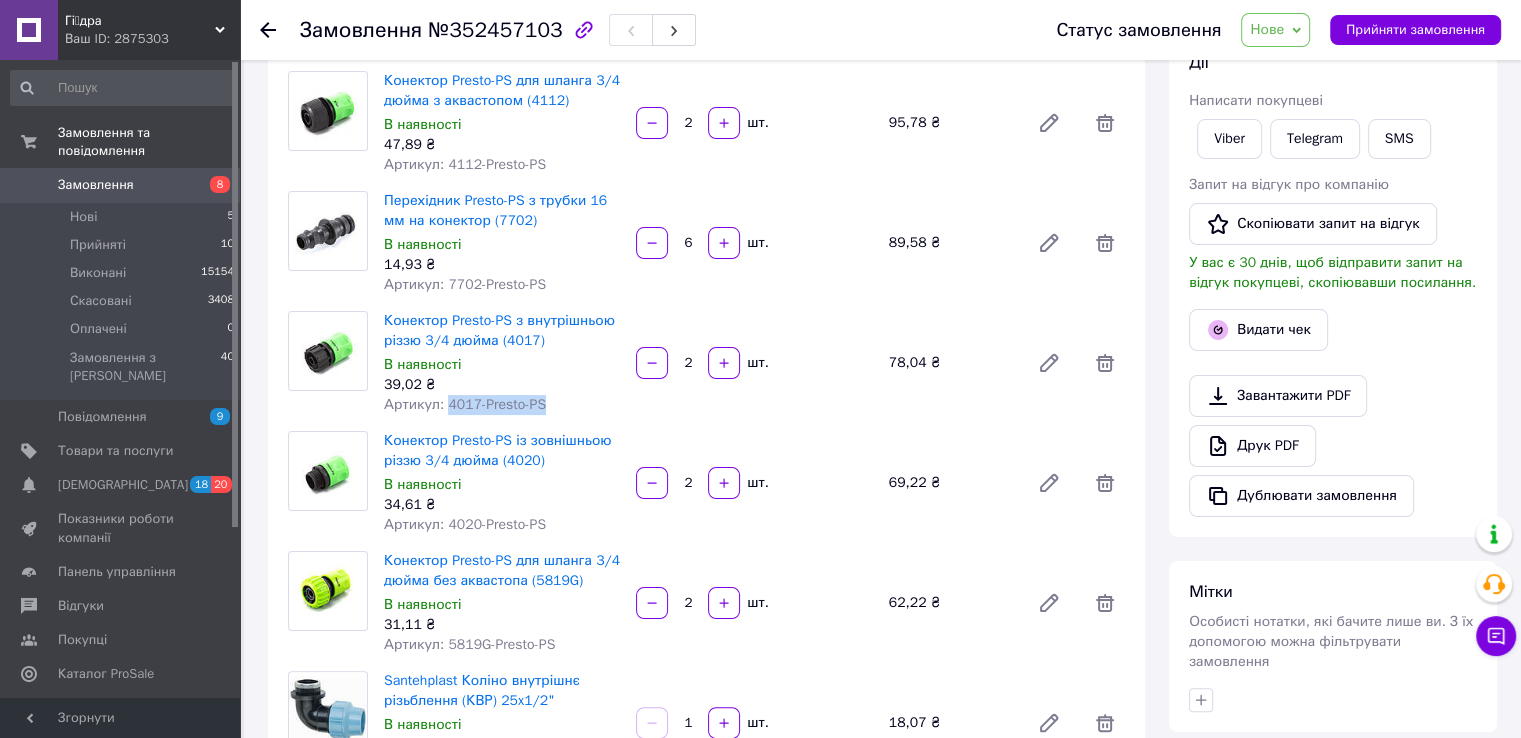 drag, startPoint x: 444, startPoint y: 383, endPoint x: 554, endPoint y: 393, distance: 110.45361 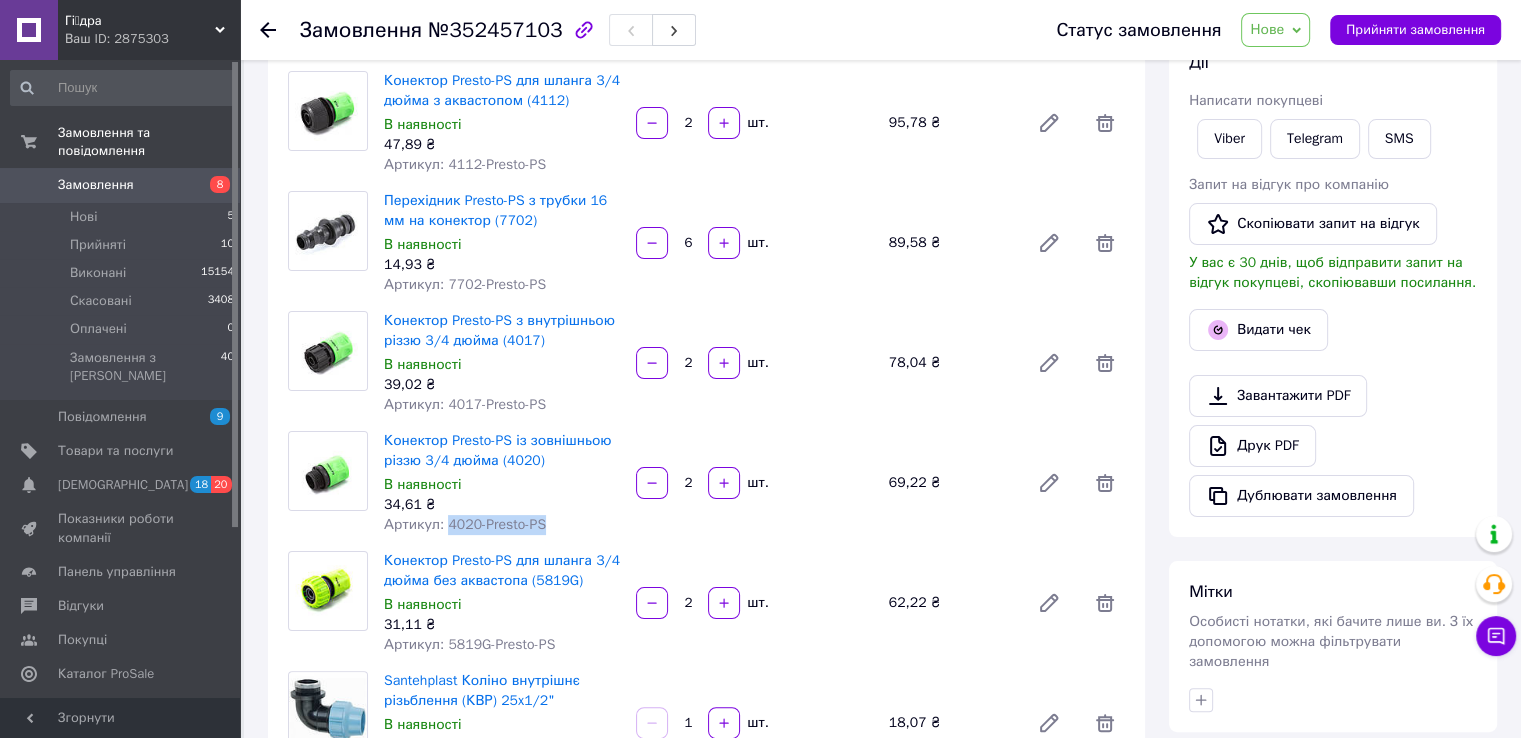 drag, startPoint x: 445, startPoint y: 503, endPoint x: 581, endPoint y: 501, distance: 136.01471 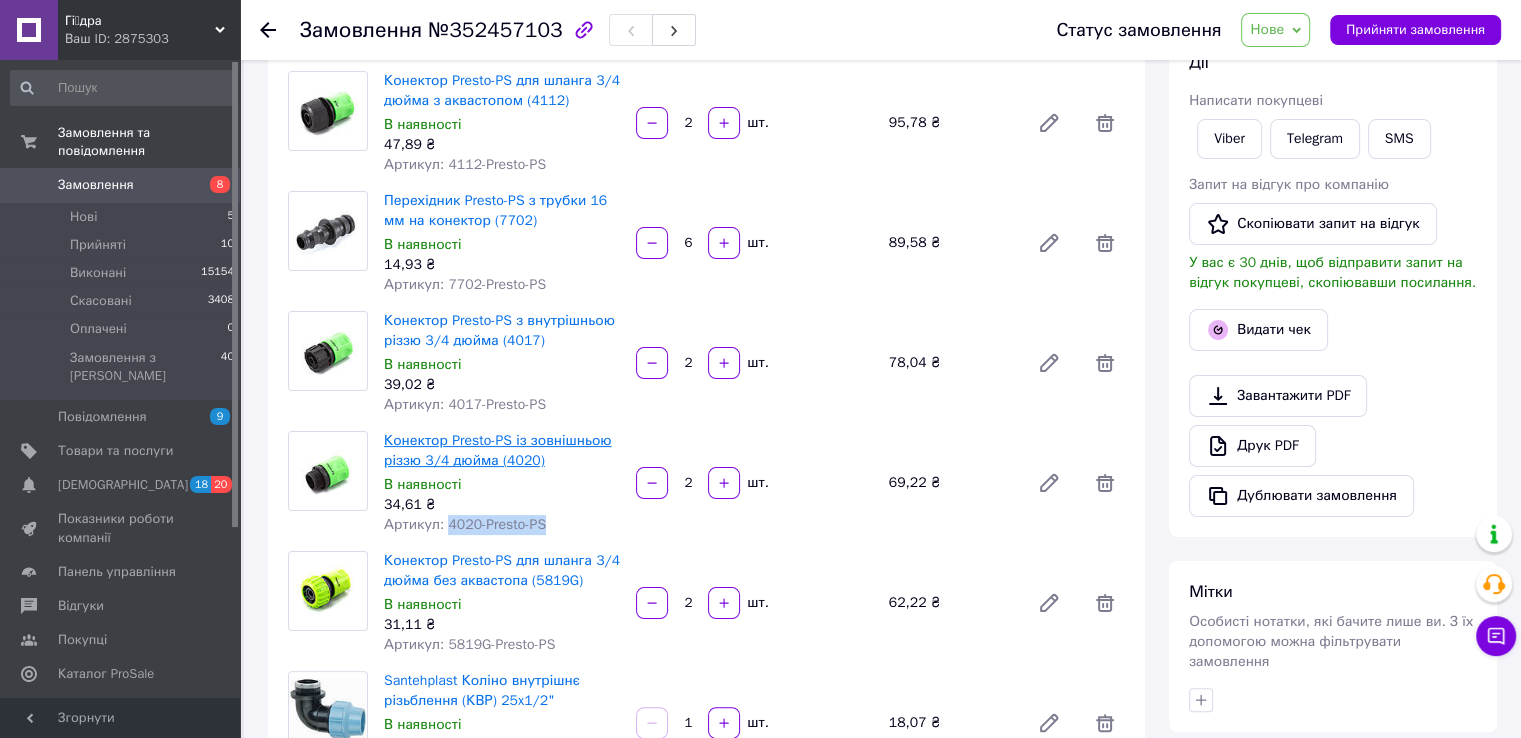 scroll, scrollTop: 500, scrollLeft: 0, axis: vertical 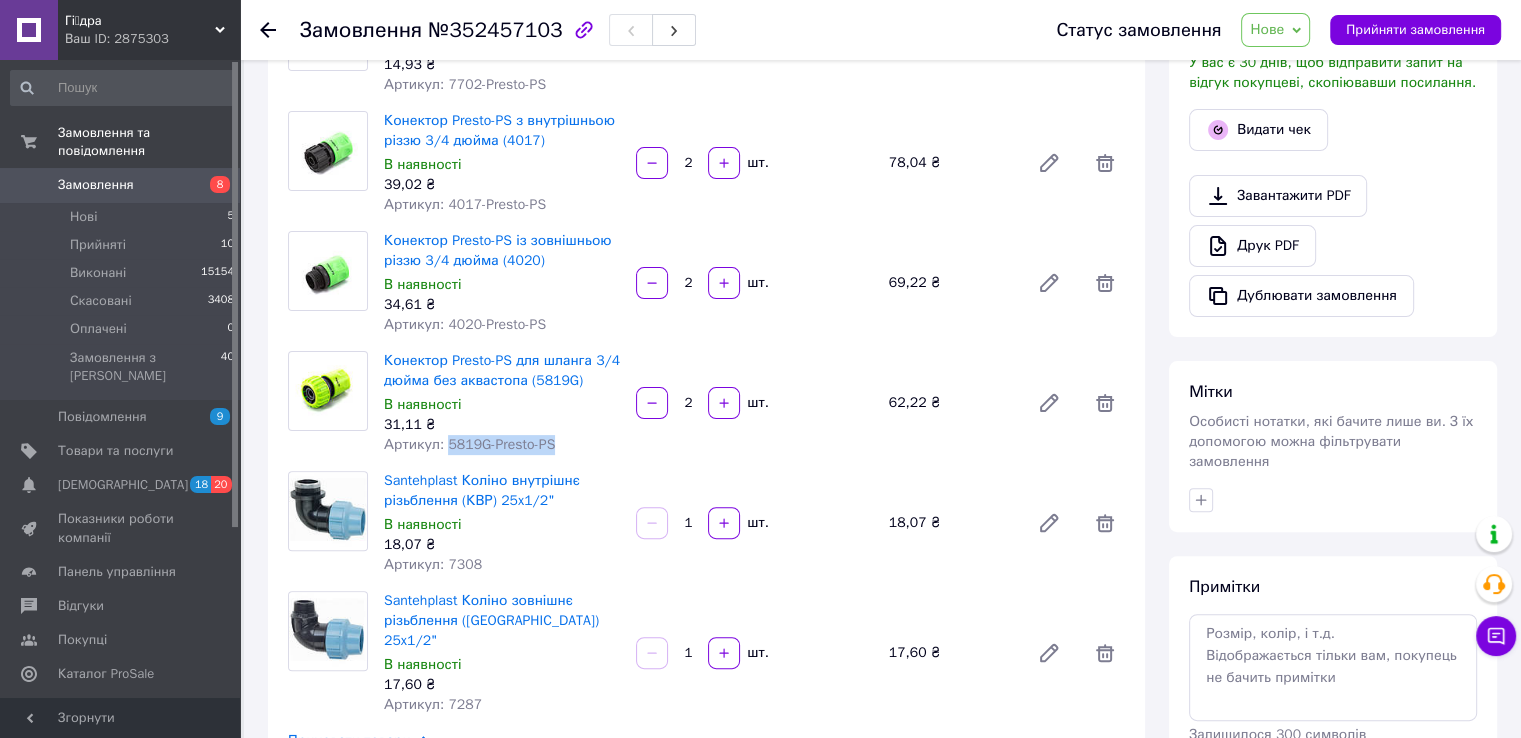drag, startPoint x: 444, startPoint y: 426, endPoint x: 561, endPoint y: 422, distance: 117.06836 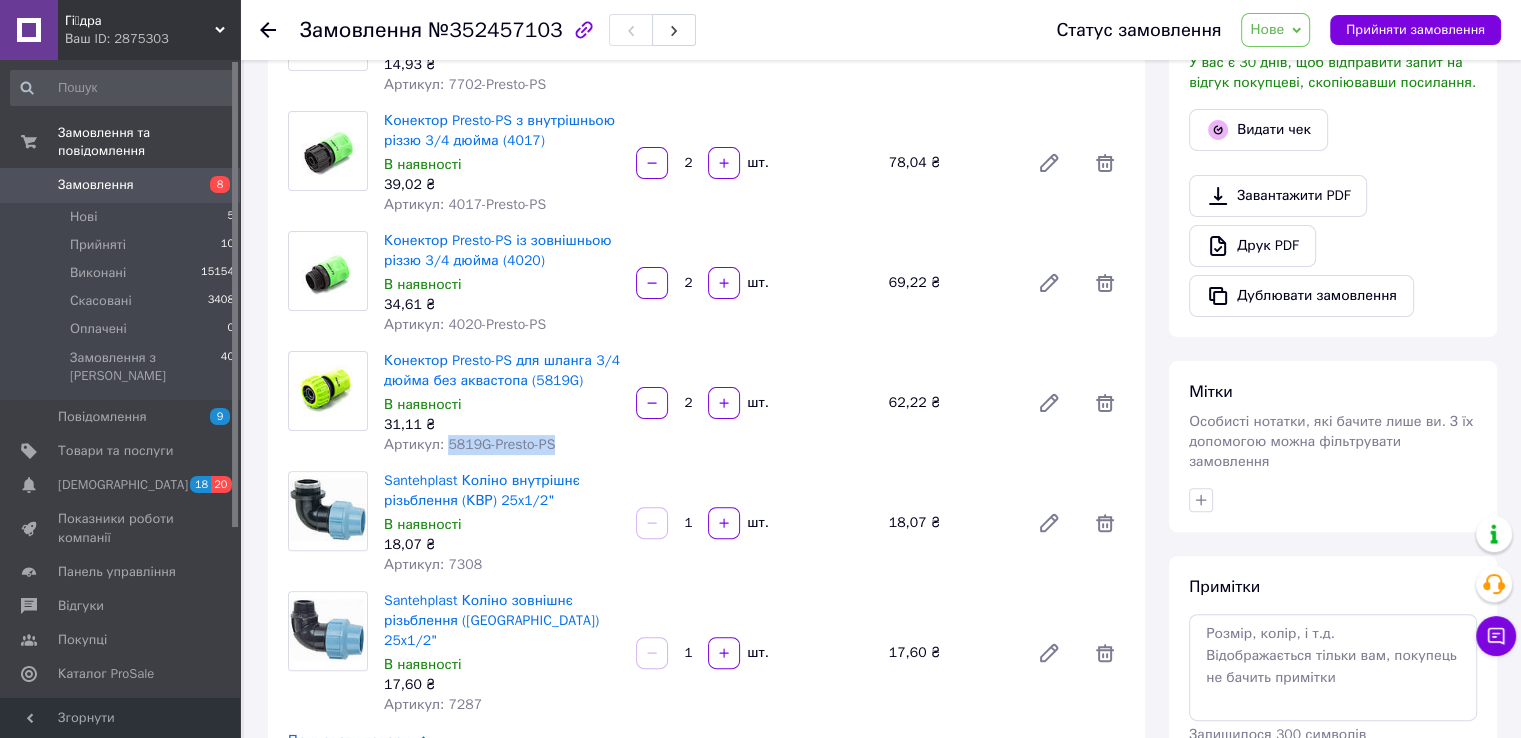 scroll, scrollTop: 700, scrollLeft: 0, axis: vertical 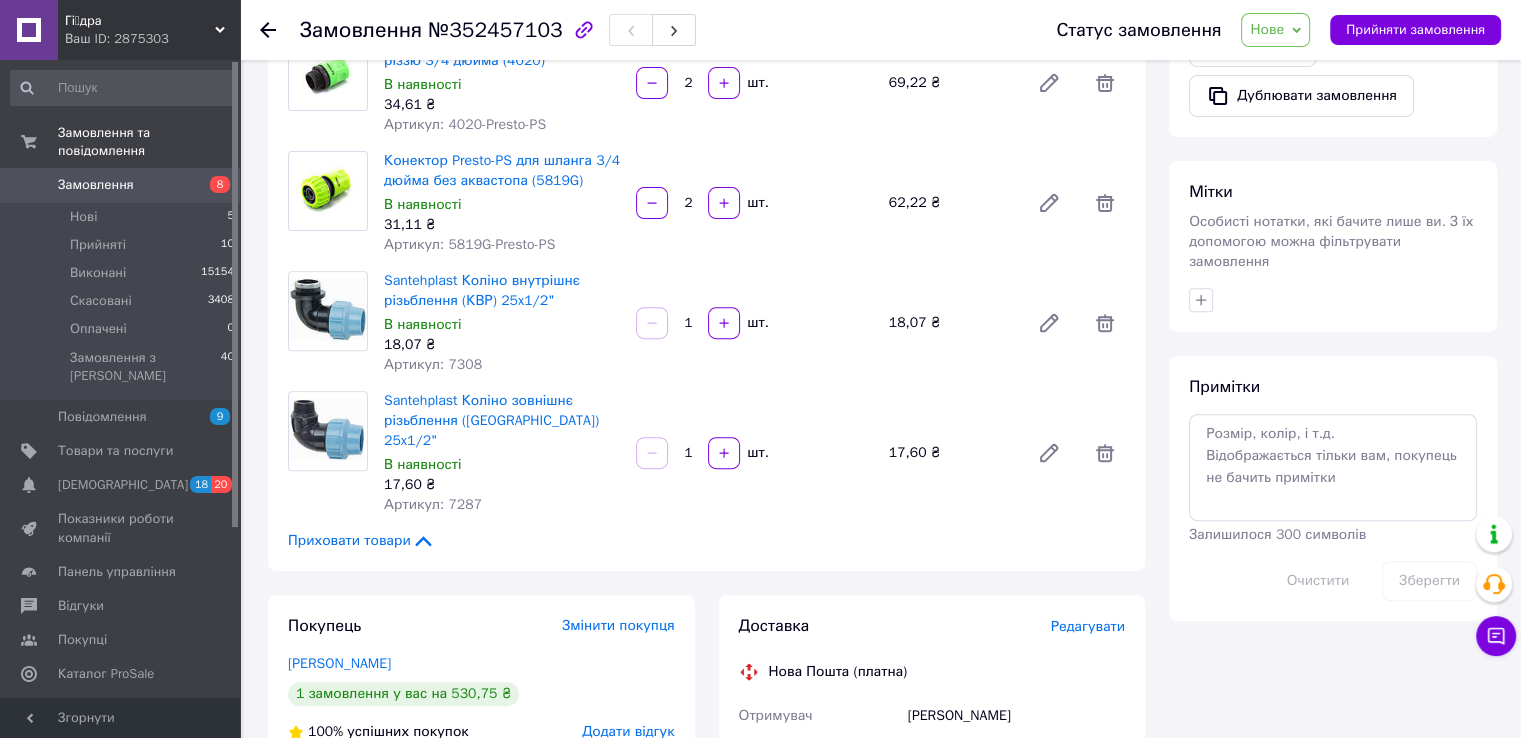 click on "Артикул: 7308" at bounding box center [433, 364] 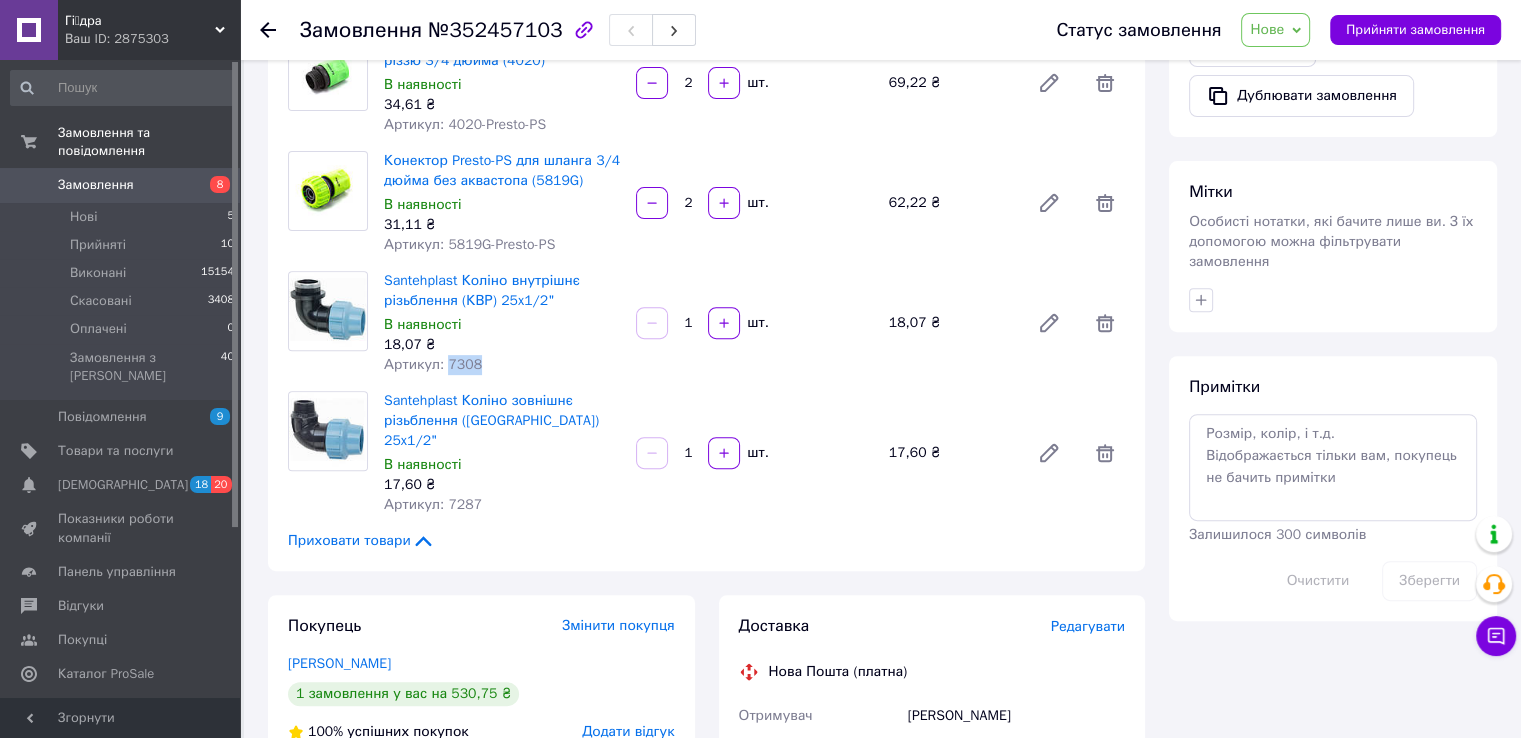 click on "Артикул: 7308" at bounding box center [433, 364] 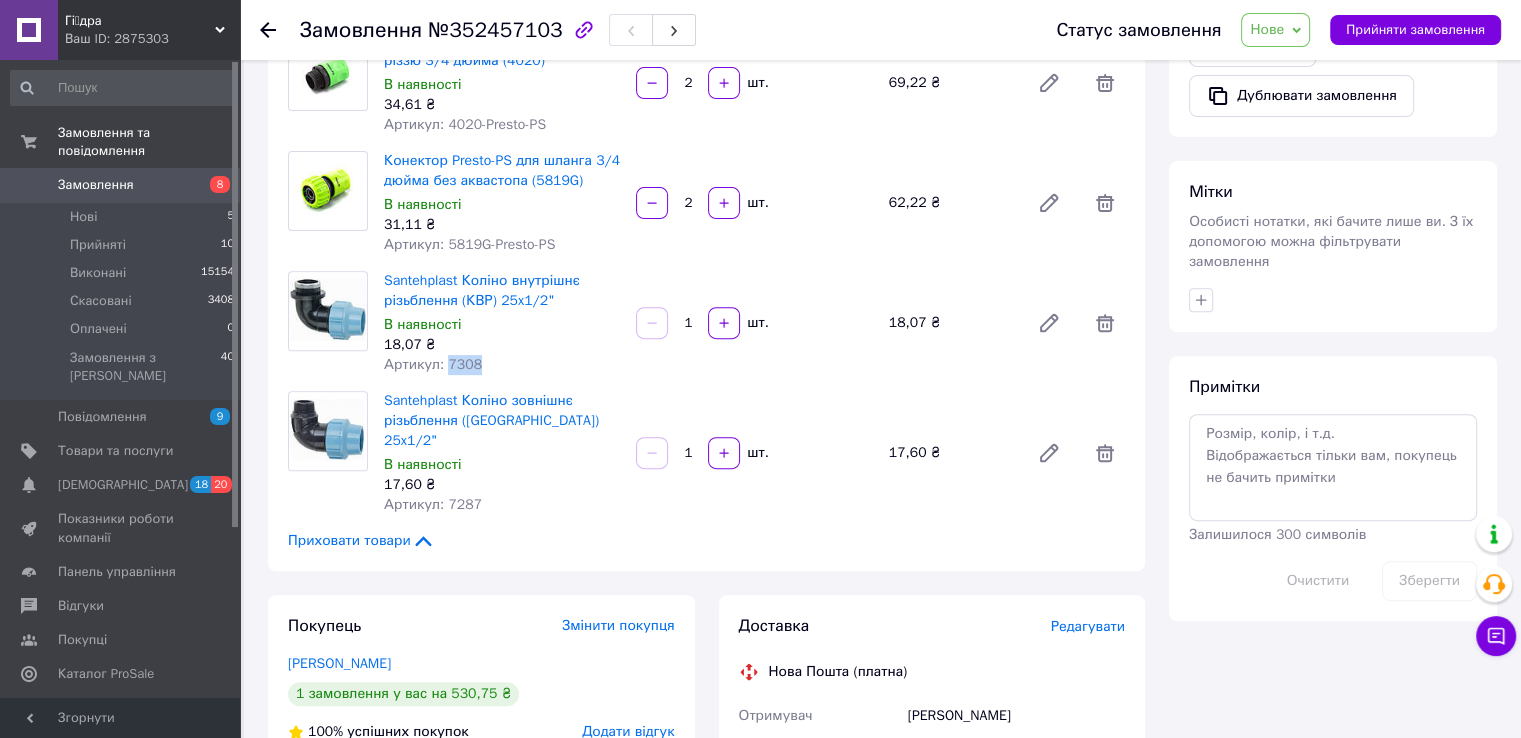 click on "Артикул: 7287" at bounding box center [433, 504] 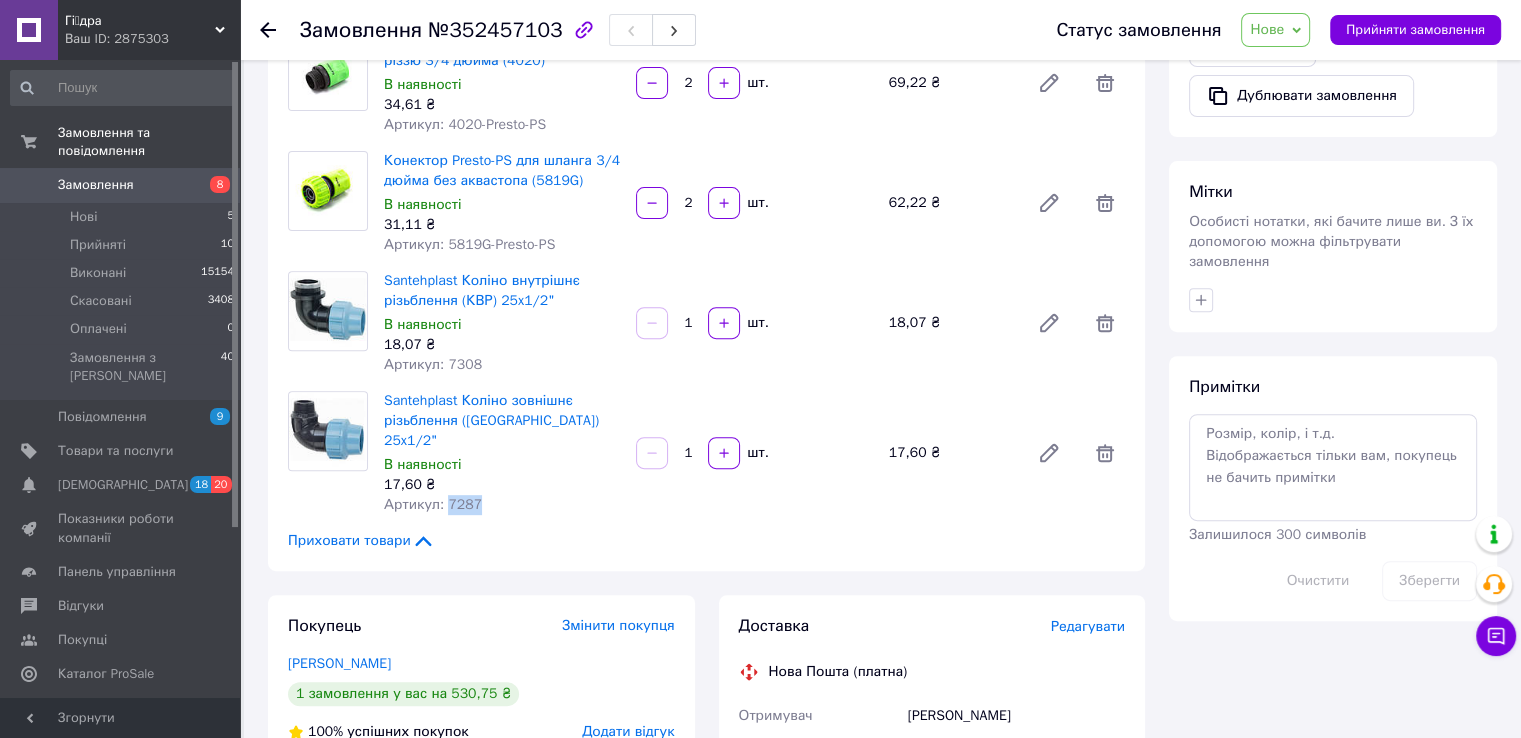 click on "Артикул: 7287" at bounding box center [433, 504] 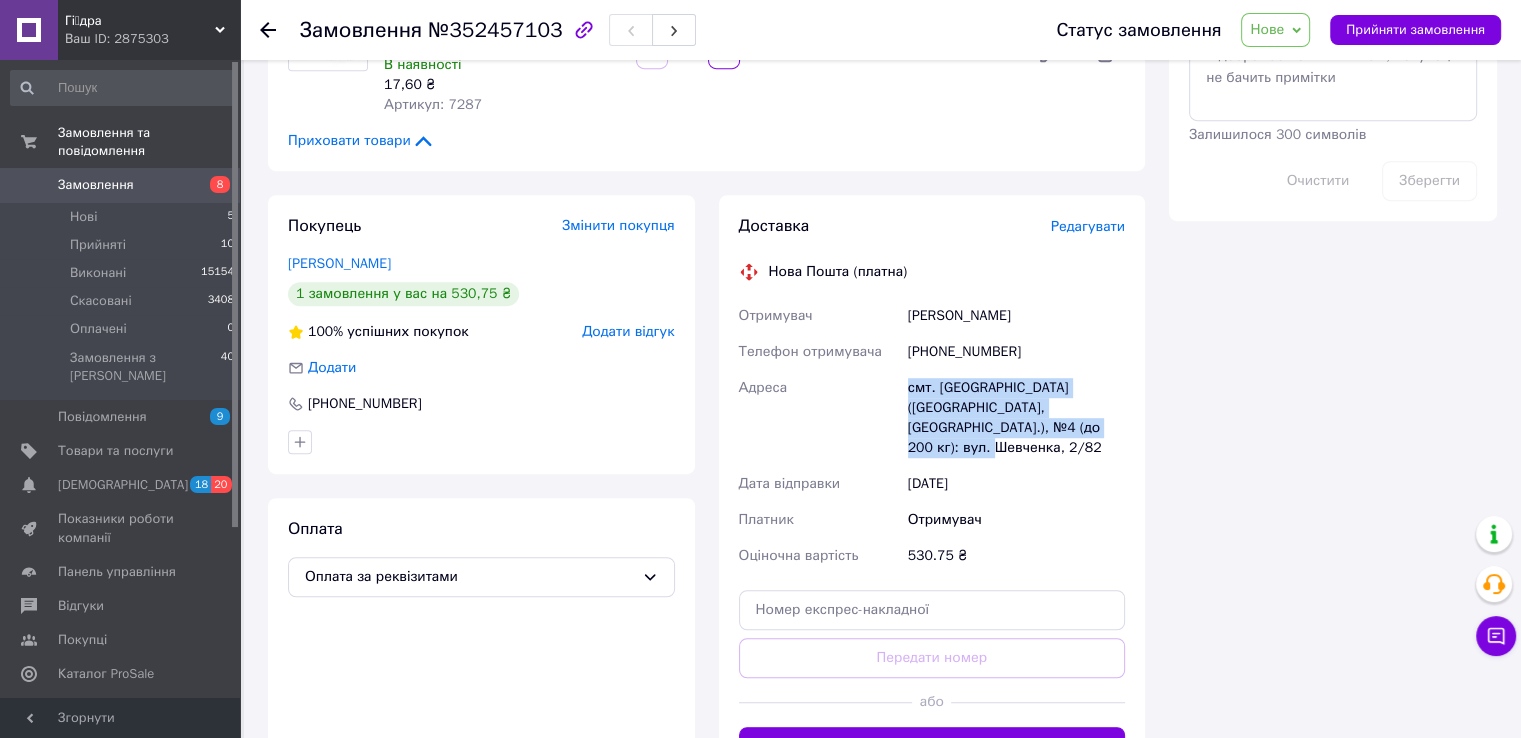 drag, startPoint x: 909, startPoint y: 355, endPoint x: 1029, endPoint y: 382, distance: 123 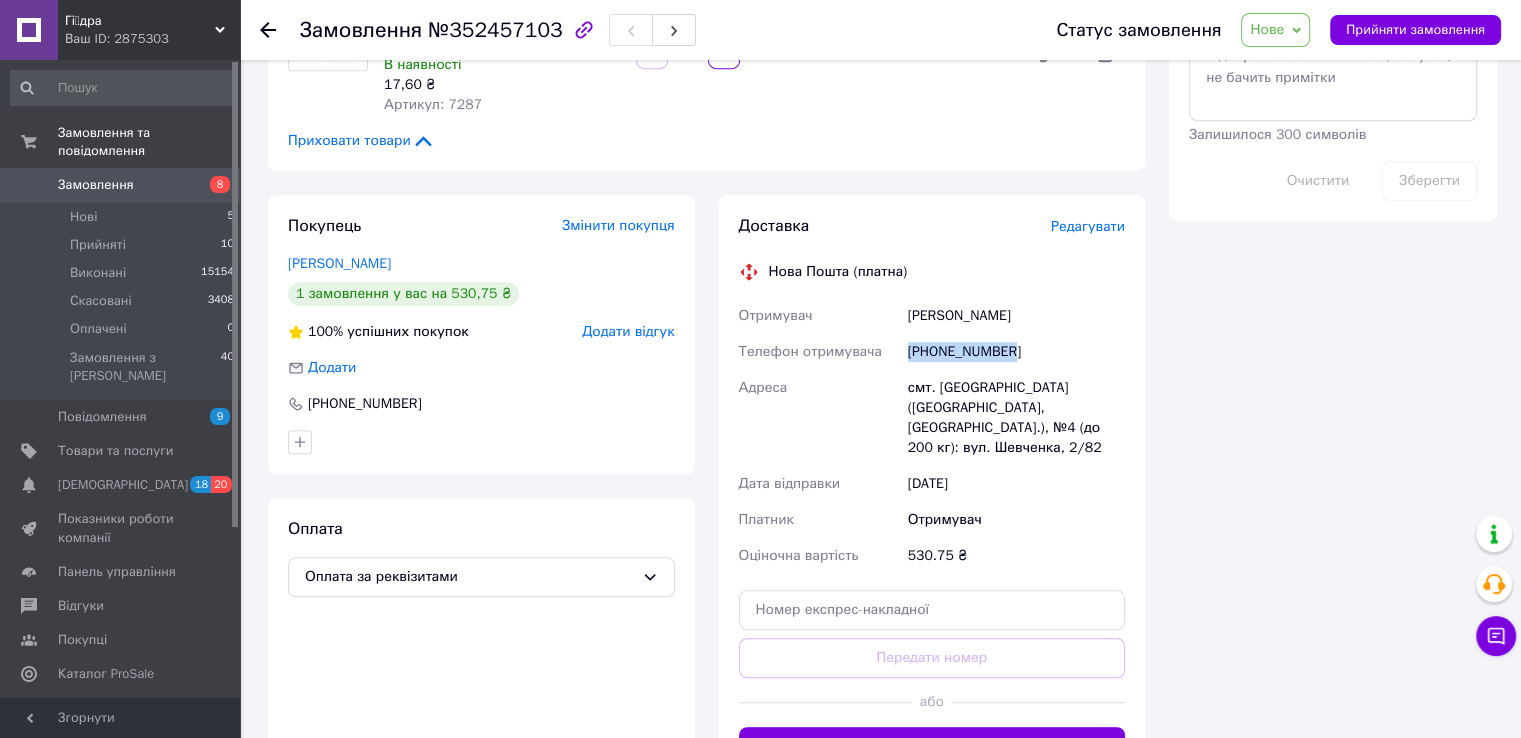 drag, startPoint x: 890, startPoint y: 310, endPoint x: 1027, endPoint y: 312, distance: 137.0146 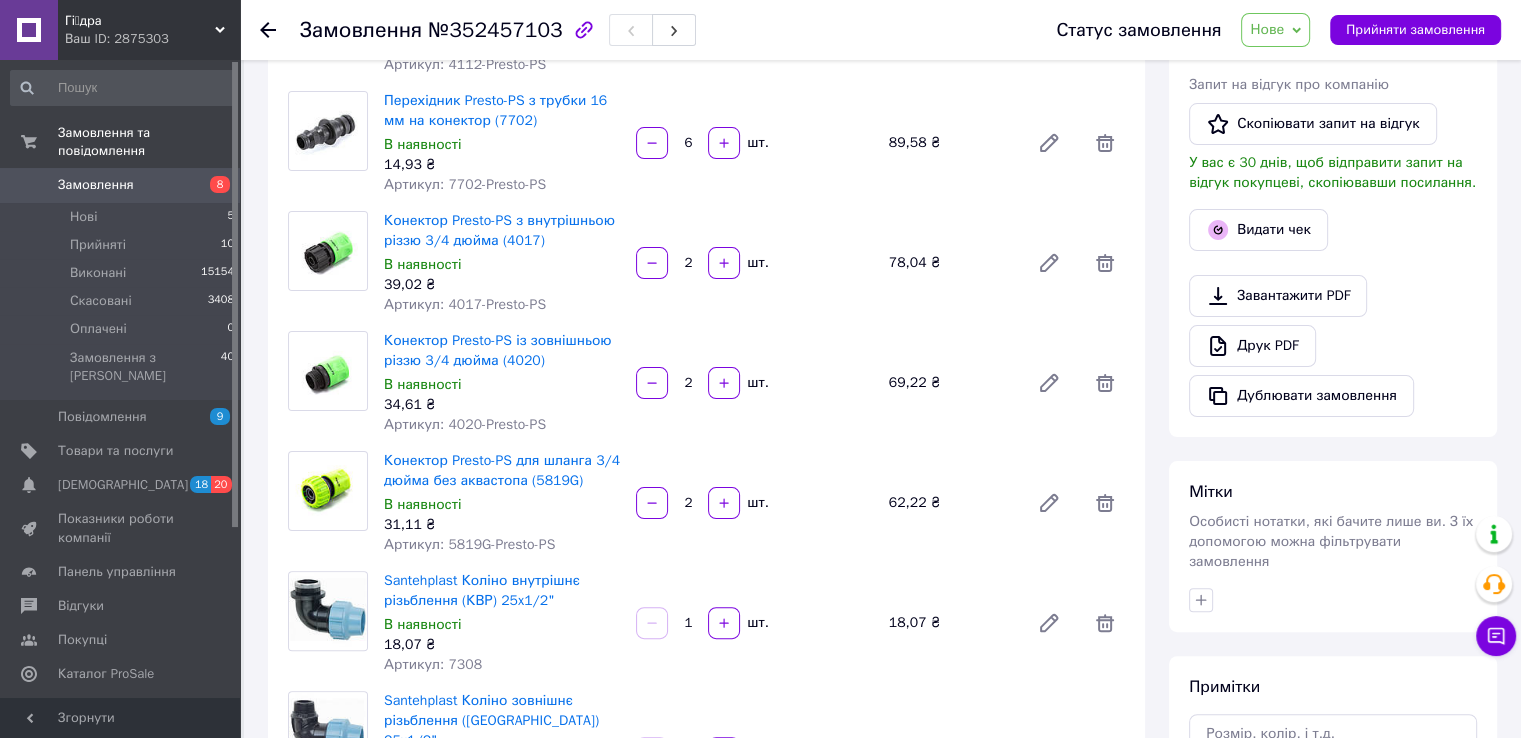 scroll, scrollTop: 0, scrollLeft: 0, axis: both 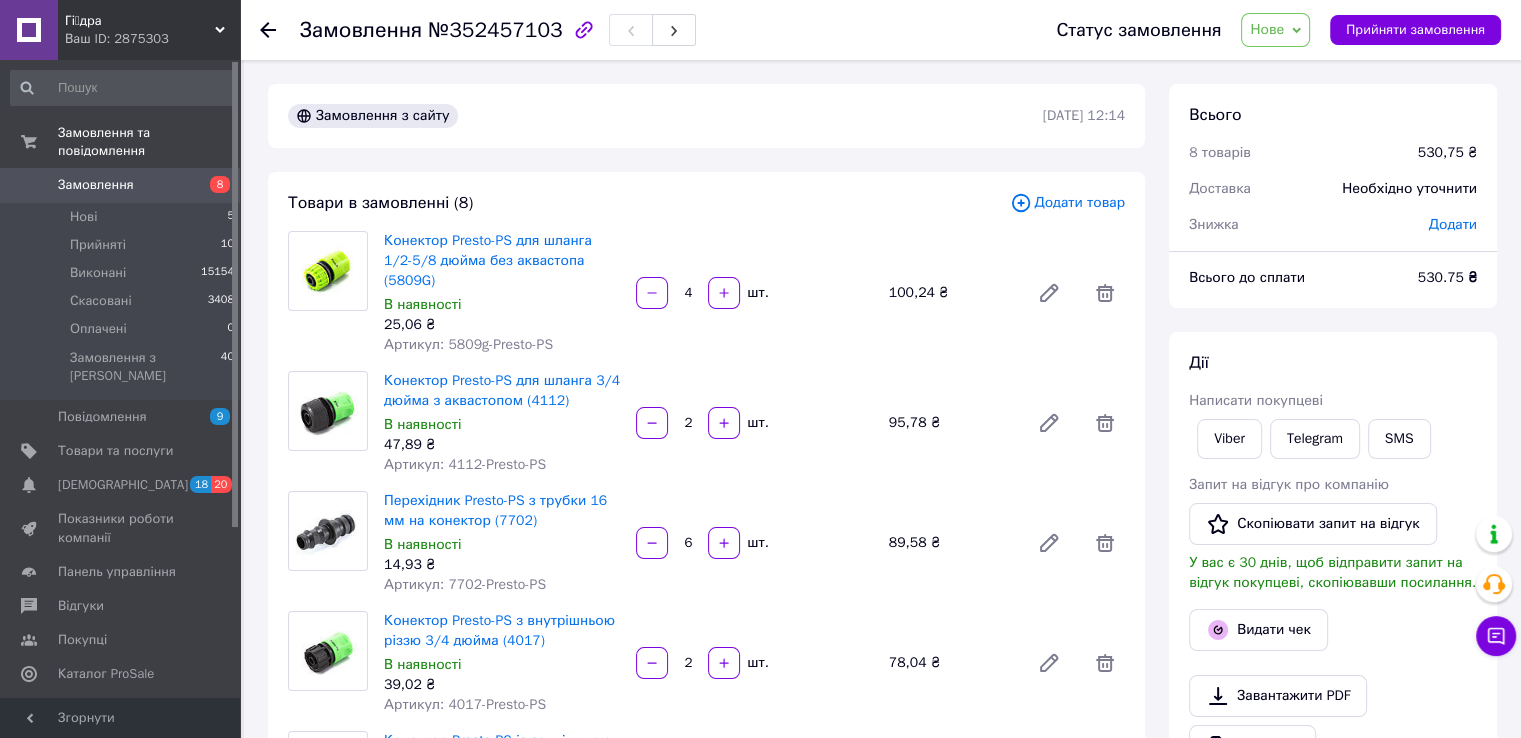 click on "Нове" at bounding box center (1267, 29) 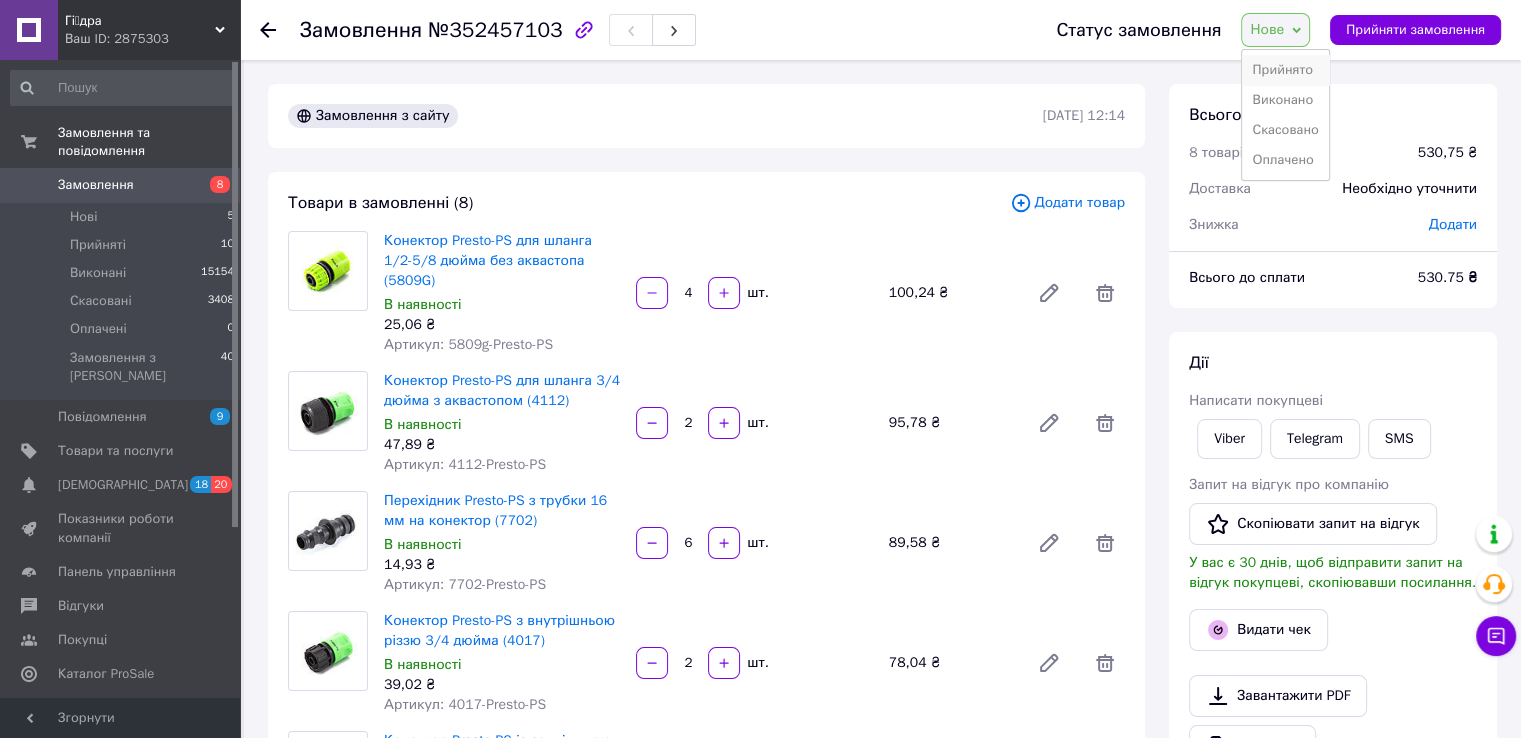 click on "Прийнято" at bounding box center (1285, 70) 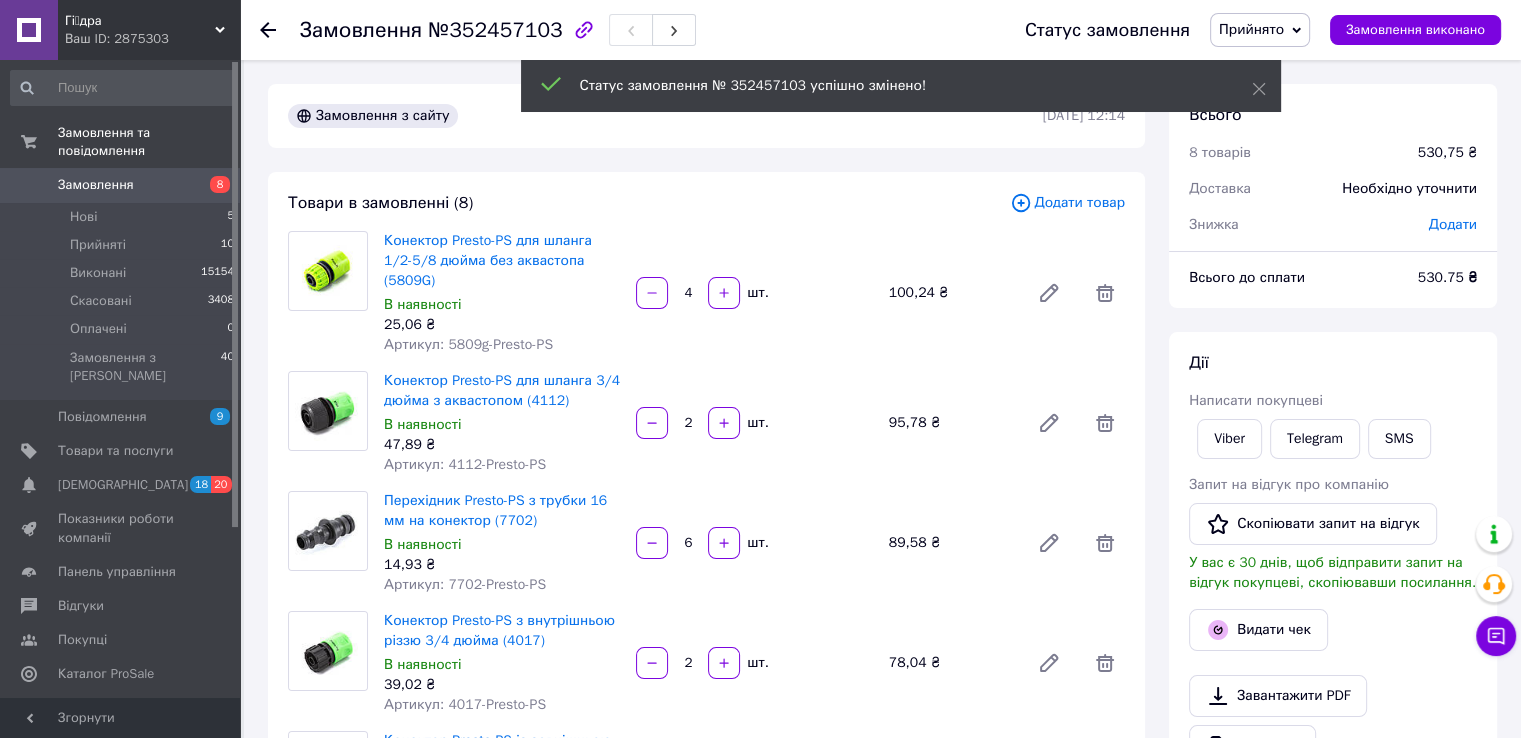 click 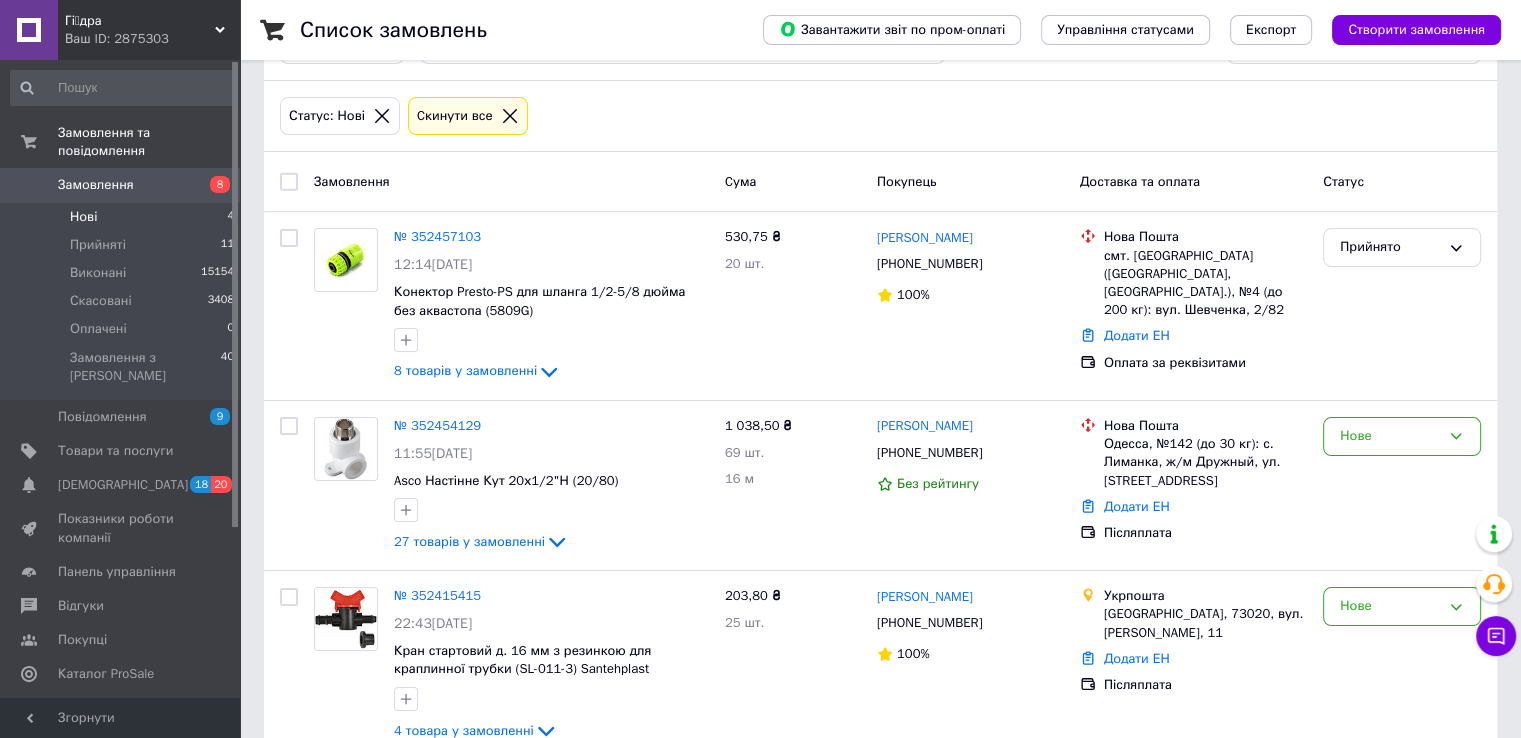 scroll, scrollTop: 377, scrollLeft: 0, axis: vertical 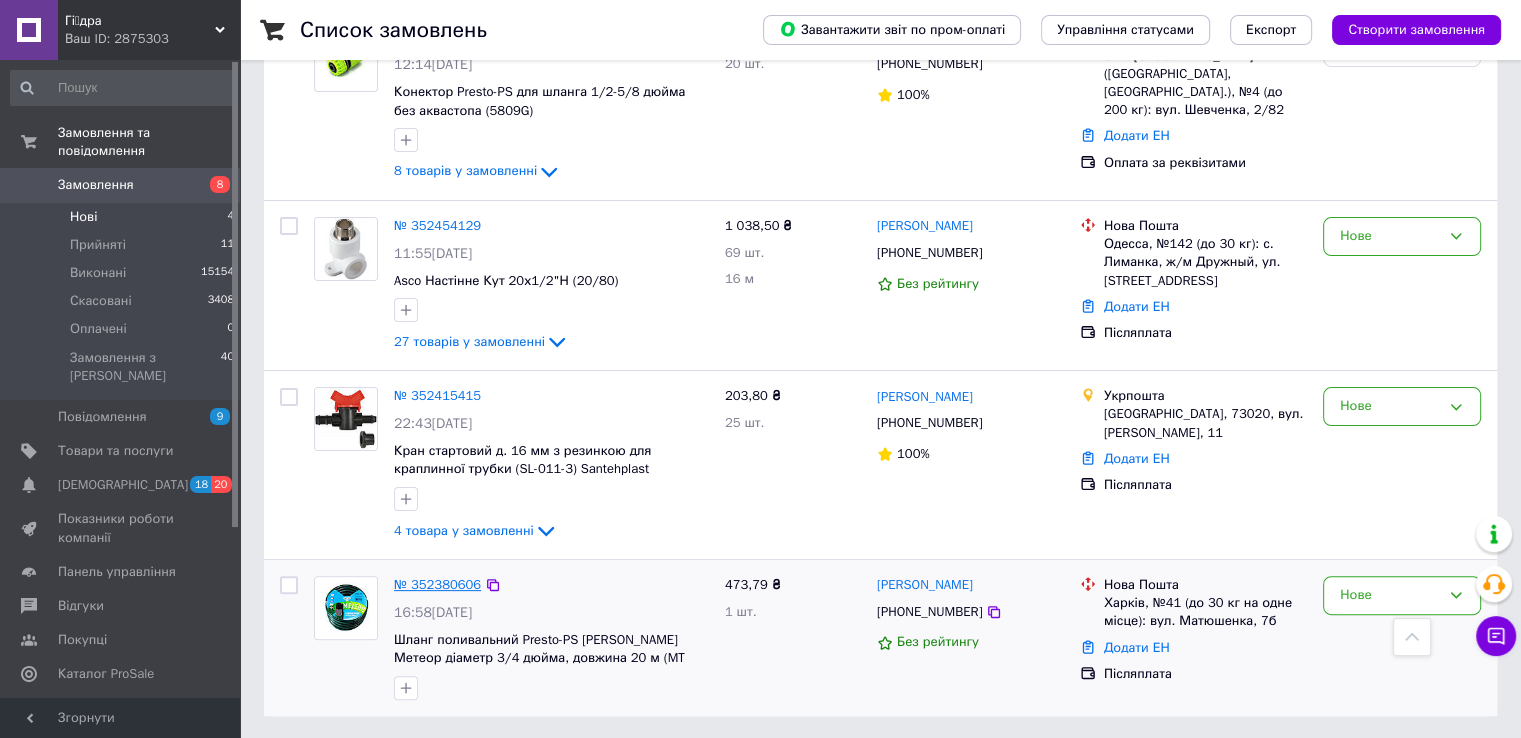 click on "№ 352380606" at bounding box center (437, 584) 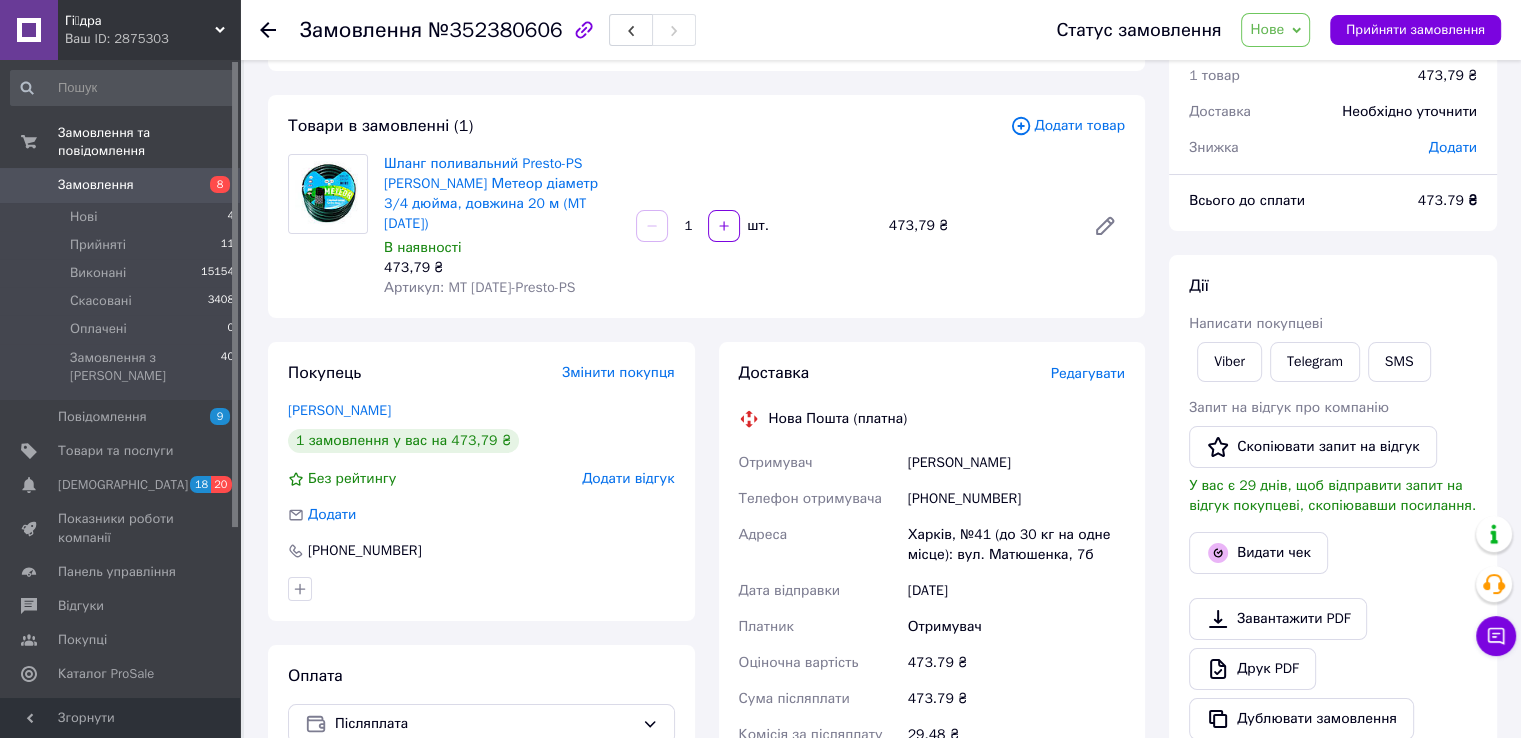 scroll, scrollTop: 0, scrollLeft: 0, axis: both 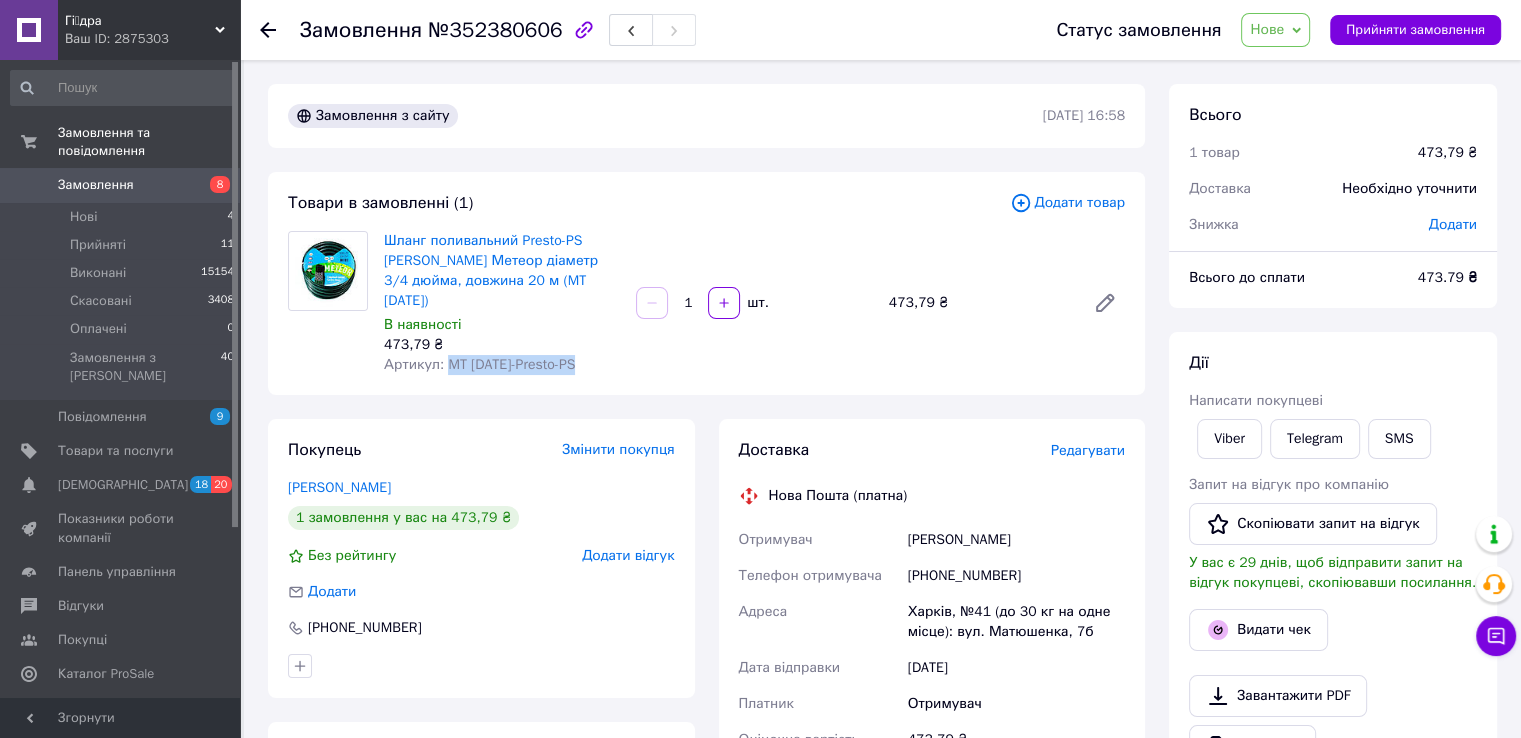 drag, startPoint x: 448, startPoint y: 346, endPoint x: 592, endPoint y: 340, distance: 144.12494 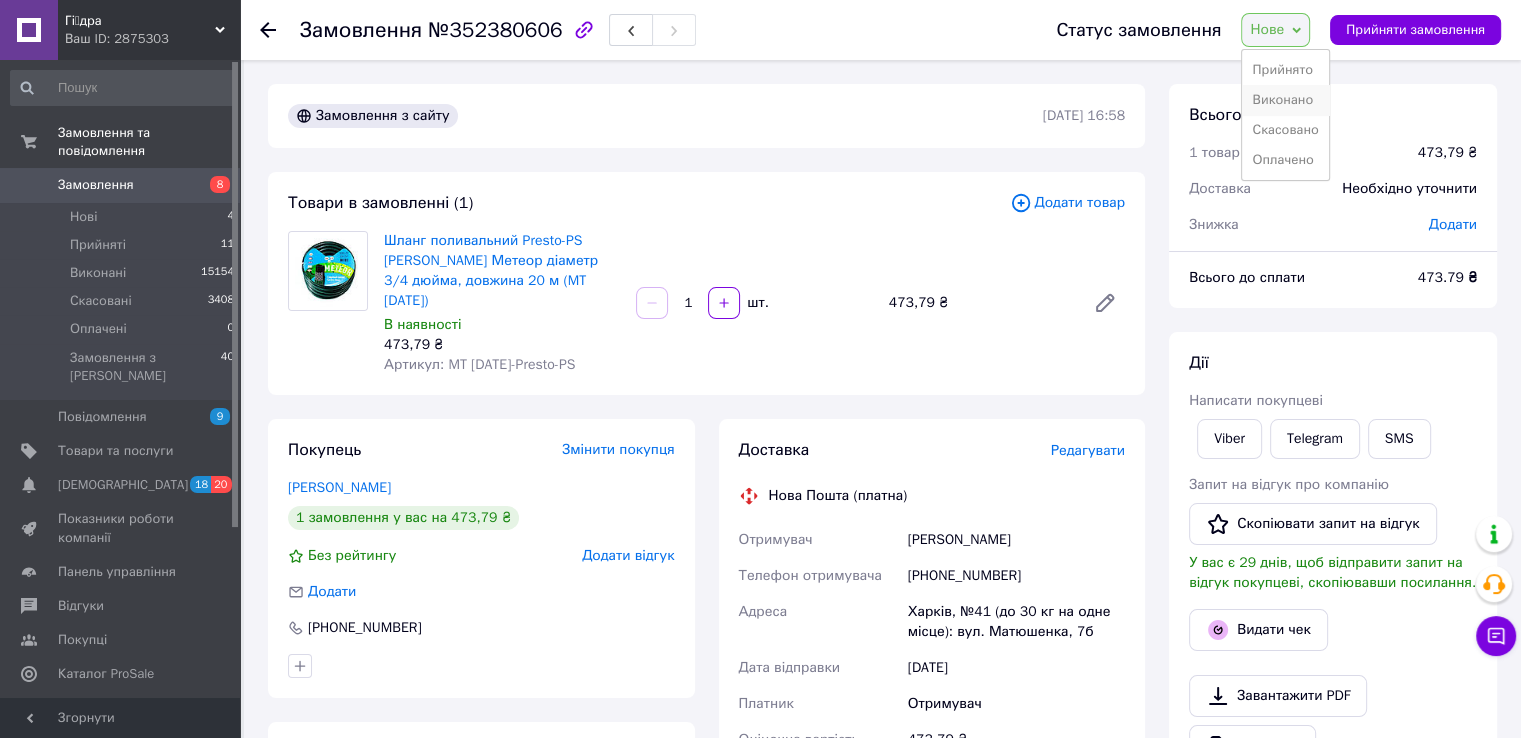 click on "Виконано" at bounding box center (1285, 100) 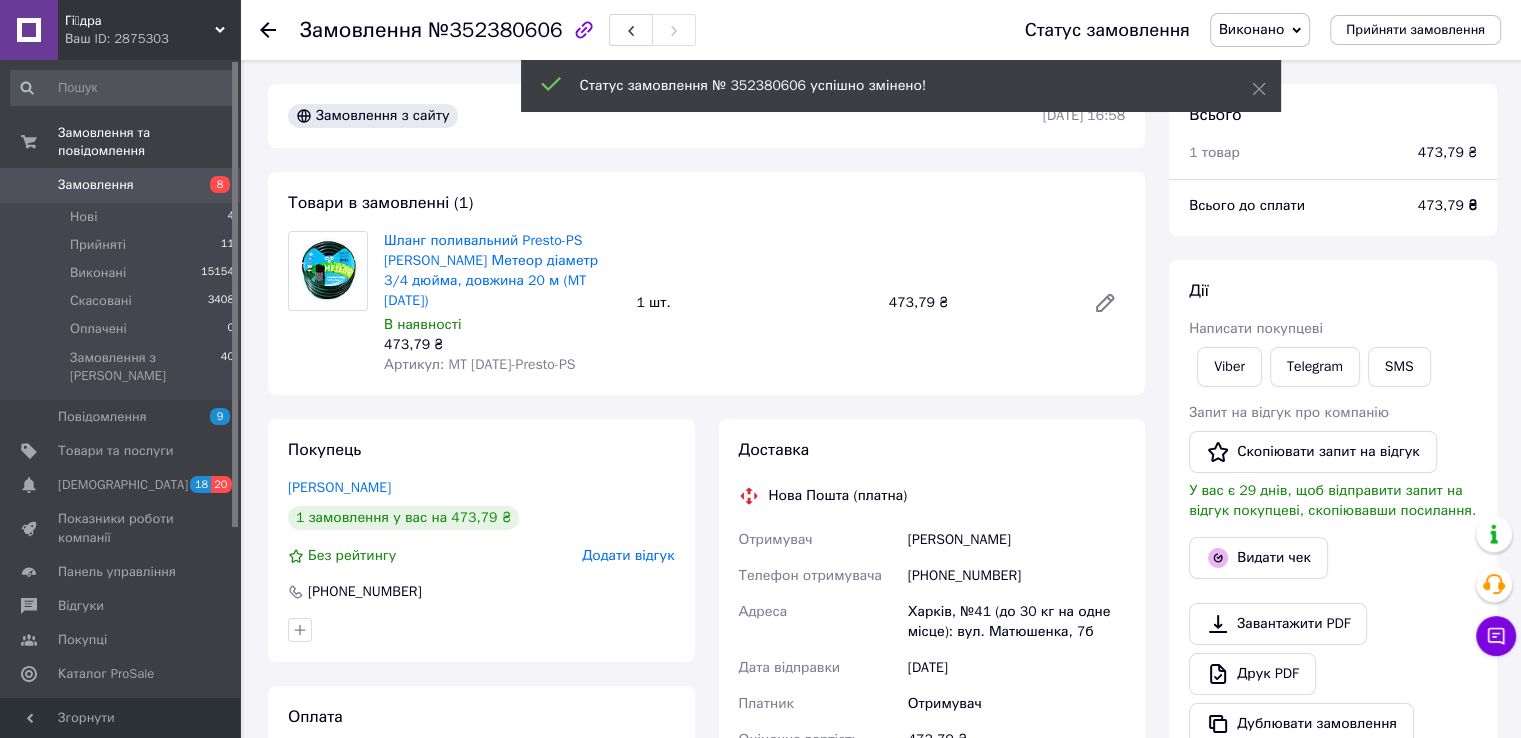 click 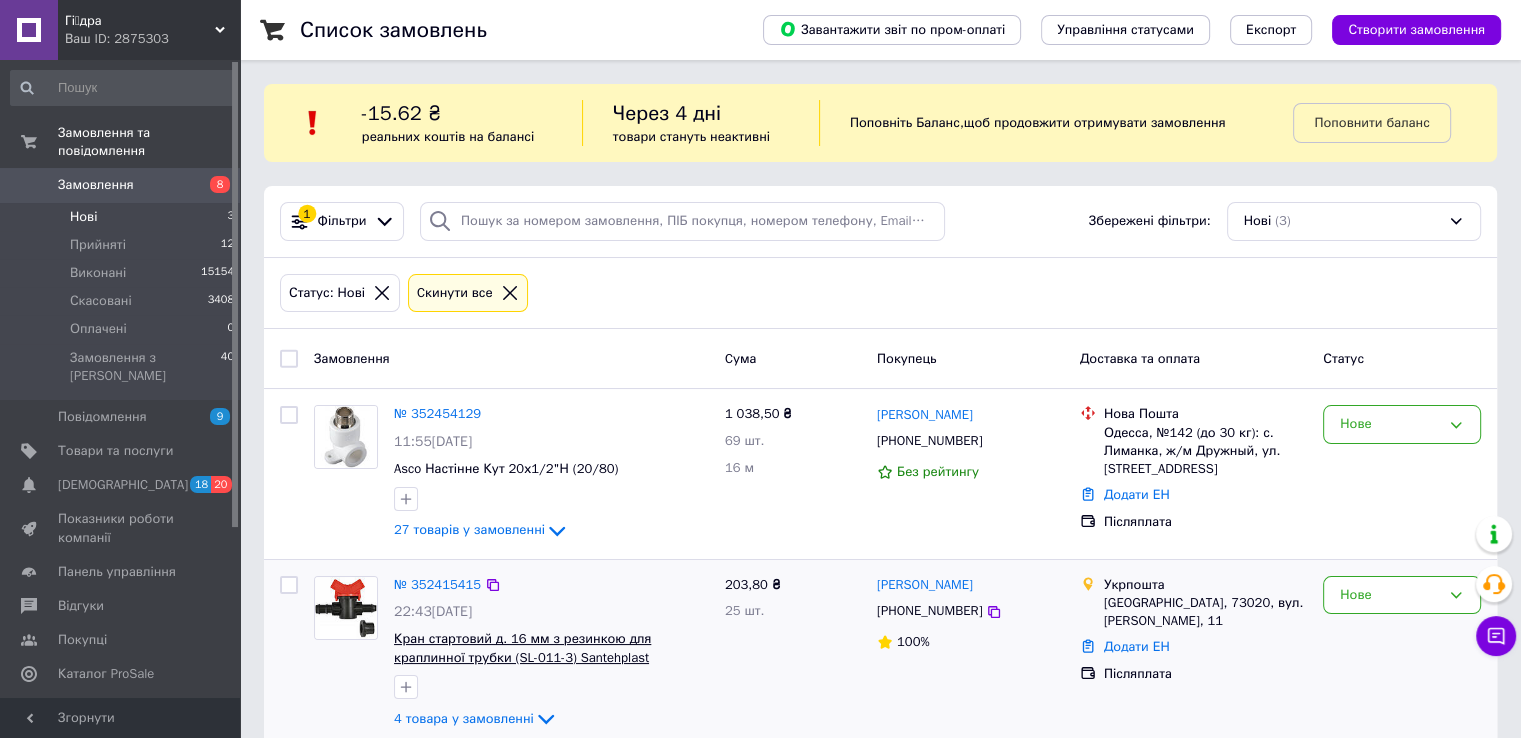 scroll, scrollTop: 188, scrollLeft: 0, axis: vertical 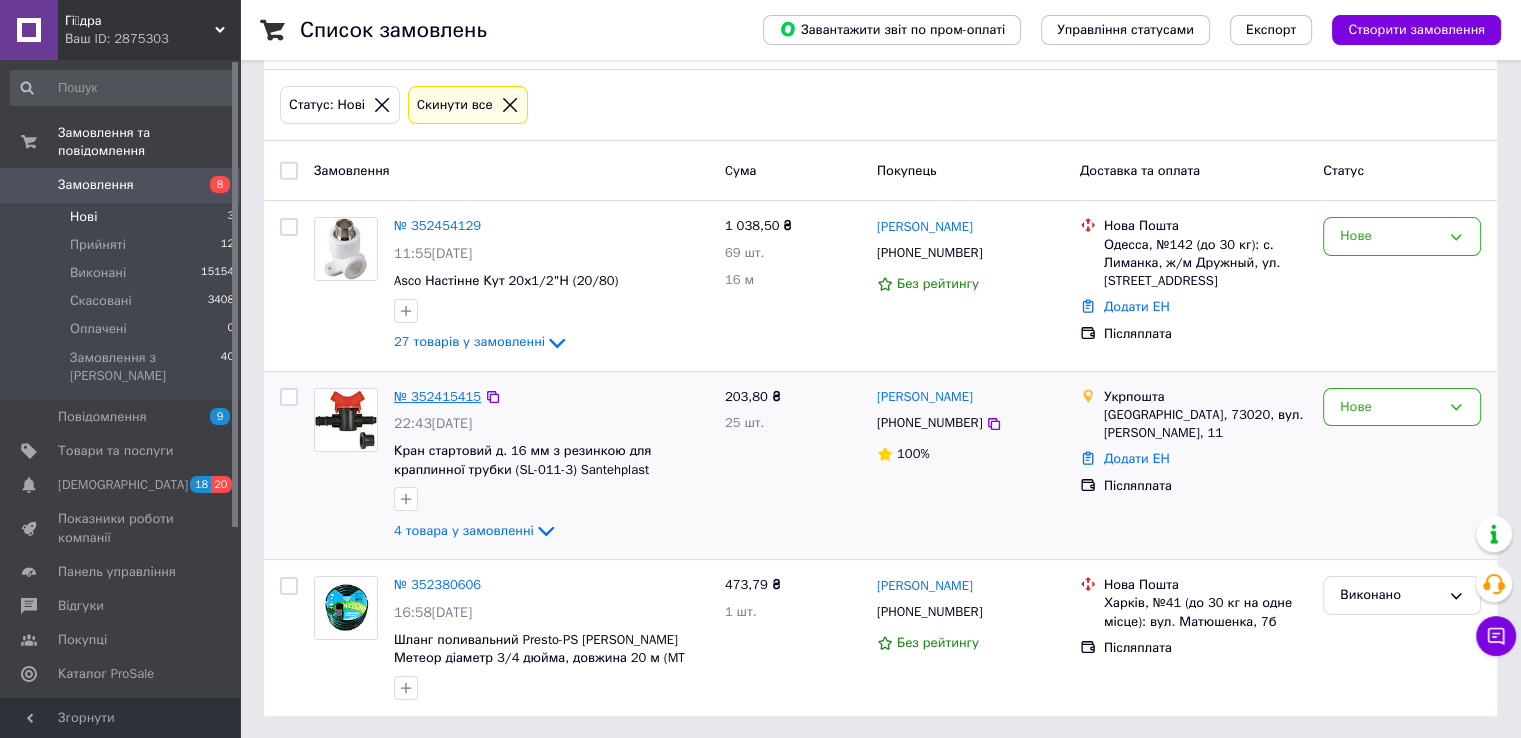 click on "№ 352415415" at bounding box center [437, 396] 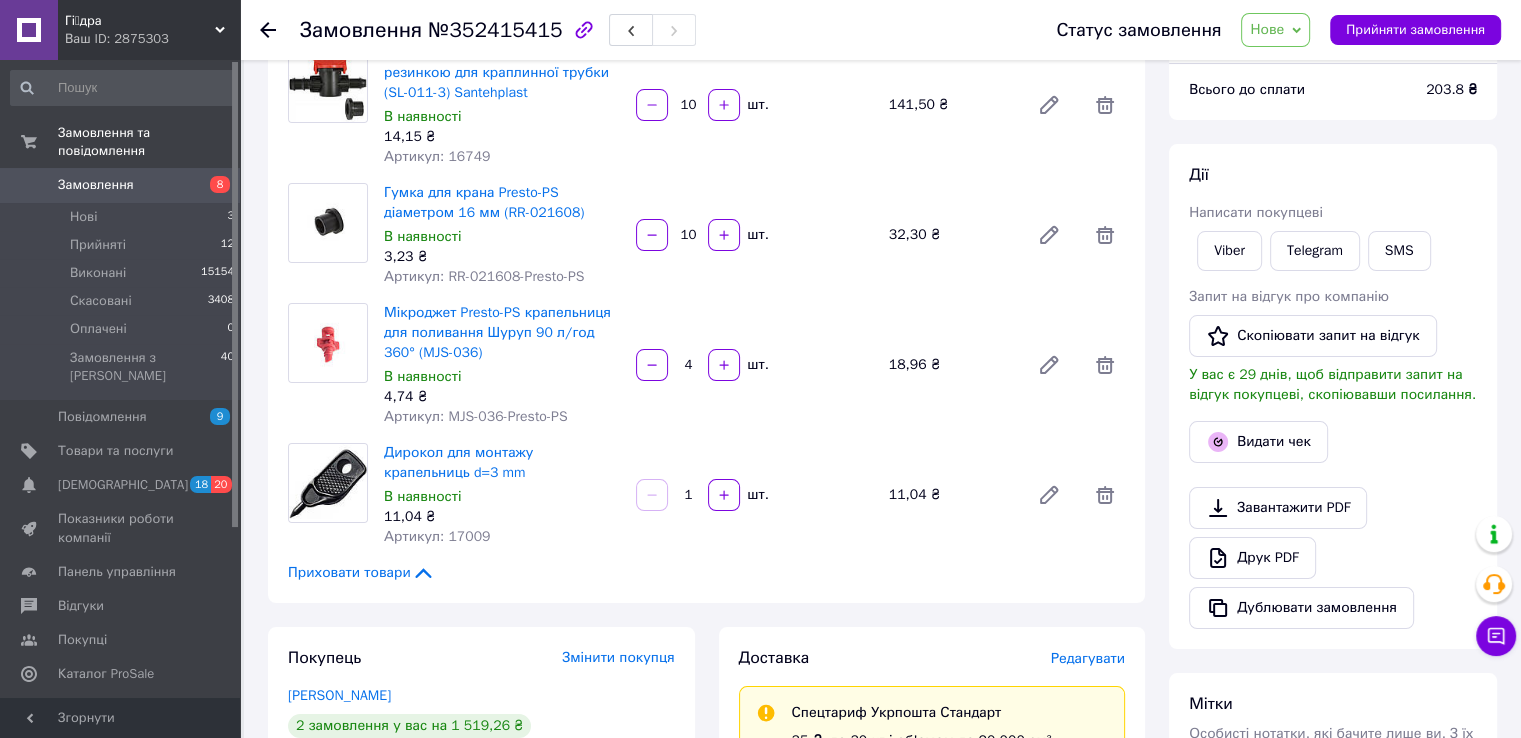 scroll, scrollTop: 88, scrollLeft: 0, axis: vertical 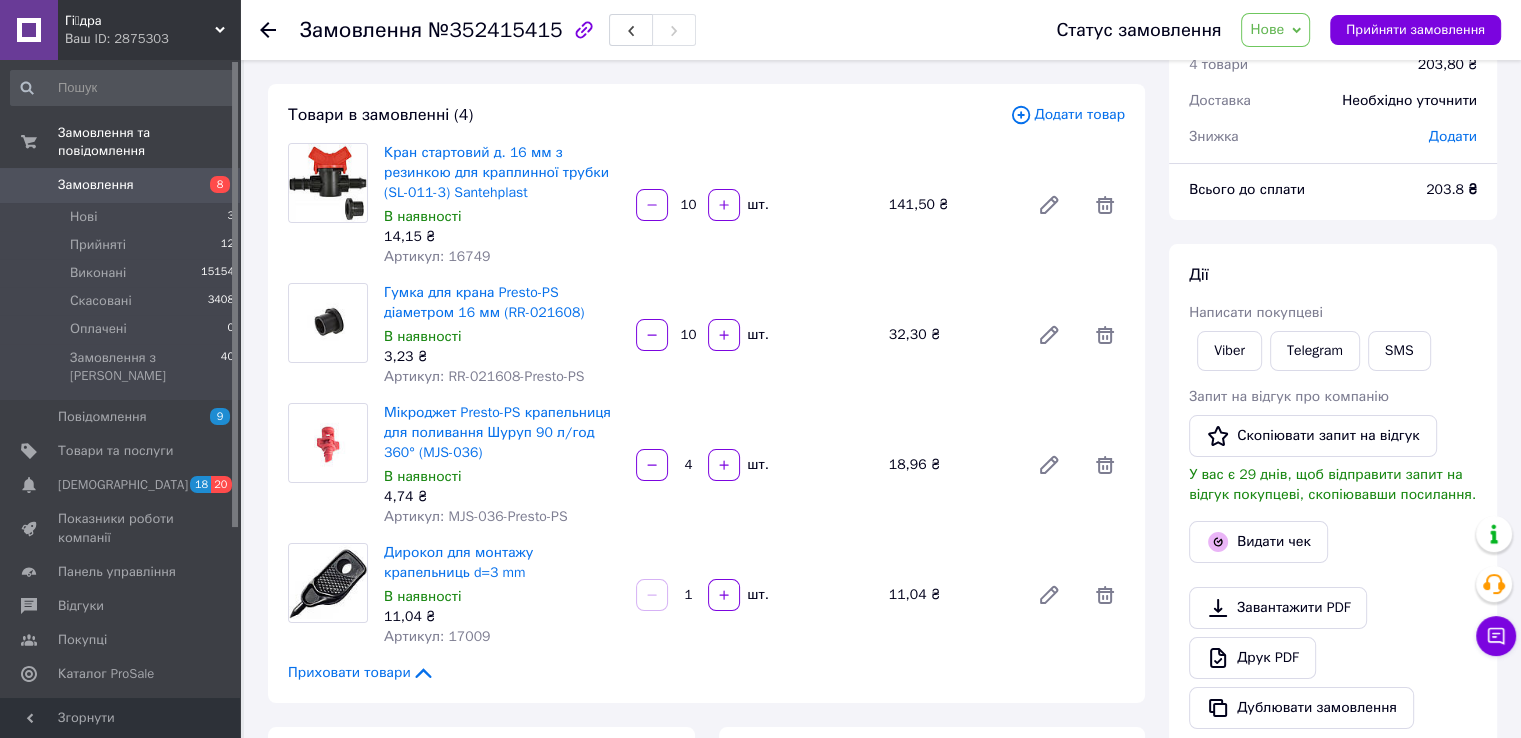 click on "Артикул: 16749" at bounding box center (437, 256) 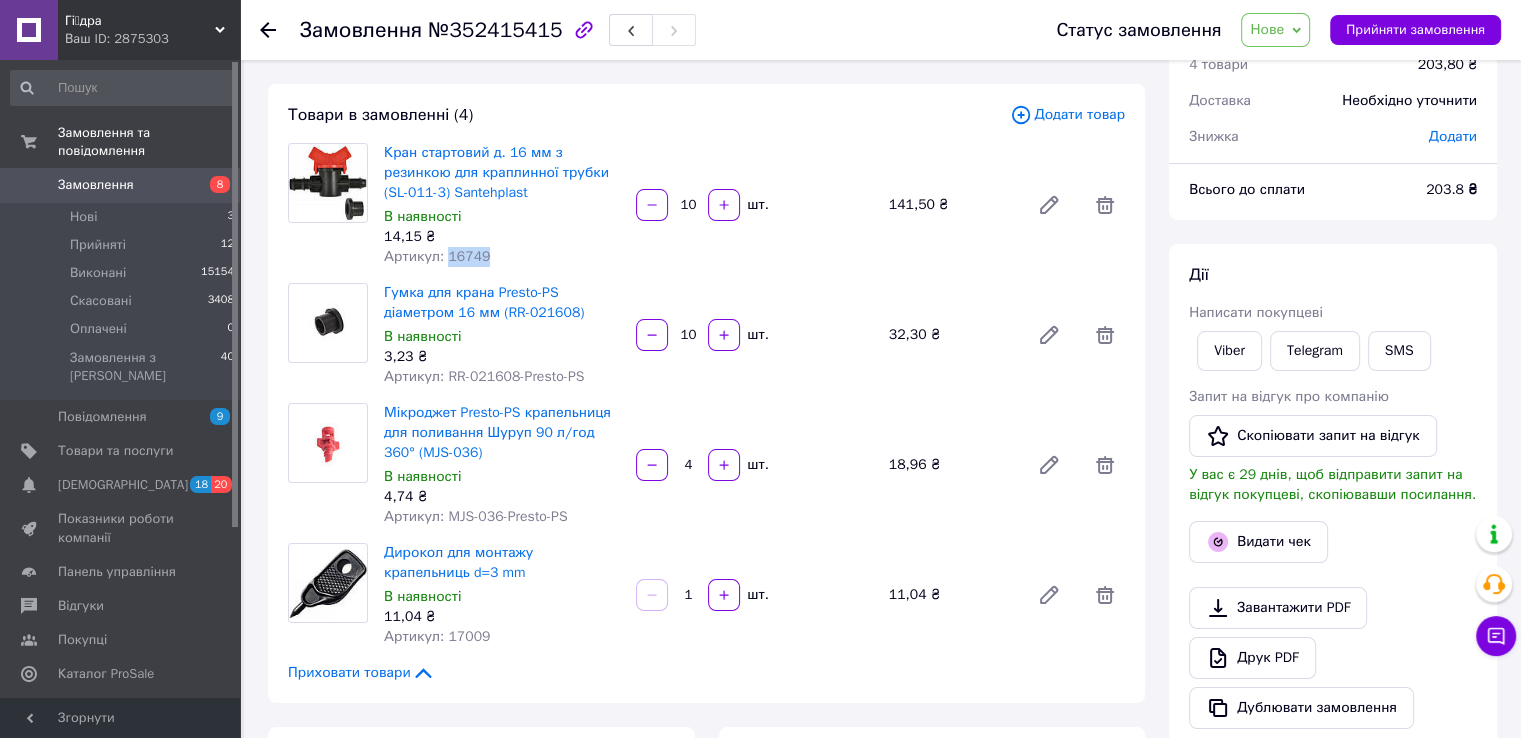click on "Артикул: 16749" at bounding box center [437, 256] 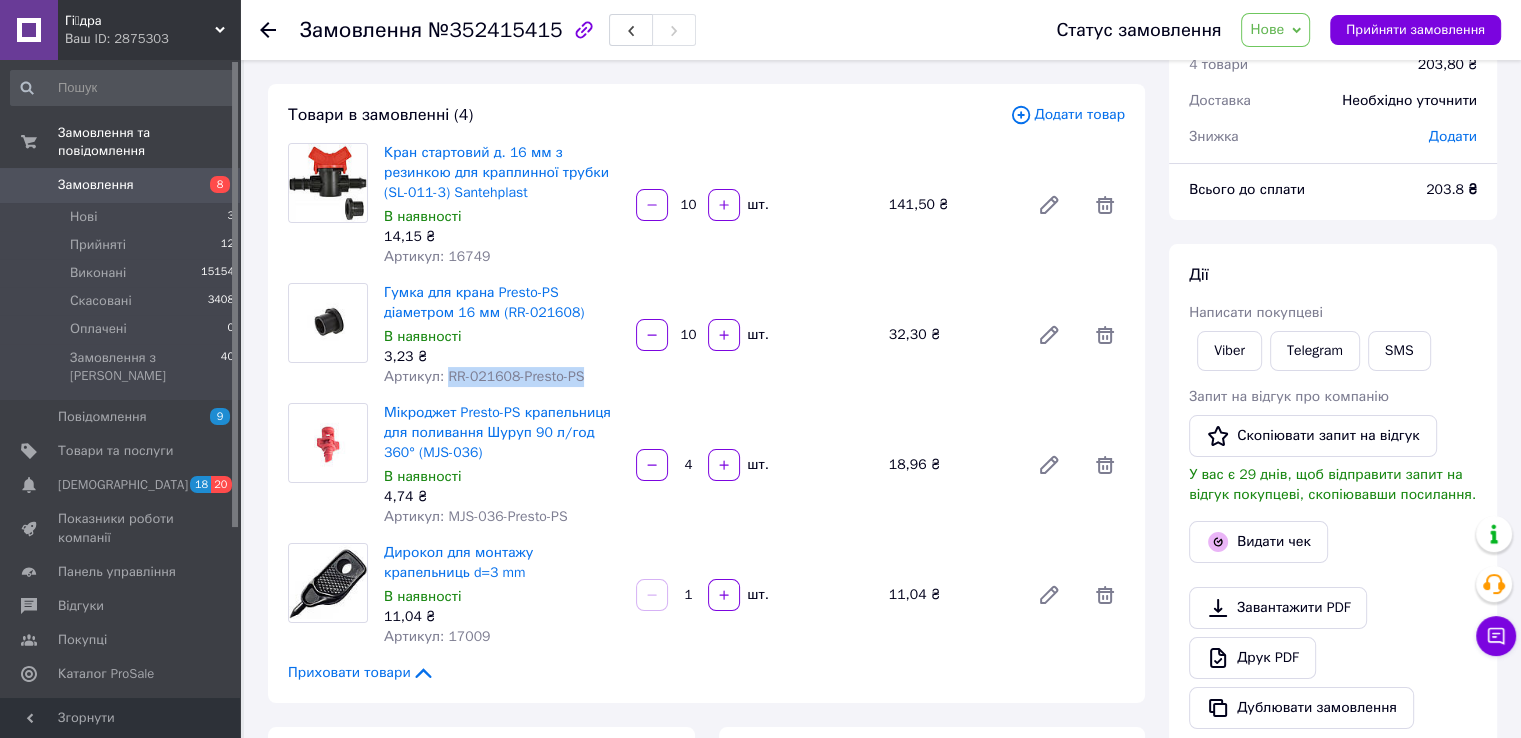 drag, startPoint x: 444, startPoint y: 377, endPoint x: 615, endPoint y: 373, distance: 171.04678 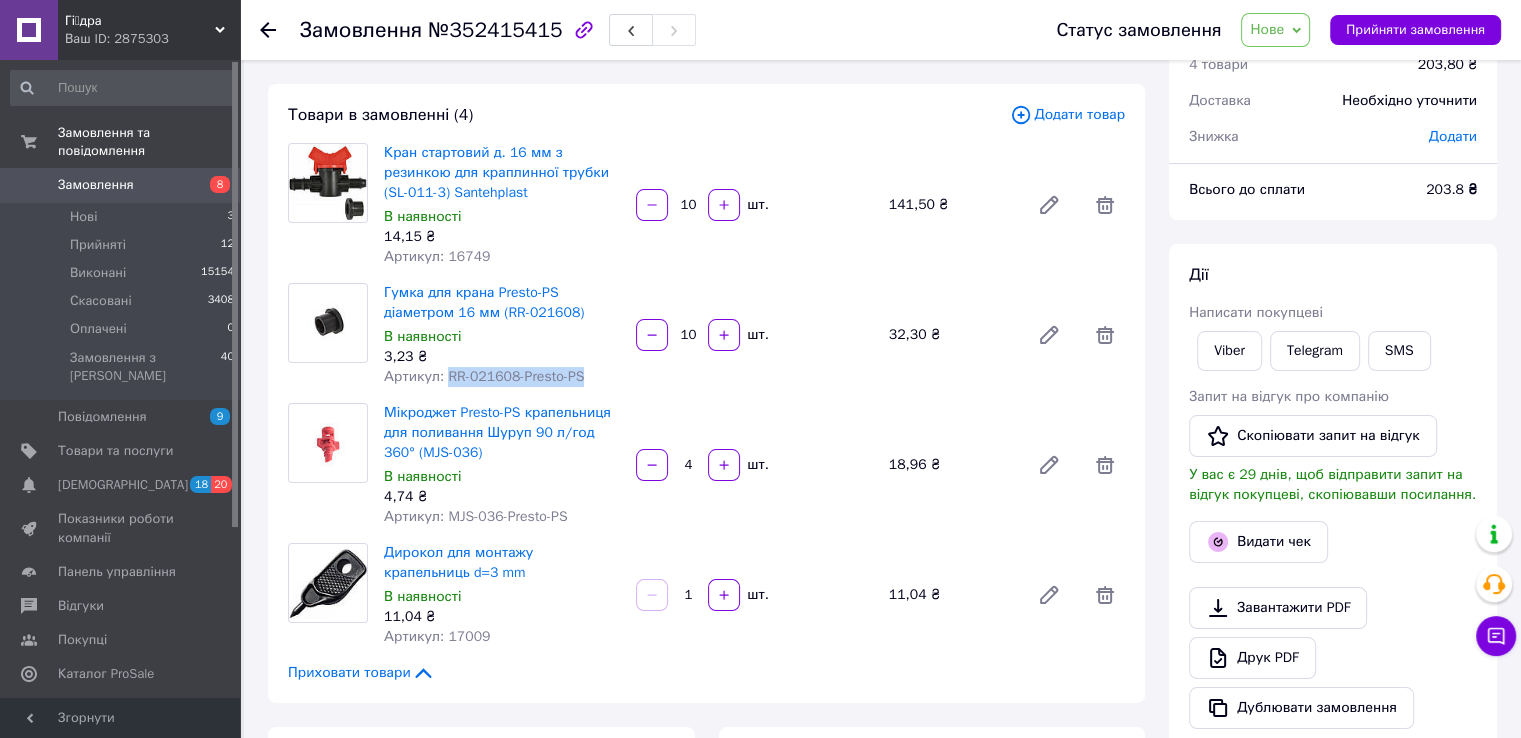 scroll, scrollTop: 188, scrollLeft: 0, axis: vertical 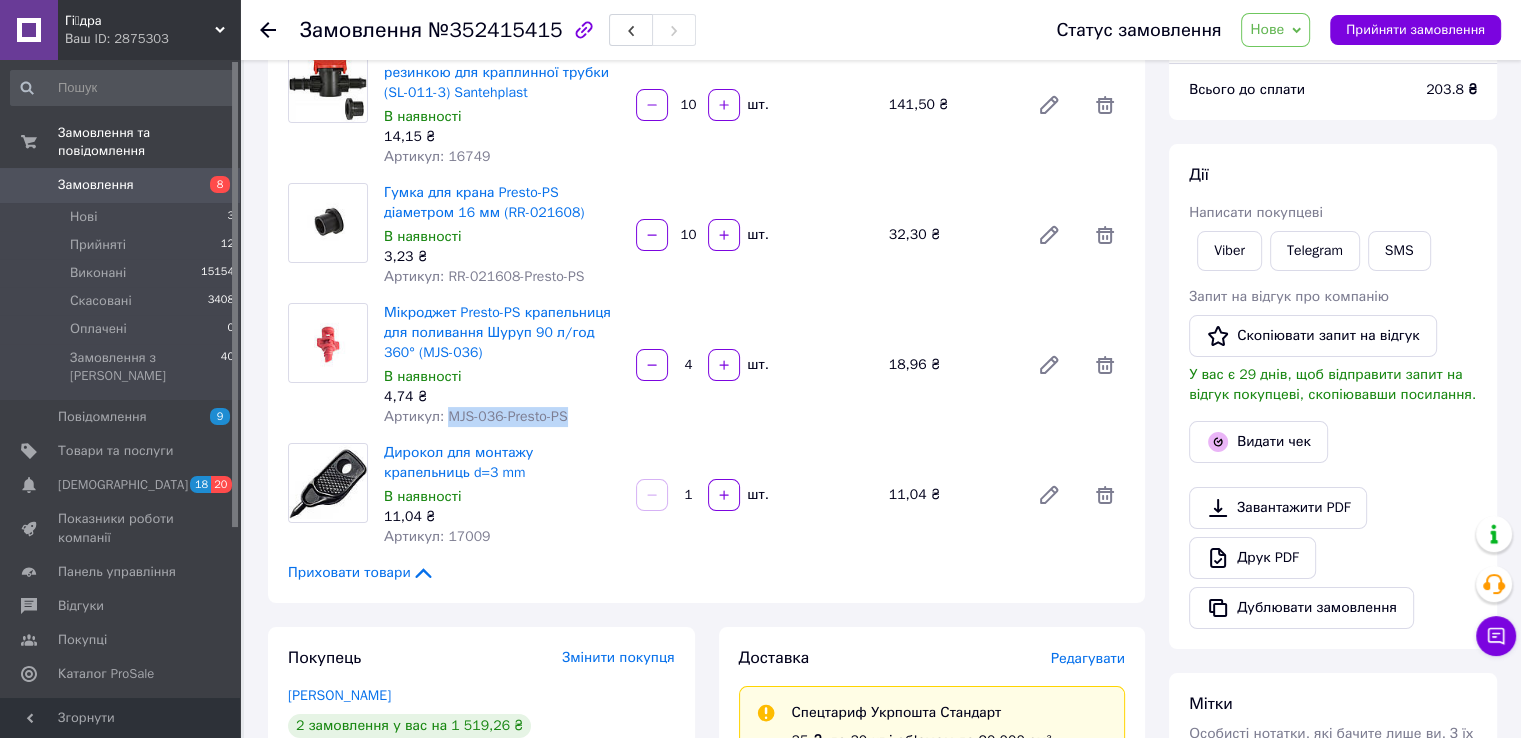 drag, startPoint x: 446, startPoint y: 417, endPoint x: 618, endPoint y: 415, distance: 172.01163 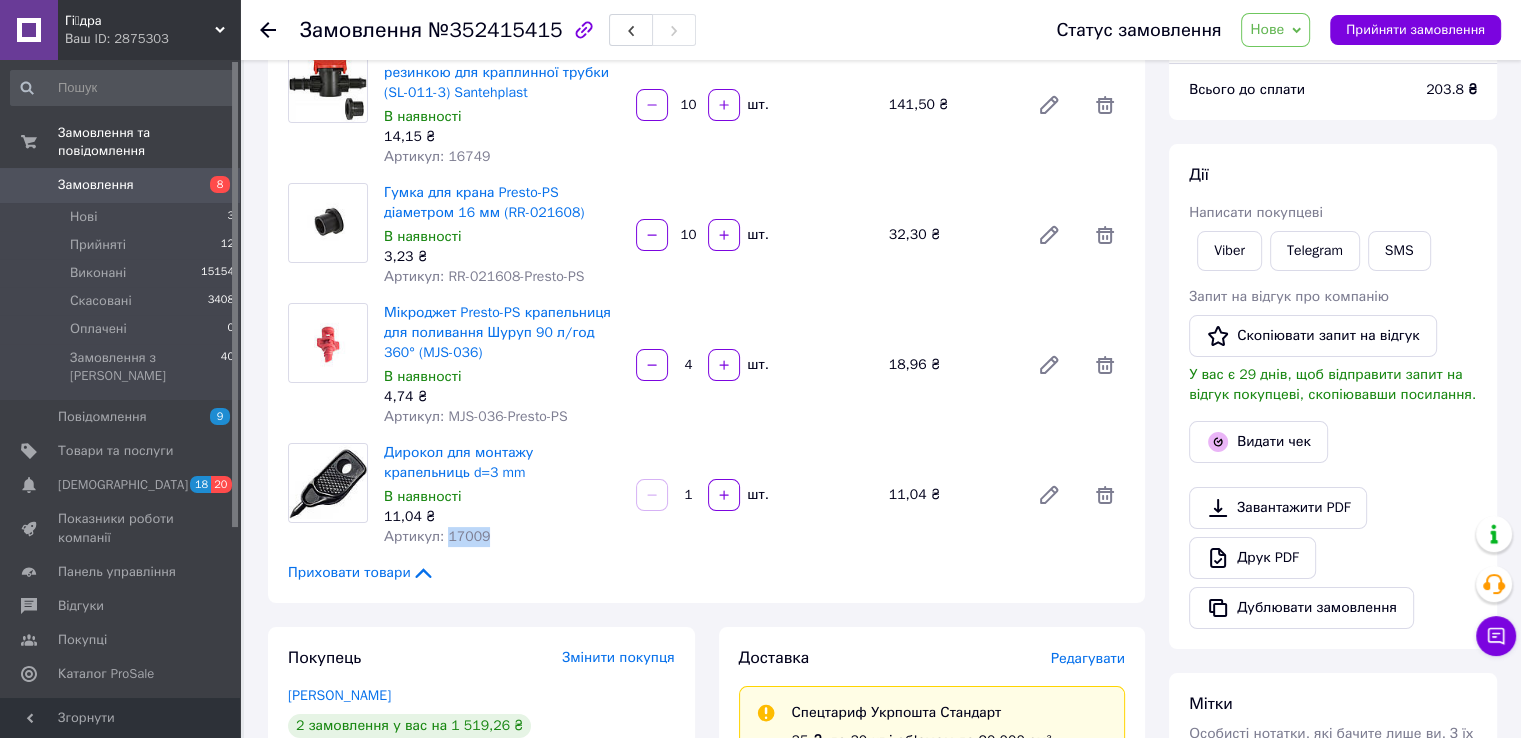 drag, startPoint x: 443, startPoint y: 538, endPoint x: 530, endPoint y: 536, distance: 87.02299 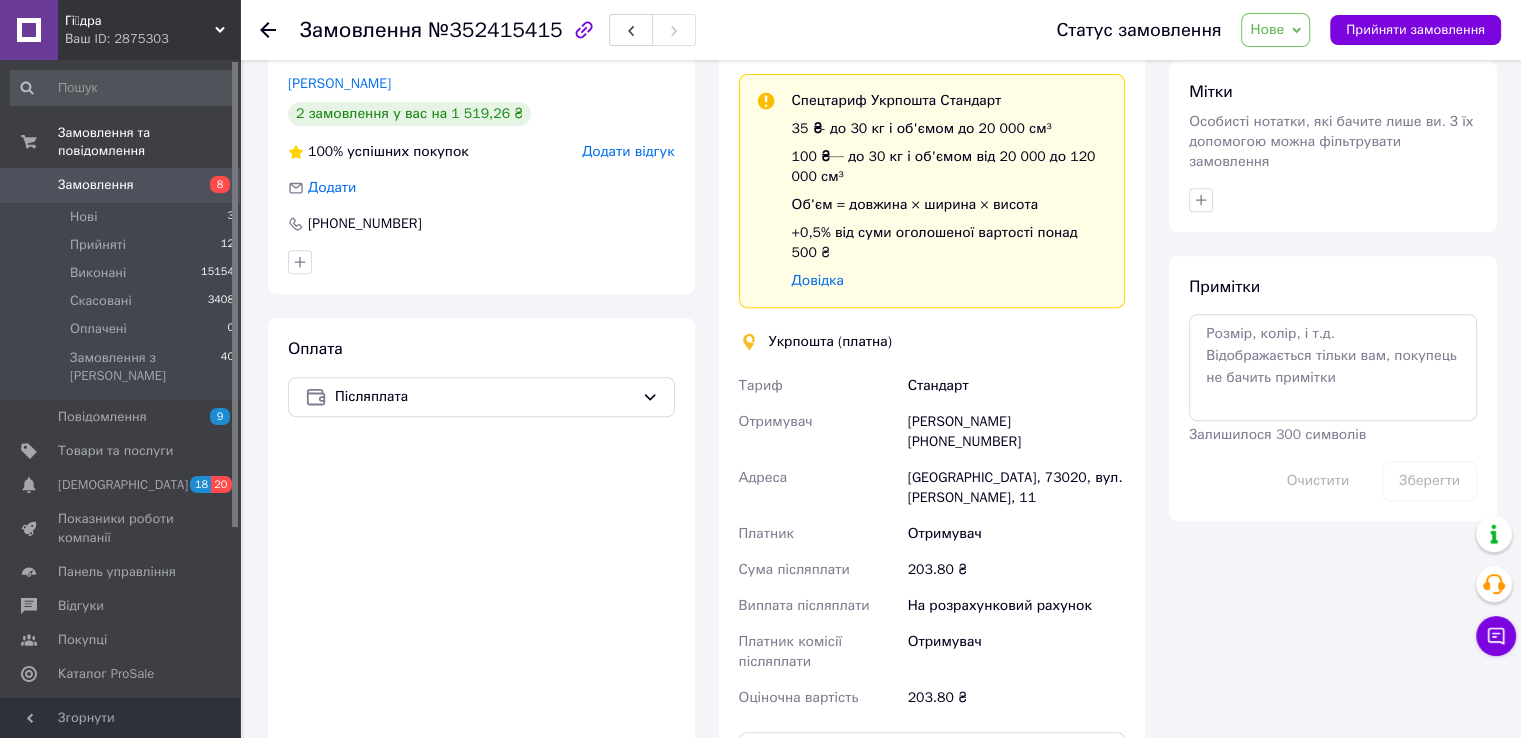 scroll, scrollTop: 700, scrollLeft: 0, axis: vertical 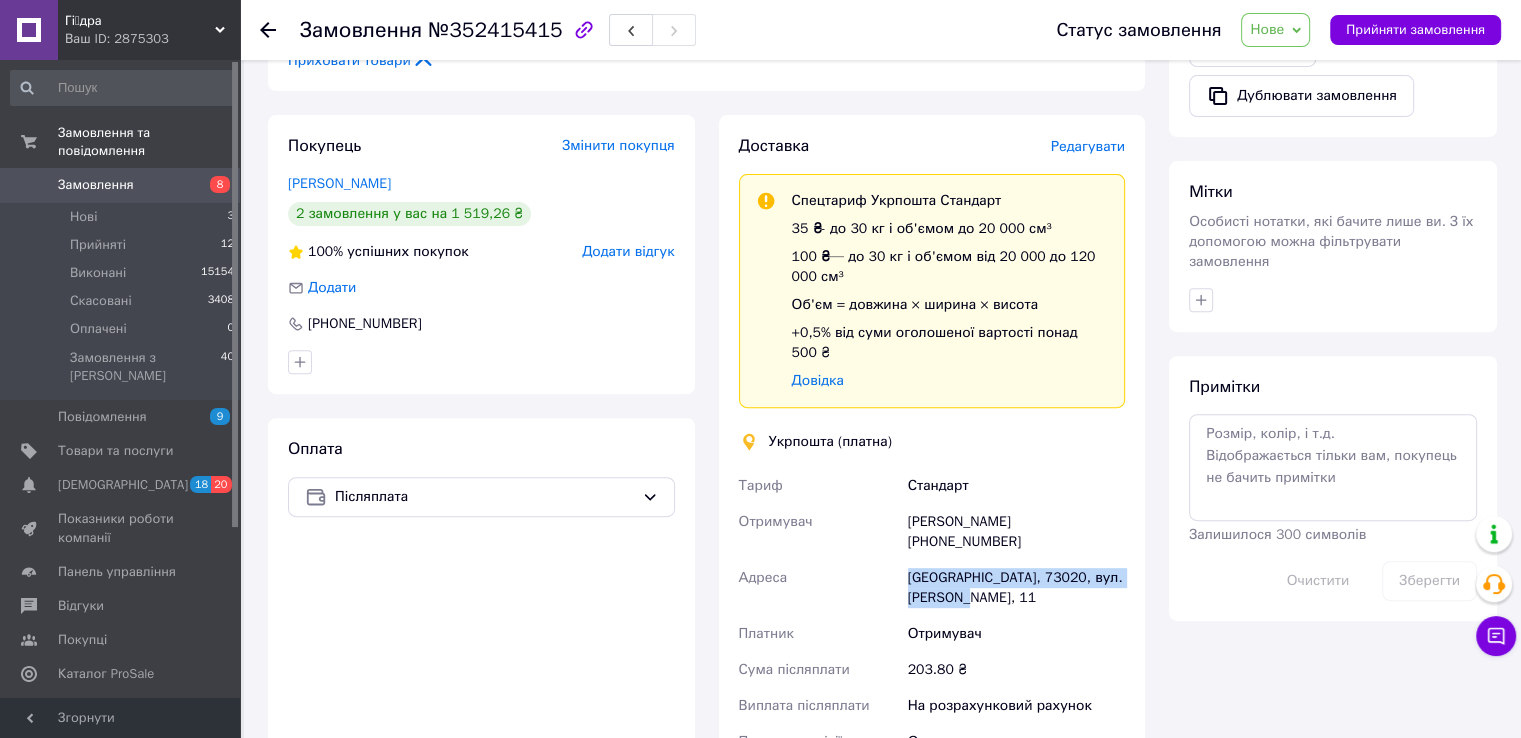 drag, startPoint x: 902, startPoint y: 533, endPoint x: 1032, endPoint y: 557, distance: 132.19682 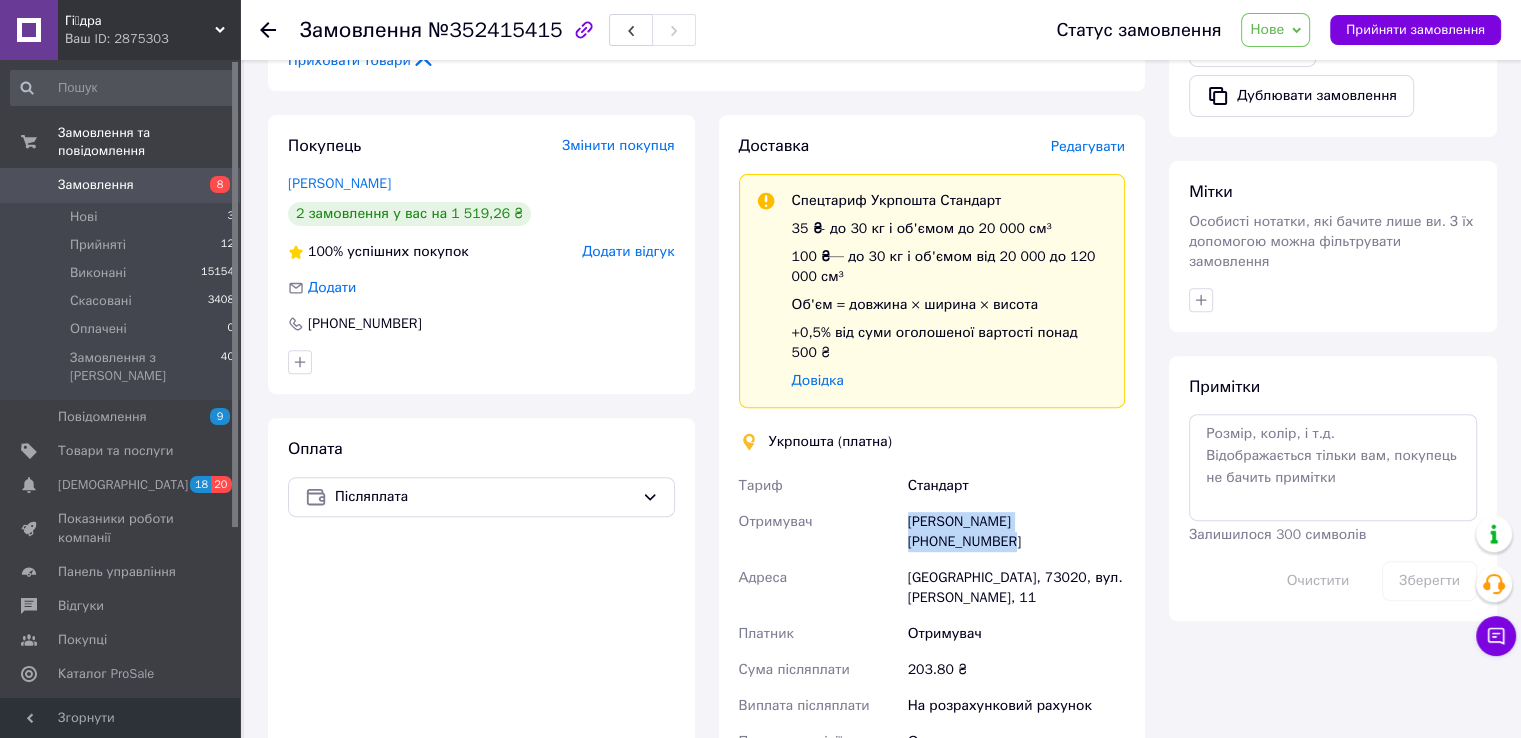 drag, startPoint x: 903, startPoint y: 500, endPoint x: 1118, endPoint y: 489, distance: 215.2812 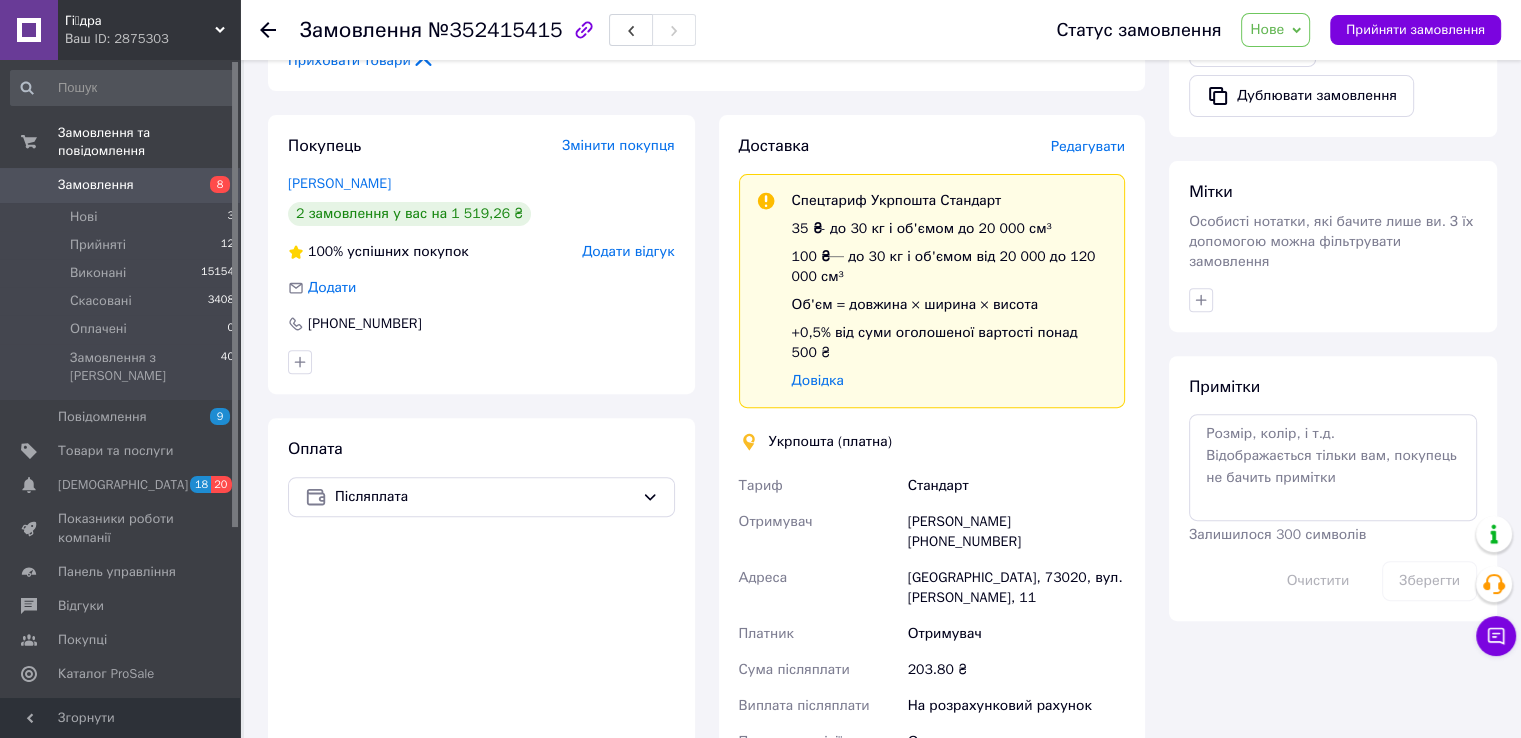 click on "Спецтариф Укрпошта Стандарт" at bounding box center [897, 200] 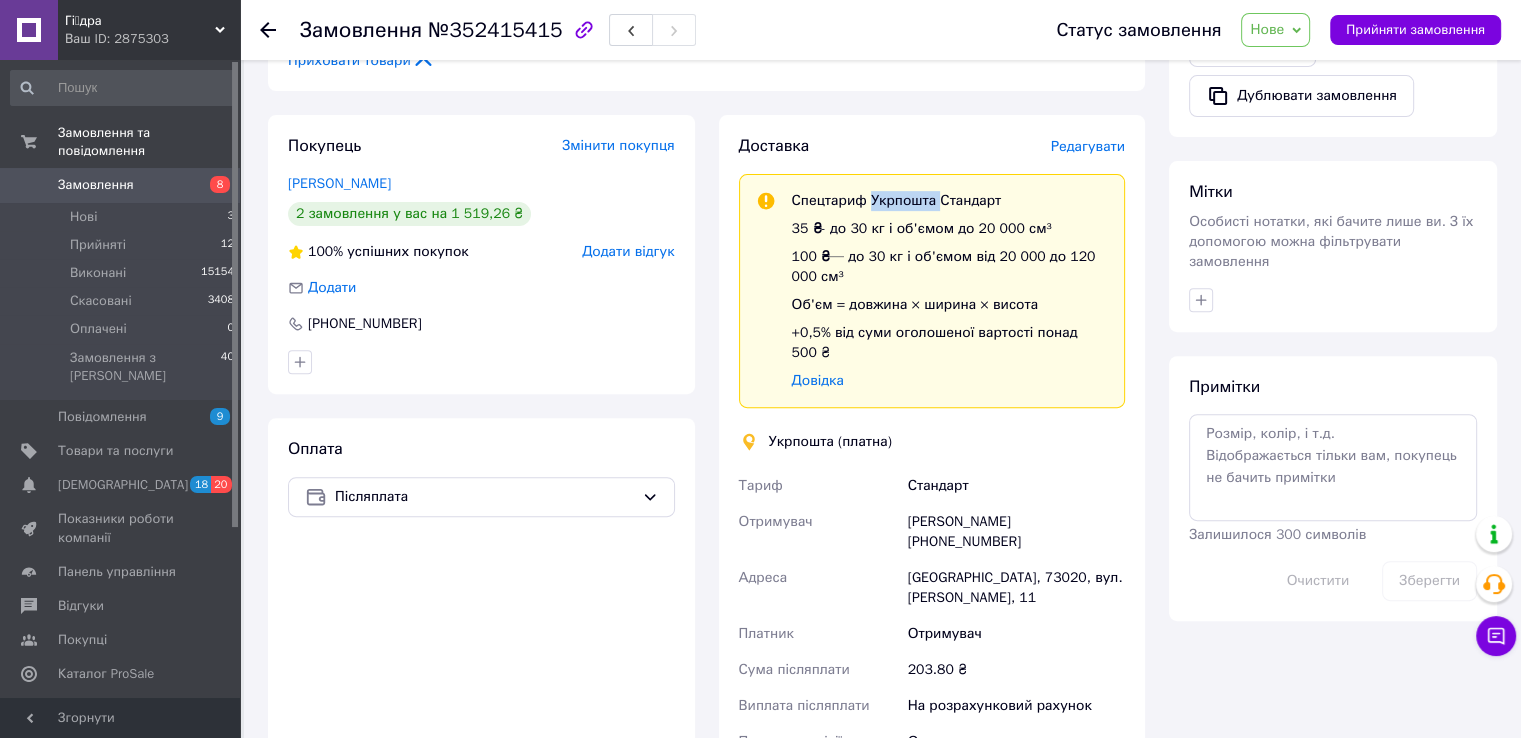 click on "Спецтариф Укрпошта Стандарт" at bounding box center (897, 200) 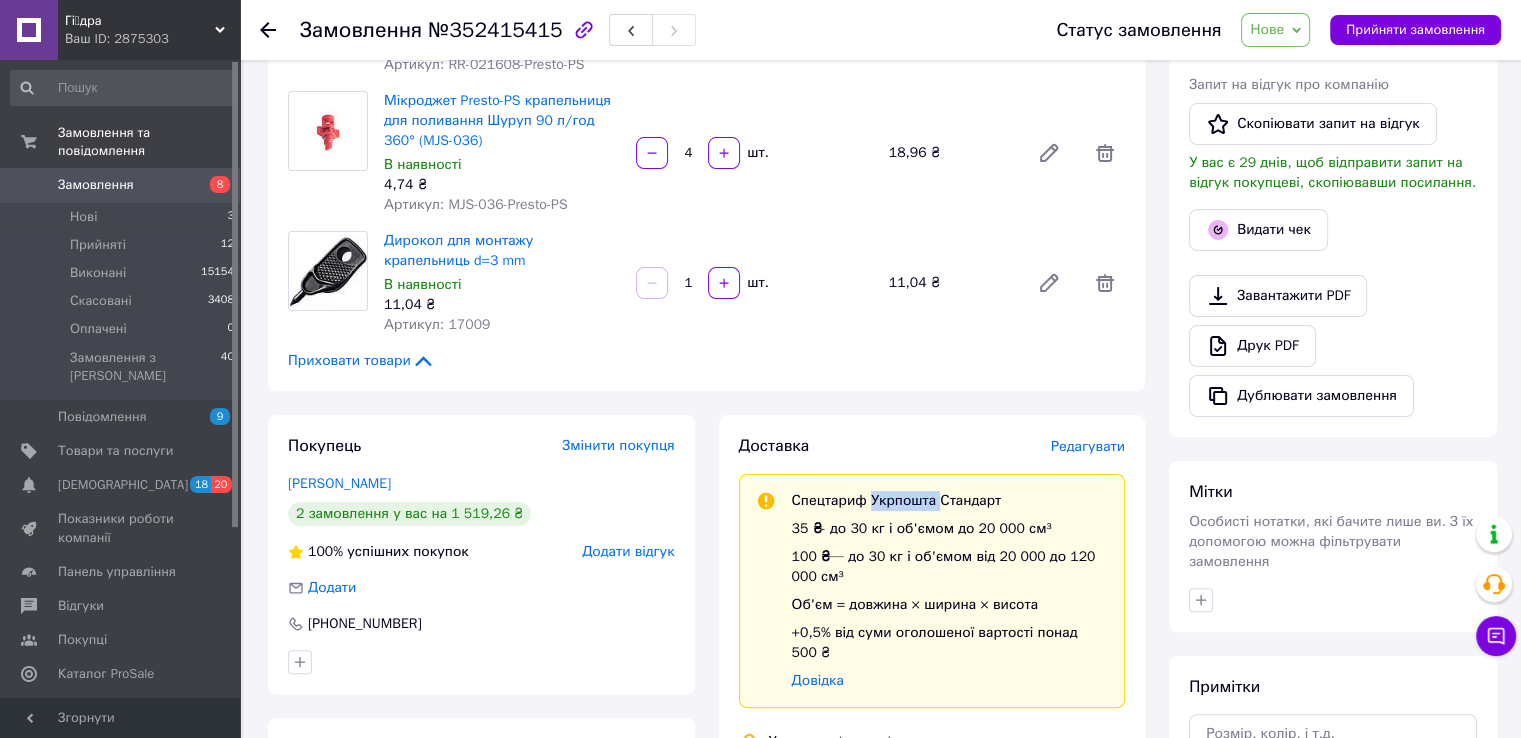 scroll, scrollTop: 700, scrollLeft: 0, axis: vertical 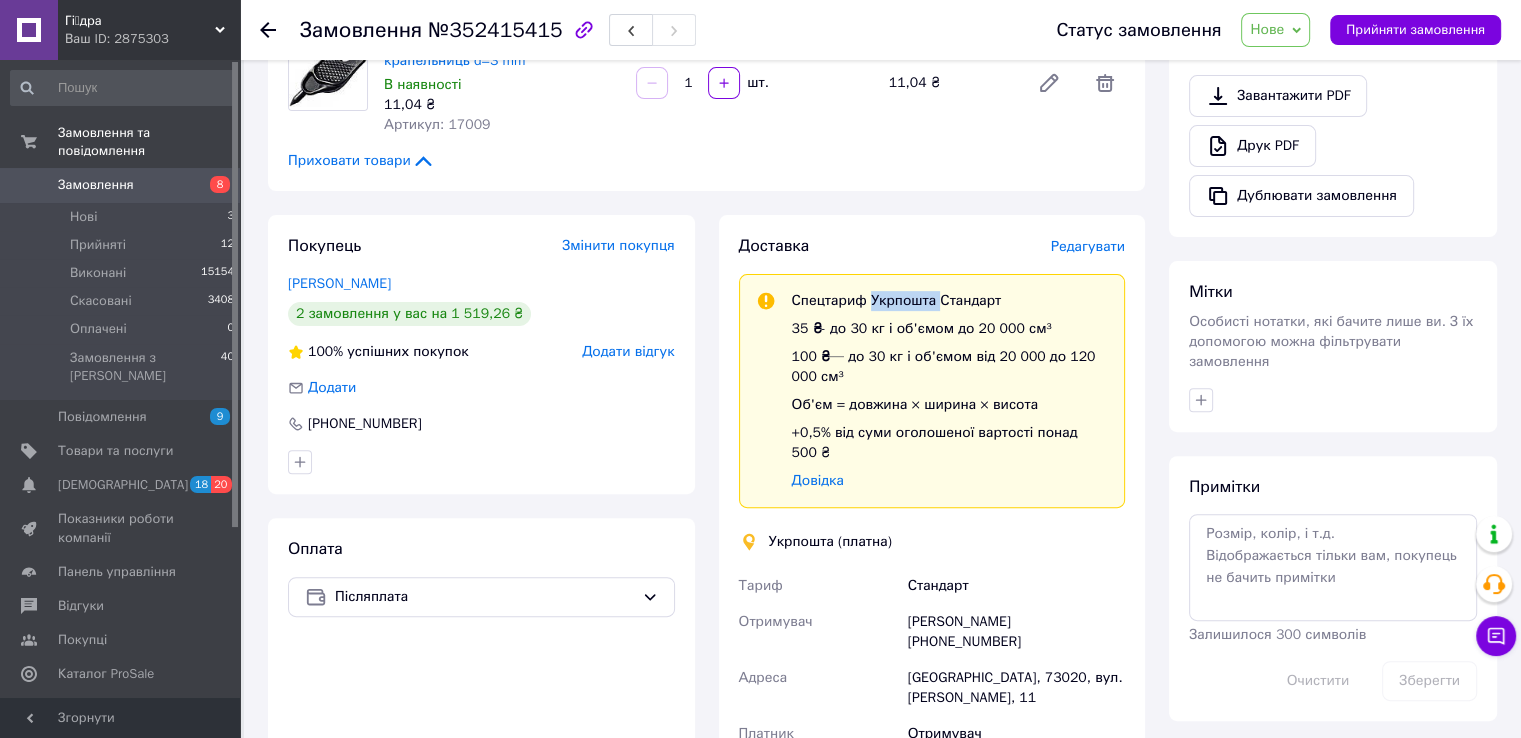 click on "Нове" at bounding box center (1267, 29) 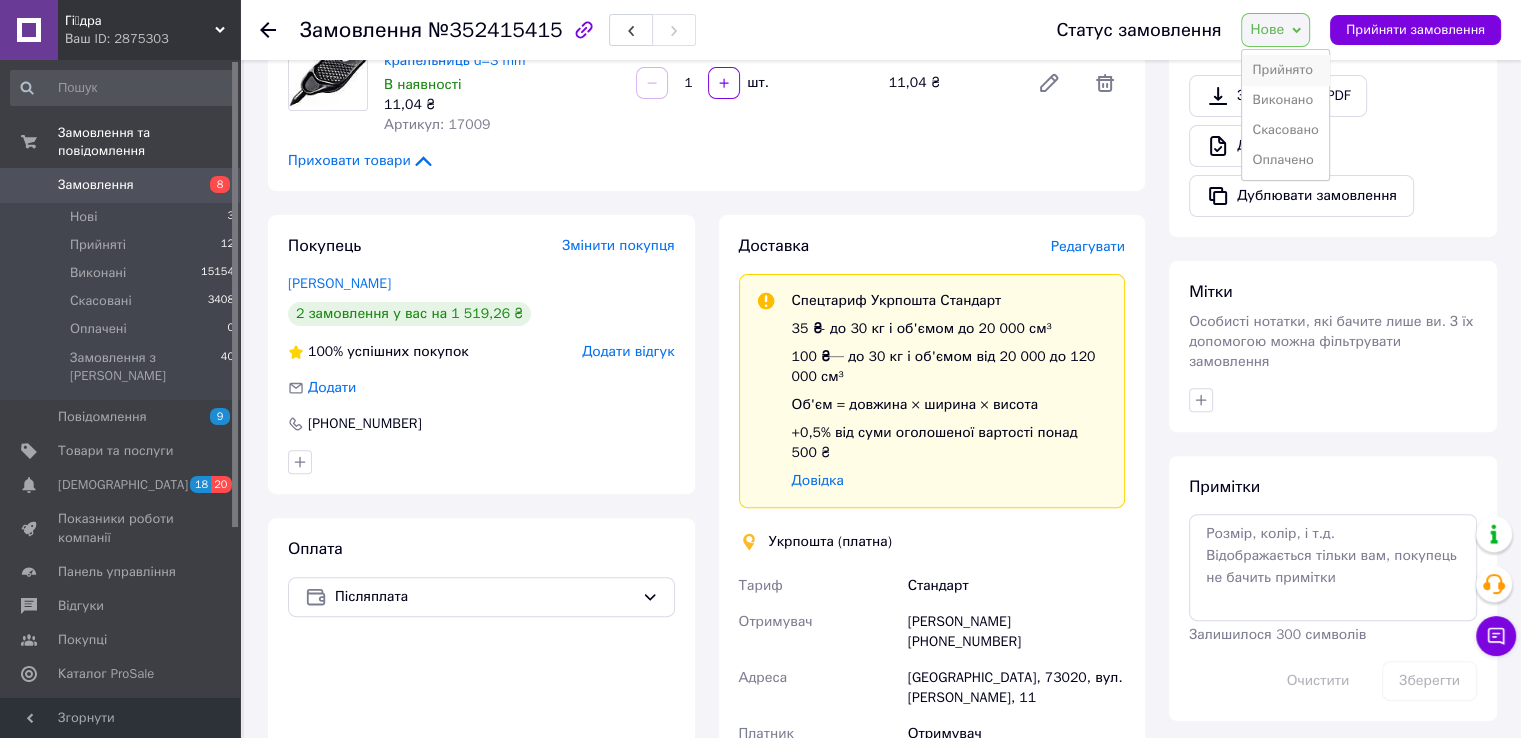click on "Прийнято" at bounding box center [1285, 70] 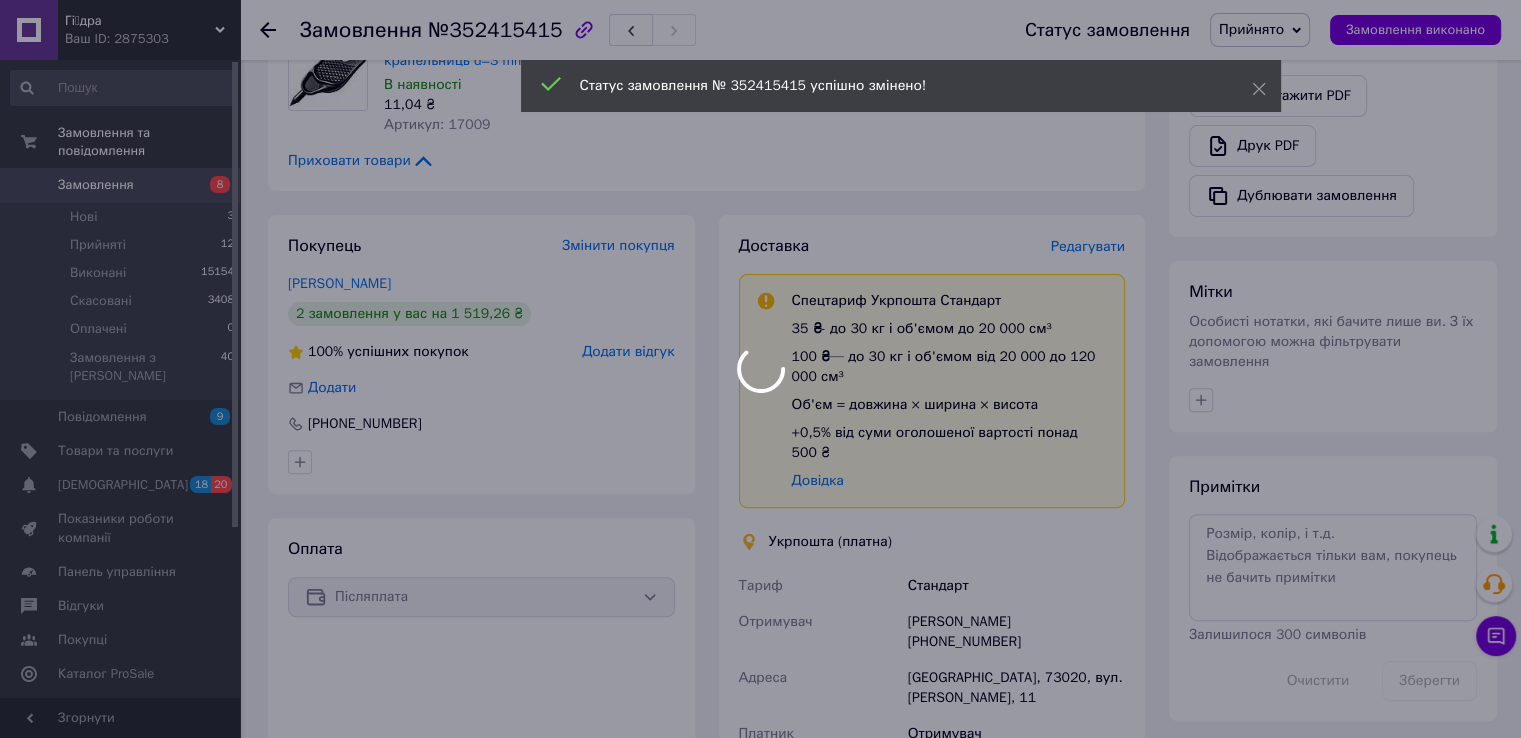 scroll, scrollTop: 200, scrollLeft: 0, axis: vertical 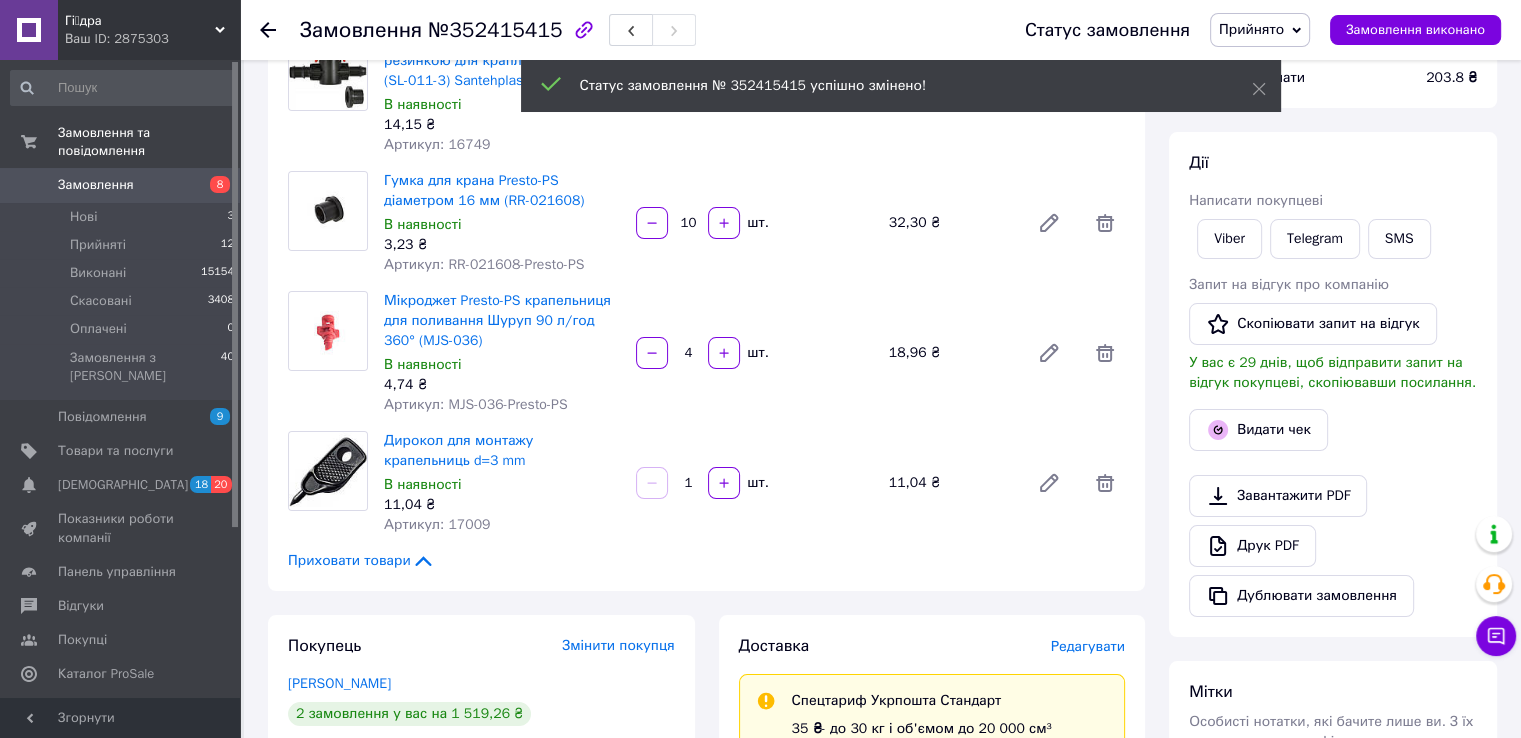 click 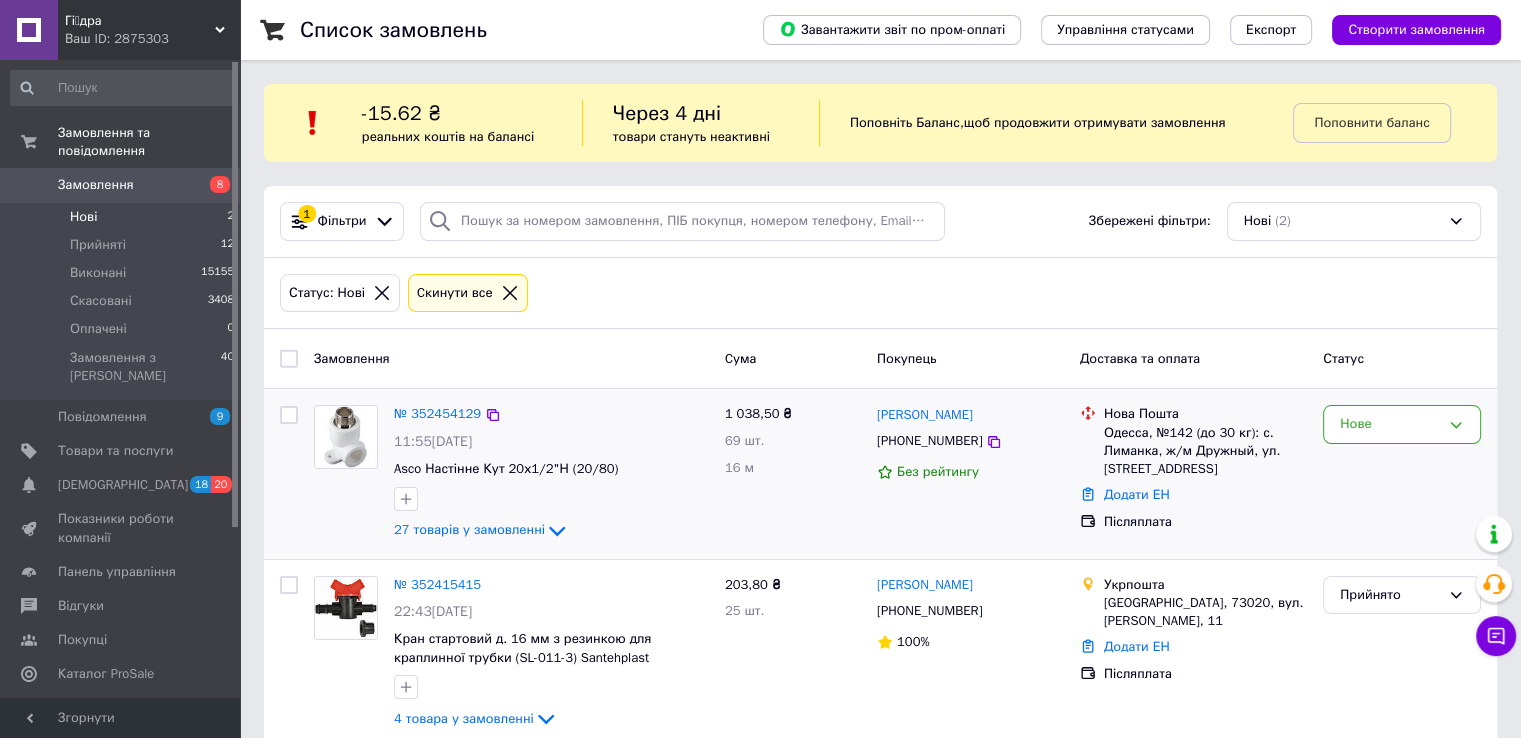 click on "№ 352454129 11:55[DATE] Asco Настінне Кут 20х1/2"Н (20/80) 27 товарів у замовленні" at bounding box center [551, 473] 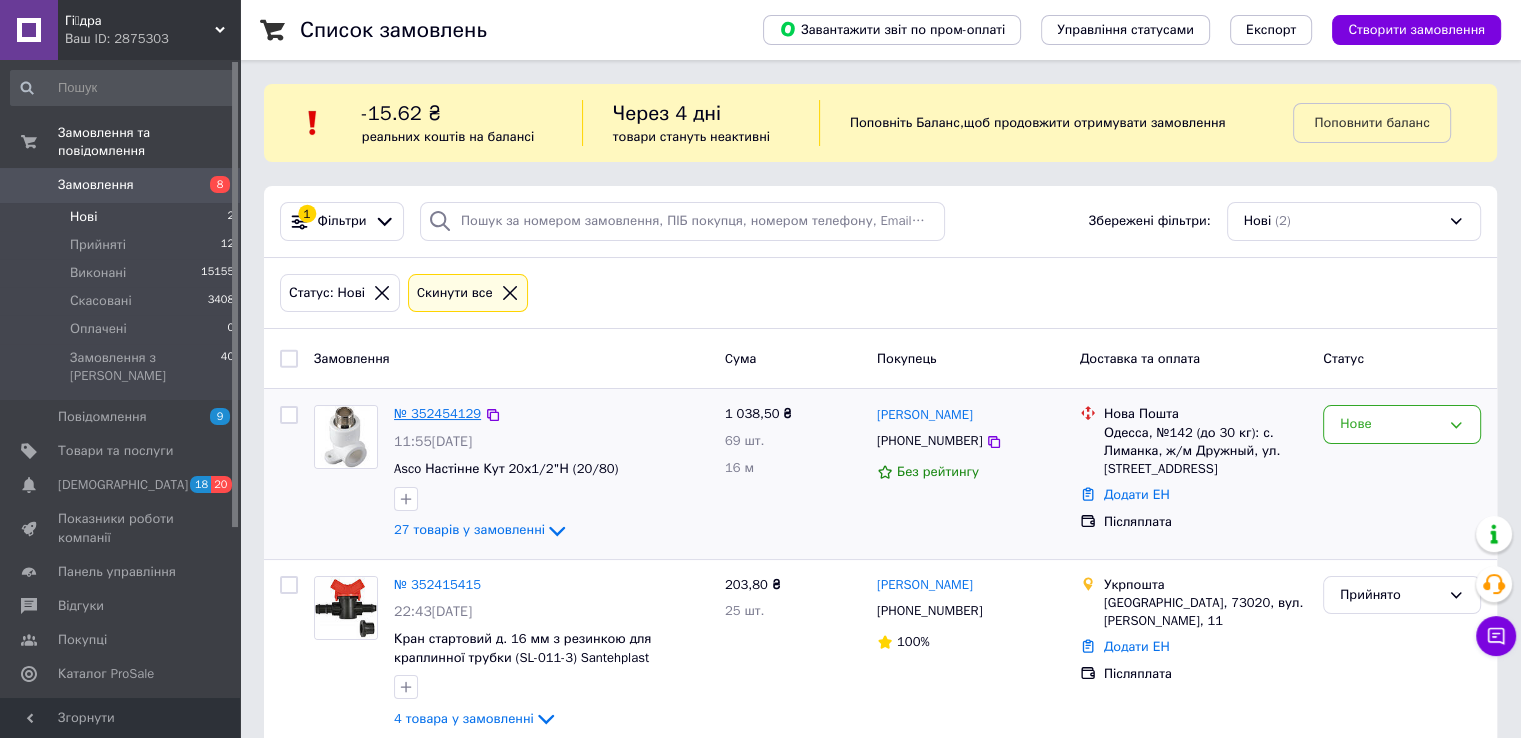 click on "№ 352454129" at bounding box center (437, 413) 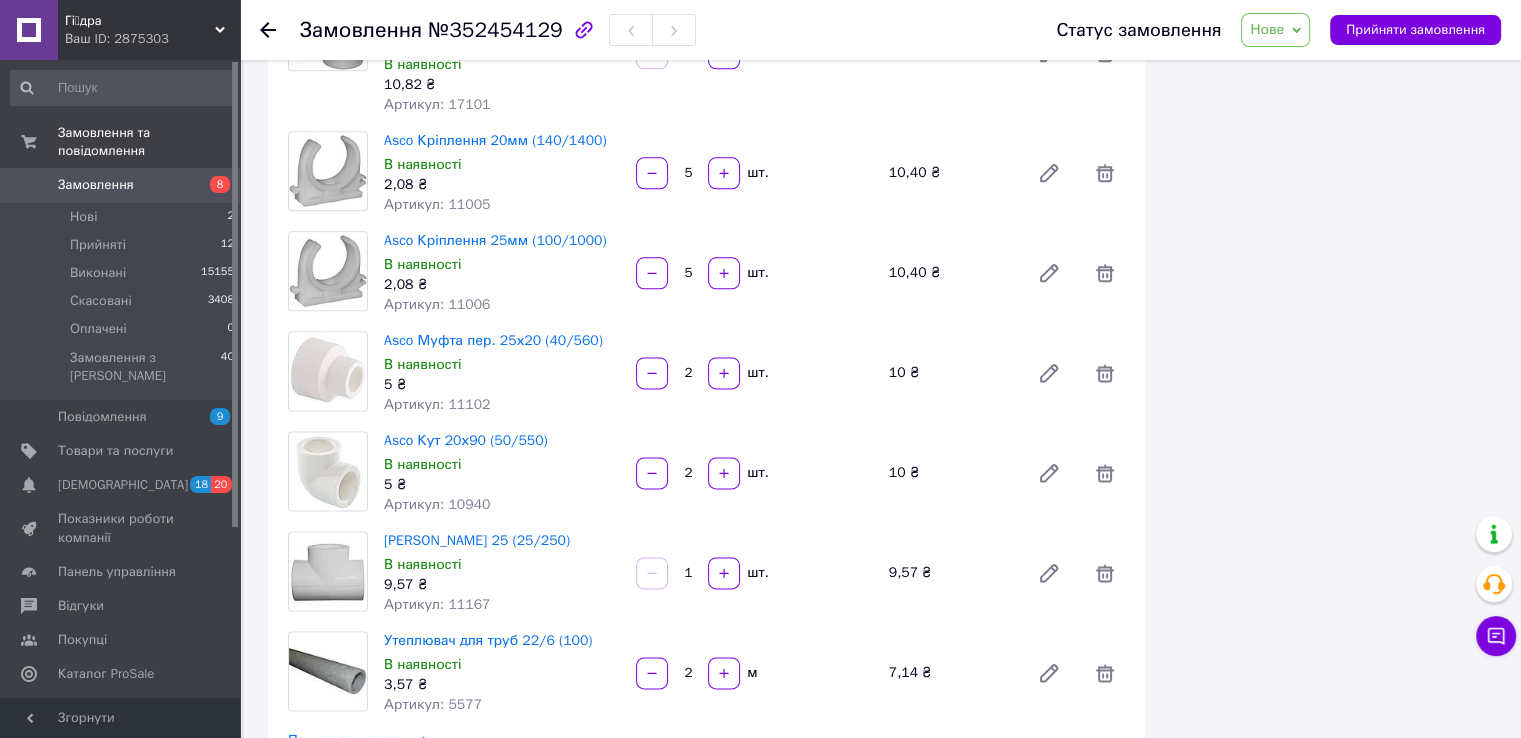 scroll, scrollTop: 3100, scrollLeft: 0, axis: vertical 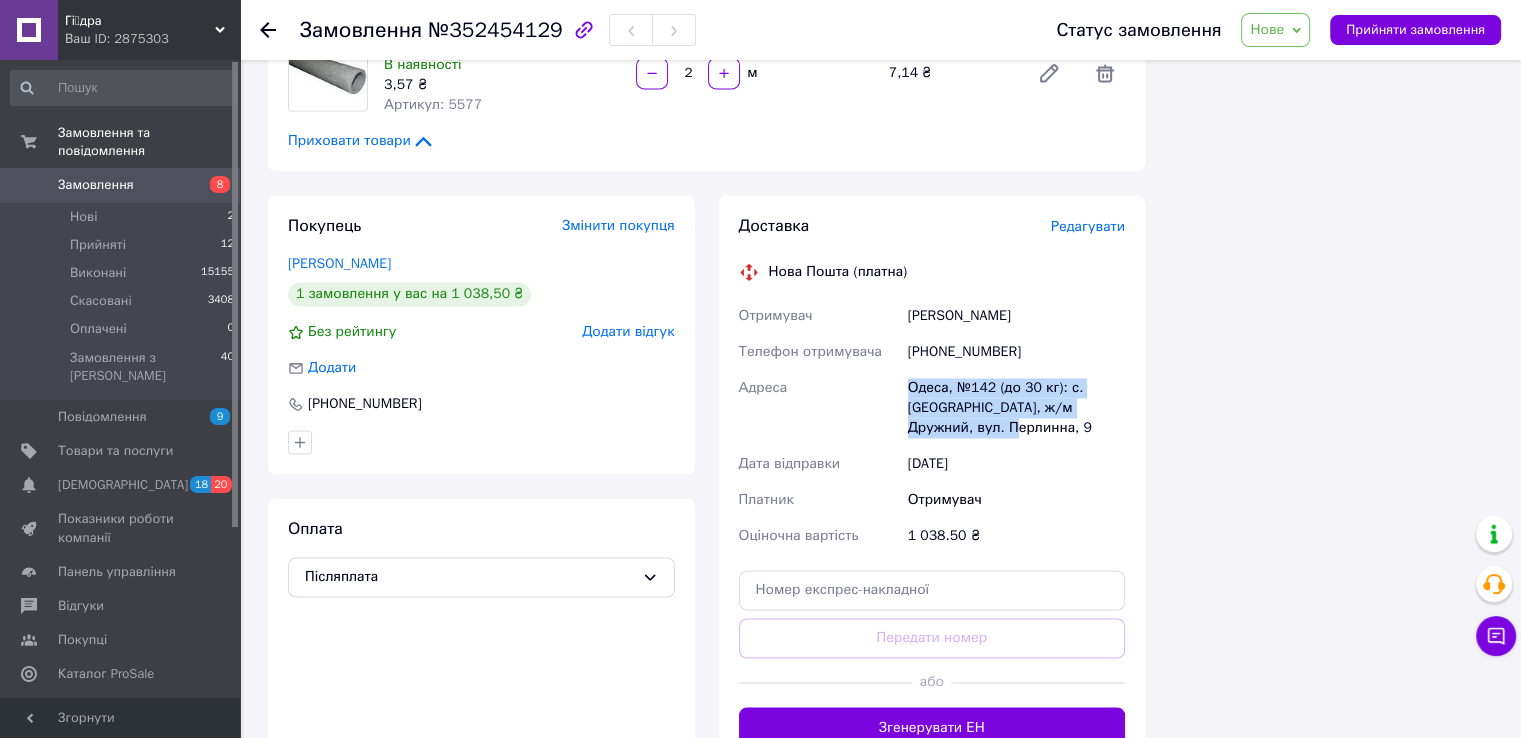 drag, startPoint x: 901, startPoint y: 283, endPoint x: 996, endPoint y: 325, distance: 103.87011 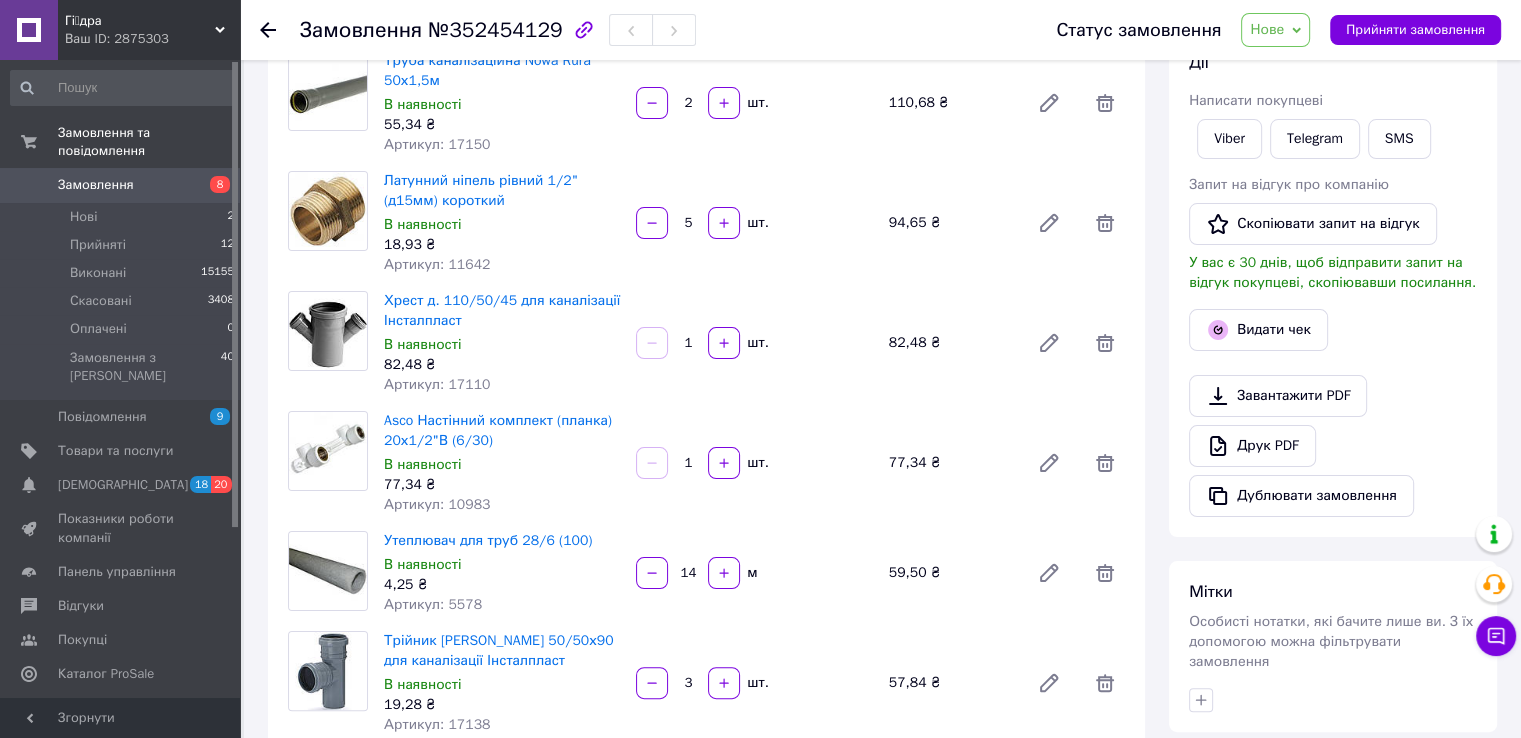scroll, scrollTop: 0, scrollLeft: 0, axis: both 